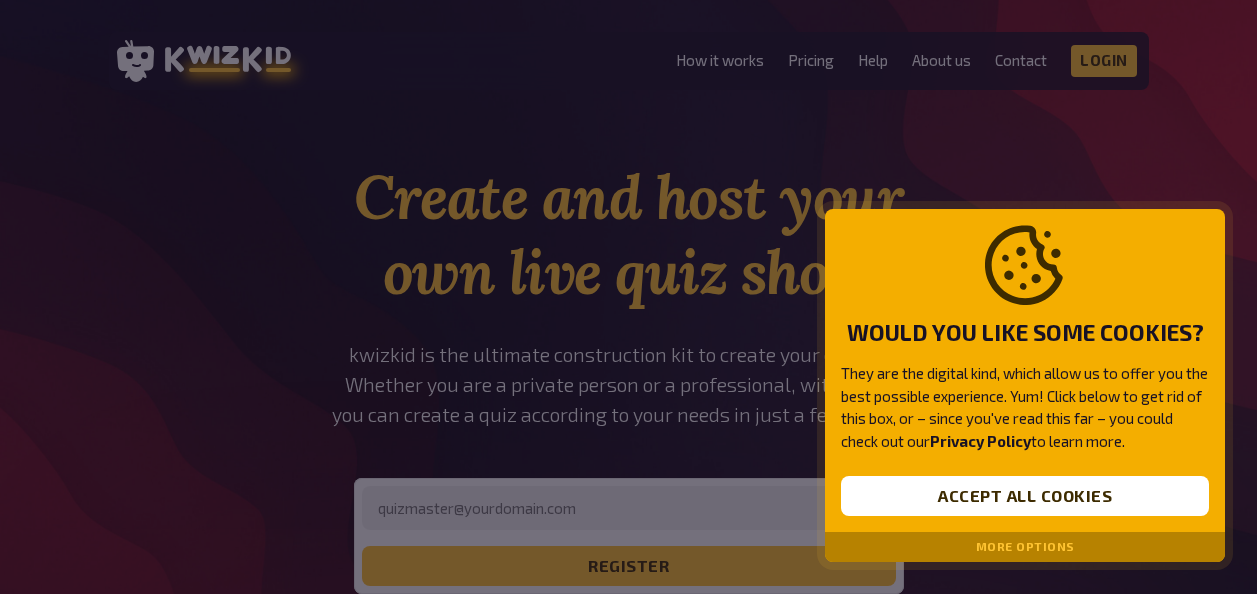 scroll, scrollTop: 0, scrollLeft: 0, axis: both 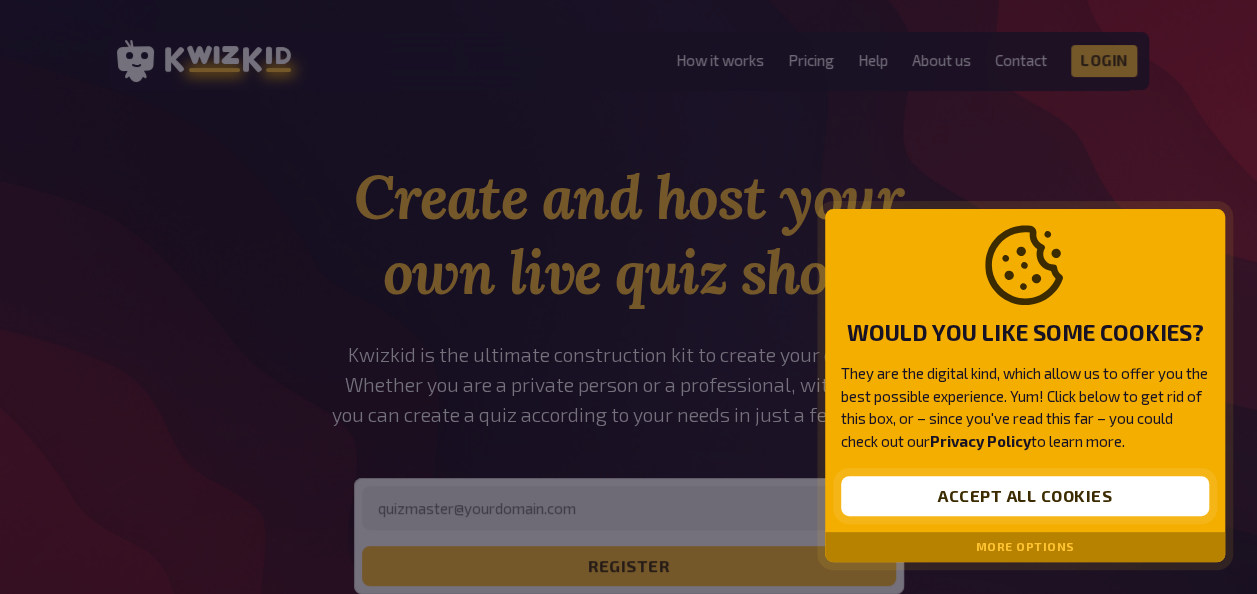 click on "Accept all cookies" at bounding box center [1025, 496] 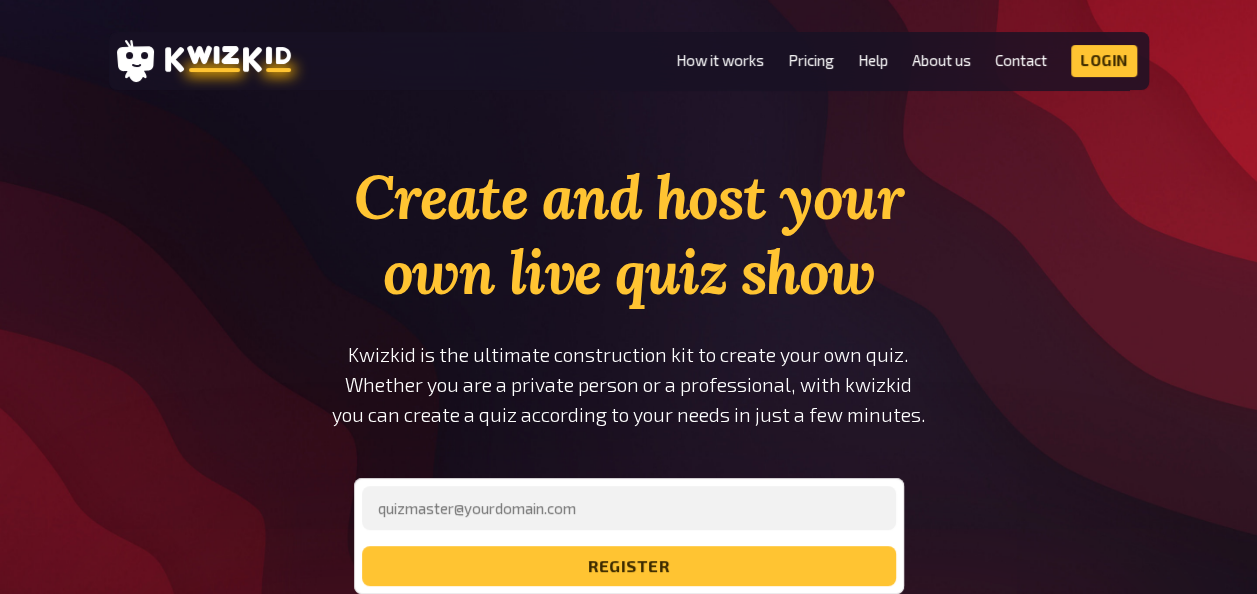 scroll, scrollTop: 50, scrollLeft: 0, axis: vertical 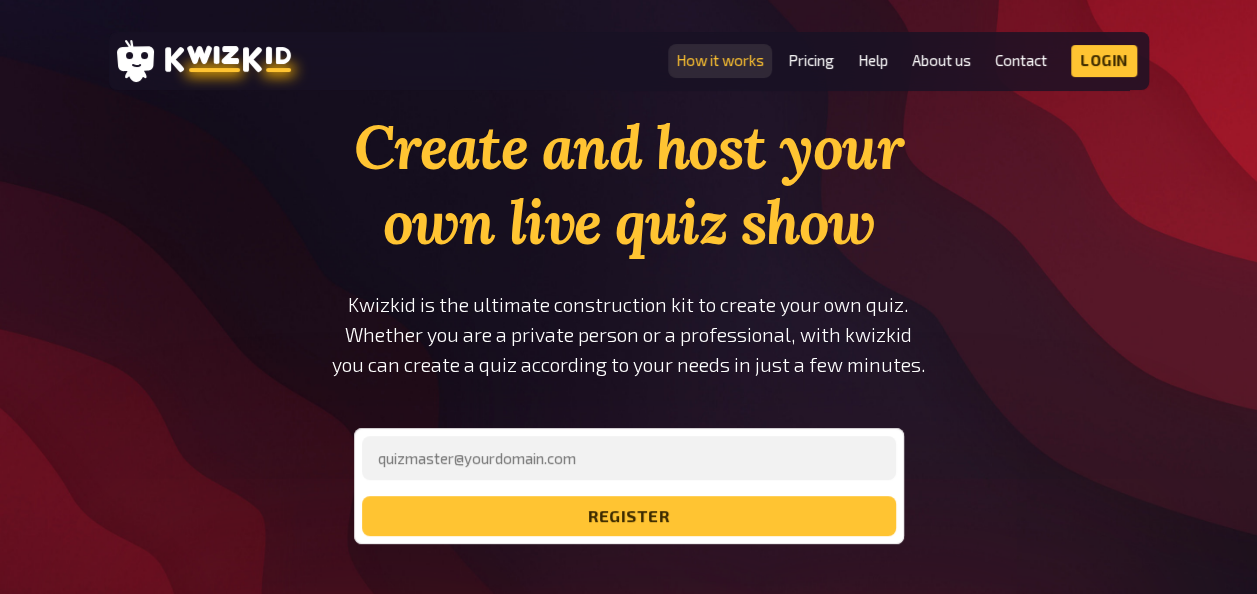 click on "How it works" at bounding box center (720, 60) 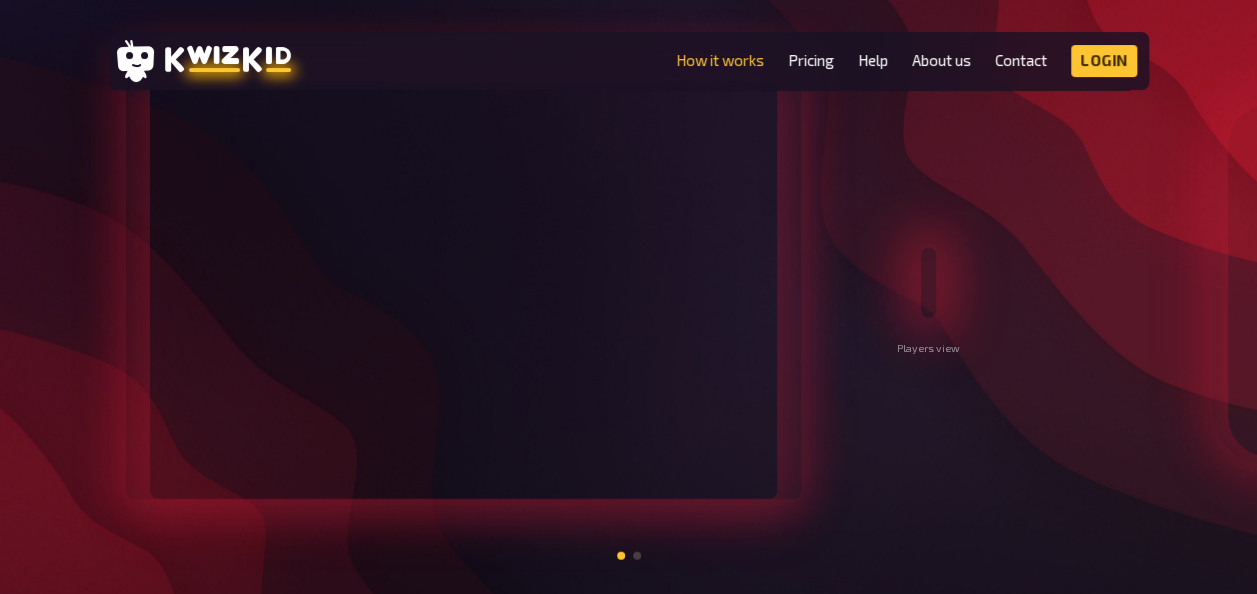 scroll, scrollTop: 0, scrollLeft: 0, axis: both 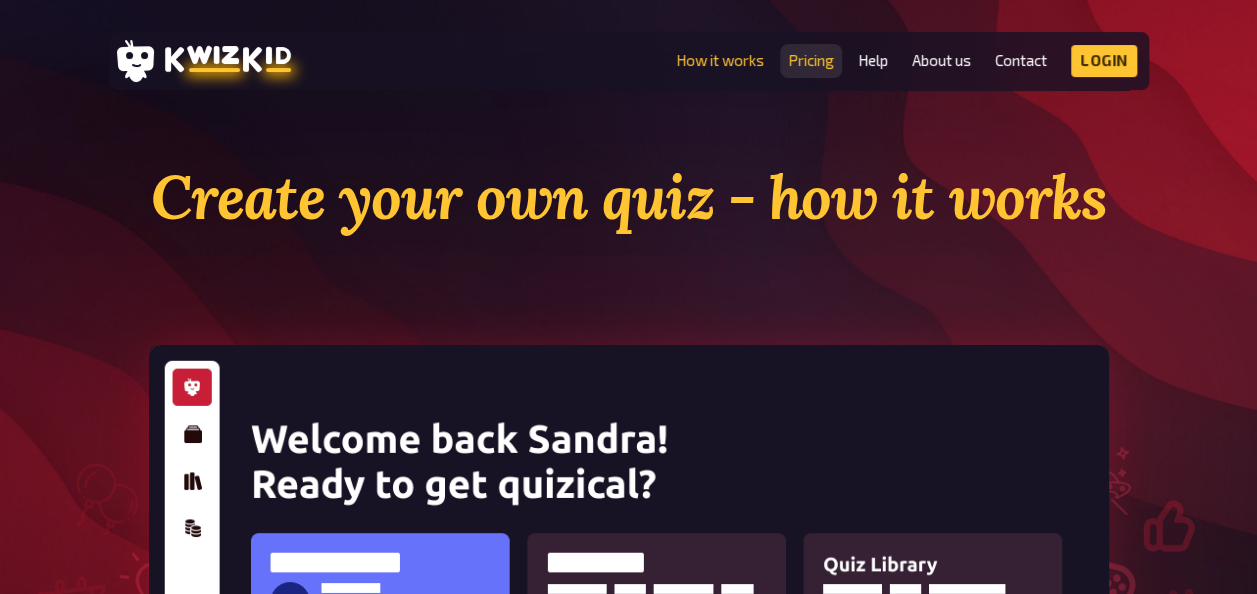 click on "Pricing" at bounding box center (811, 60) 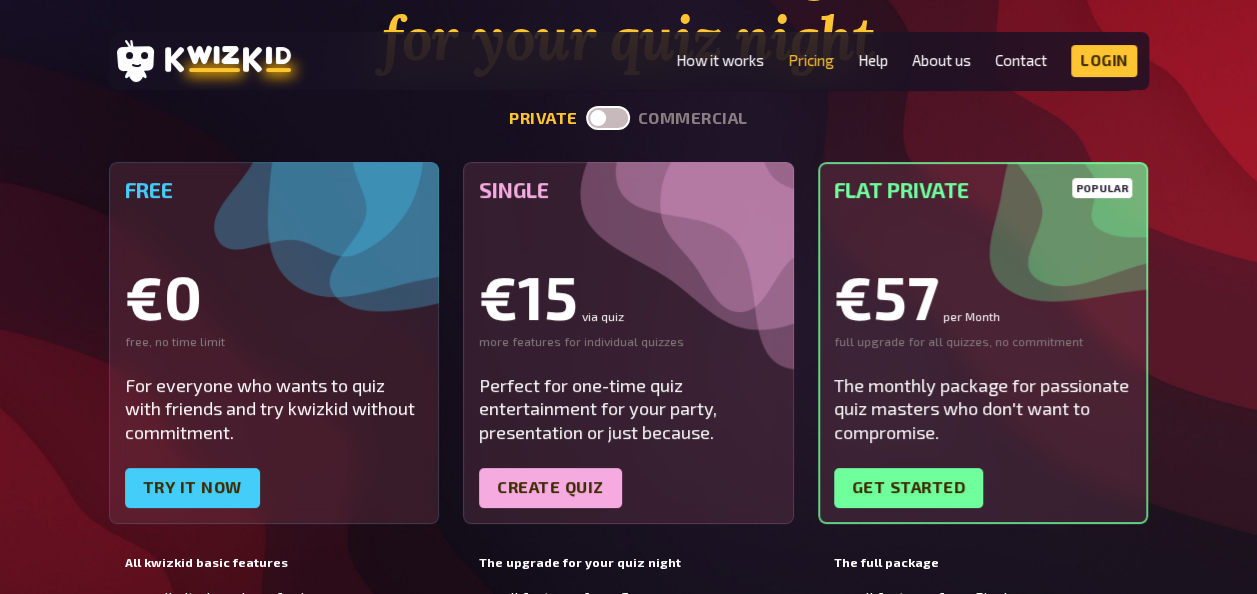 scroll, scrollTop: 244, scrollLeft: 0, axis: vertical 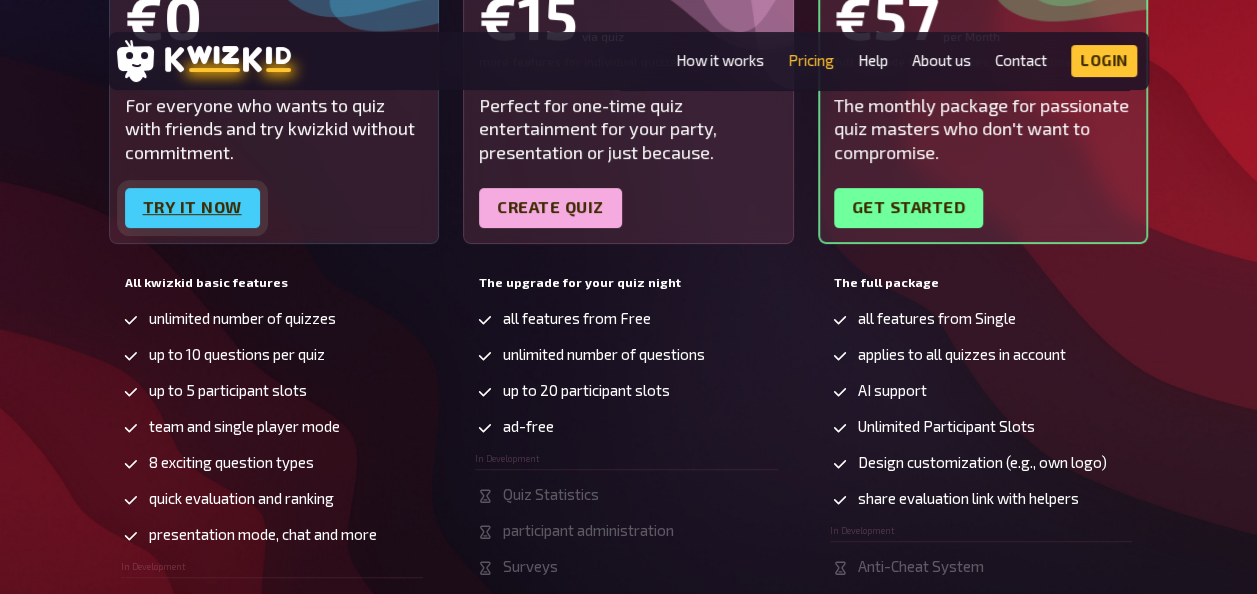 click on "Try it now" at bounding box center [192, 208] 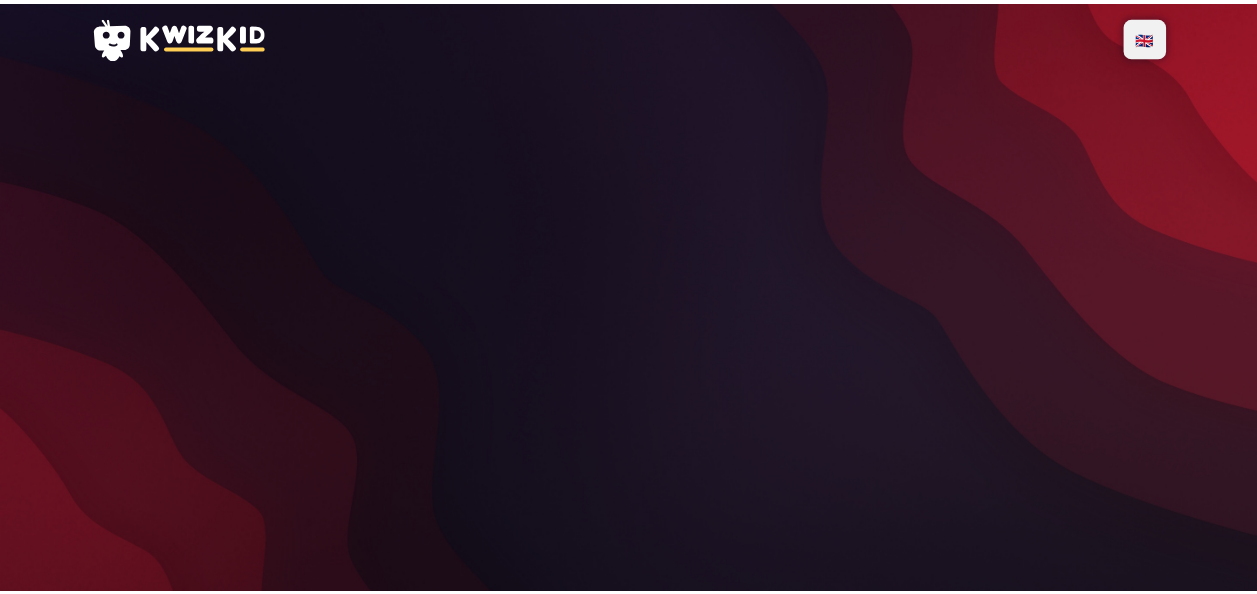 scroll, scrollTop: 0, scrollLeft: 0, axis: both 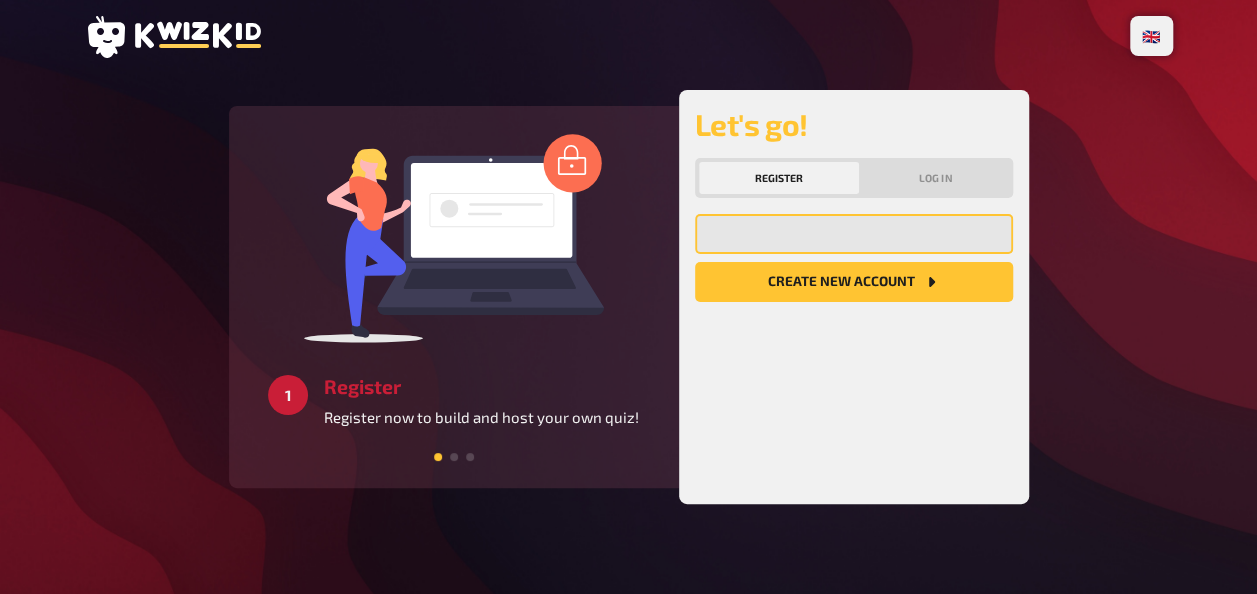 click at bounding box center [854, 234] 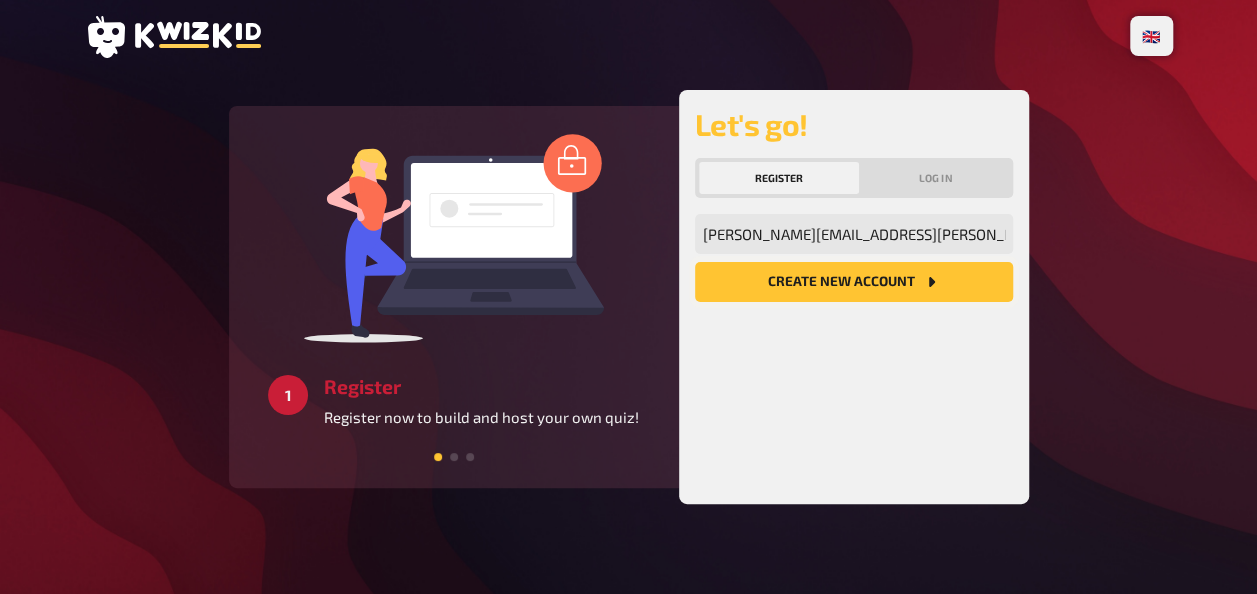 click on "Create new account" at bounding box center (854, 282) 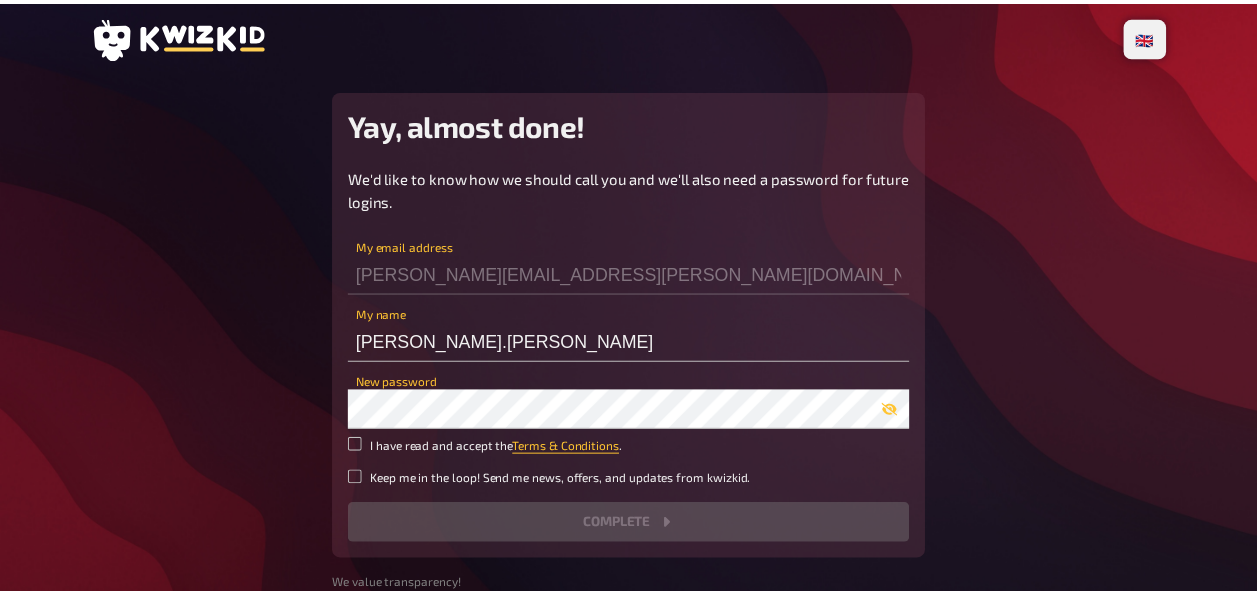 scroll, scrollTop: 0, scrollLeft: 0, axis: both 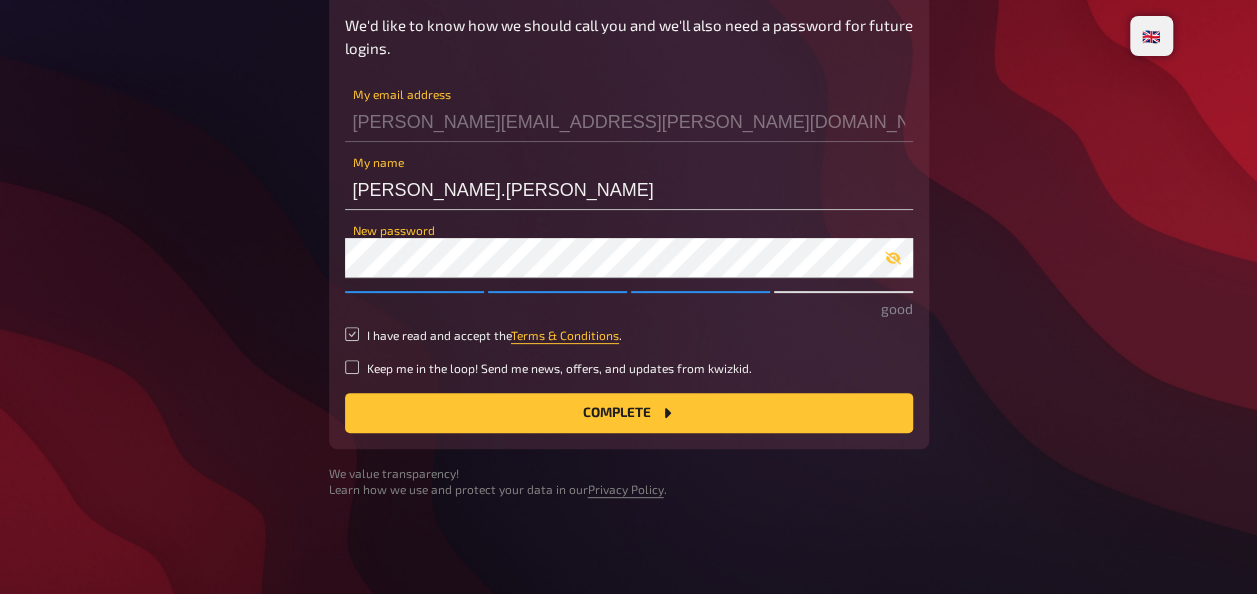 click on "I have read and accept the  Terms & Conditions ." at bounding box center (352, 334) 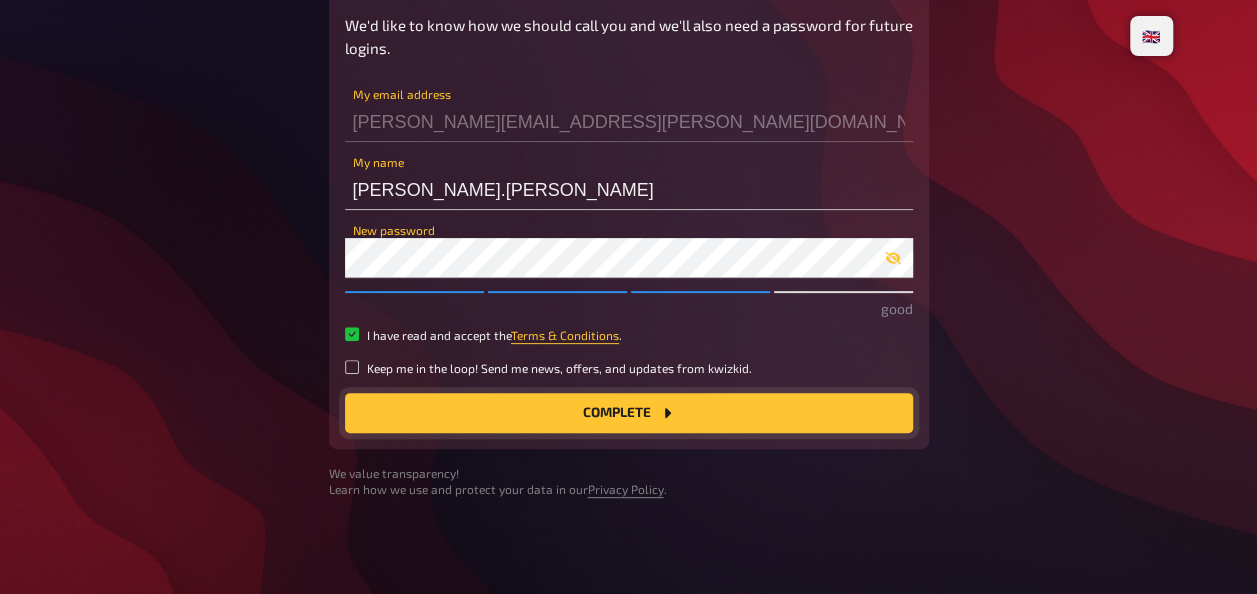 click on "Complete" at bounding box center [629, 413] 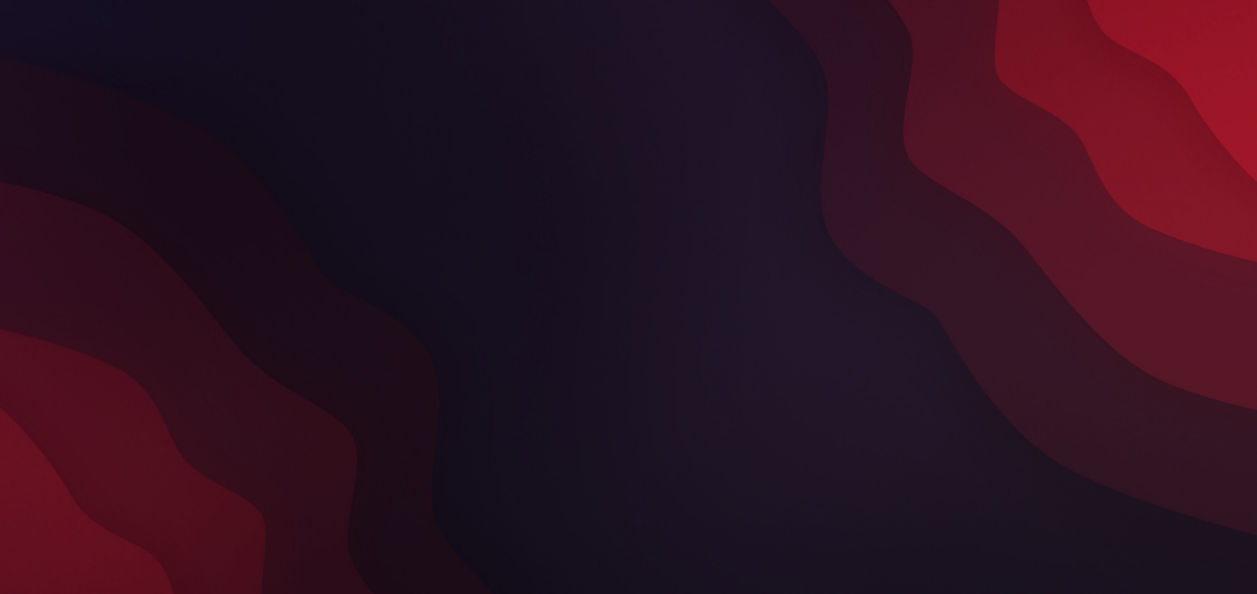 scroll, scrollTop: 0, scrollLeft: 0, axis: both 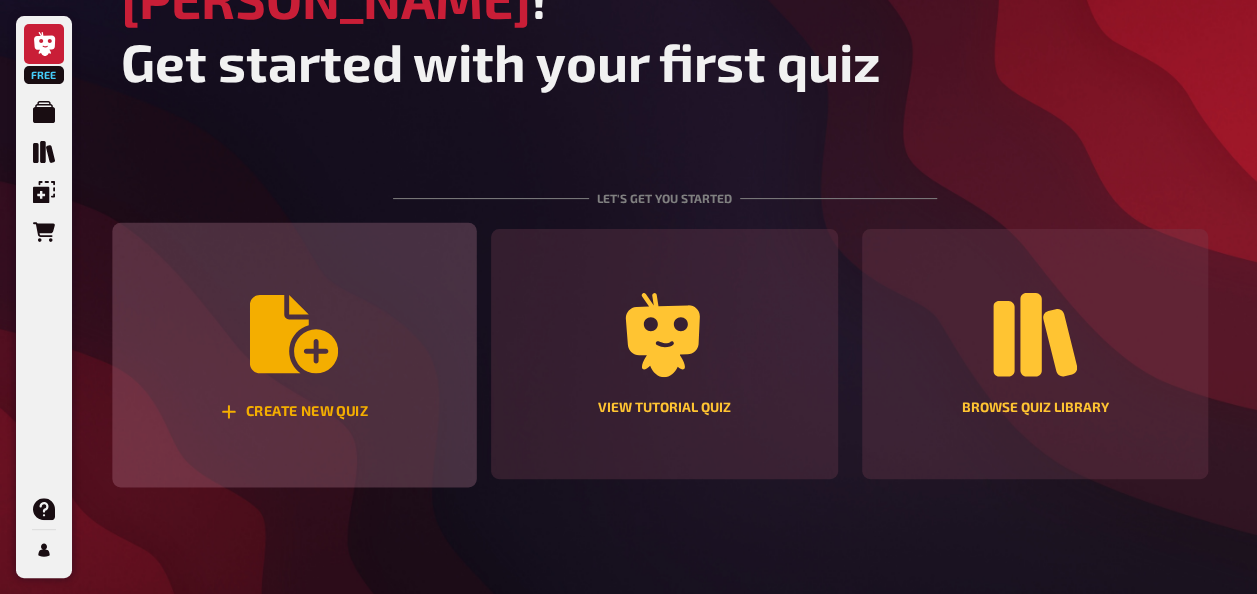 click 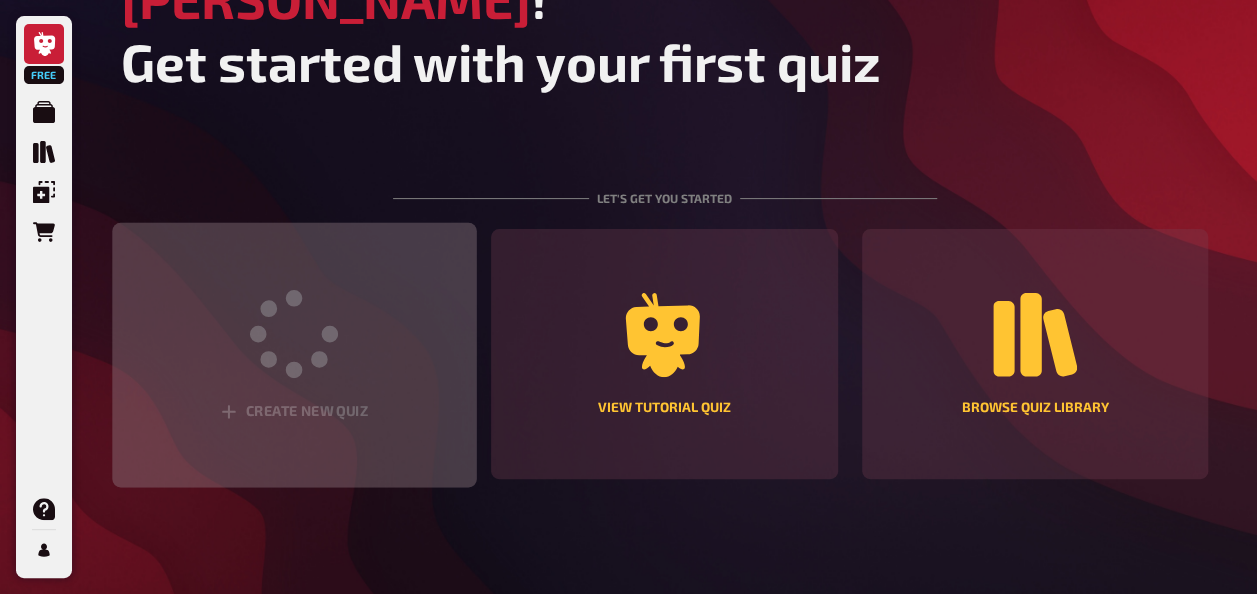scroll, scrollTop: 0, scrollLeft: 0, axis: both 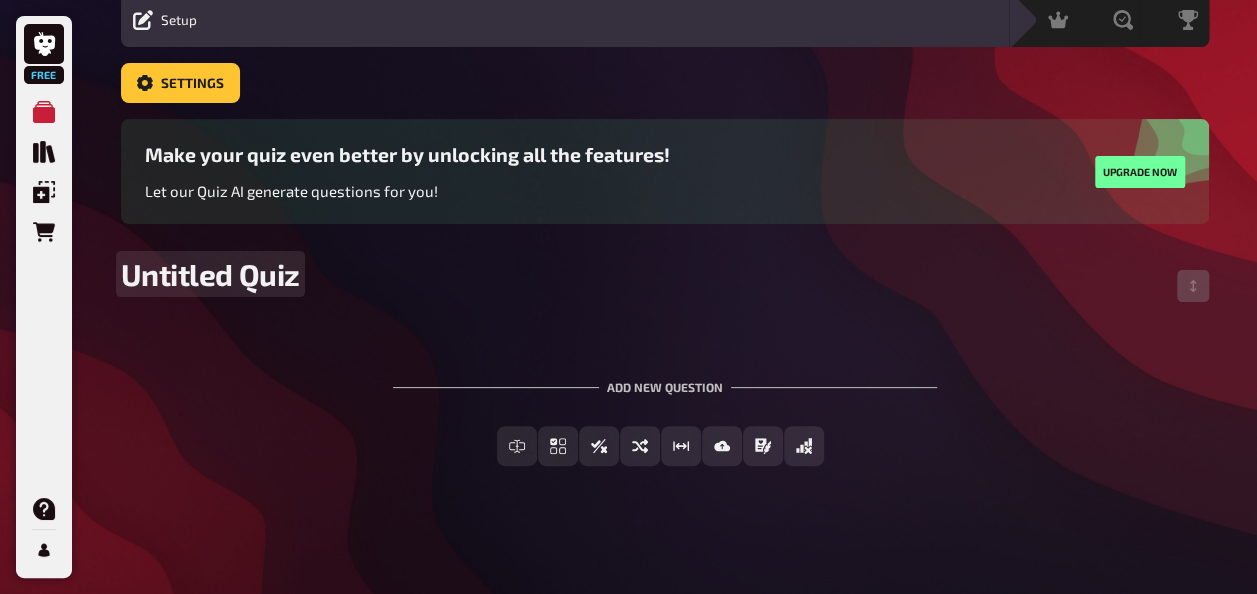 click on "Untitled Quiz" at bounding box center (210, 274) 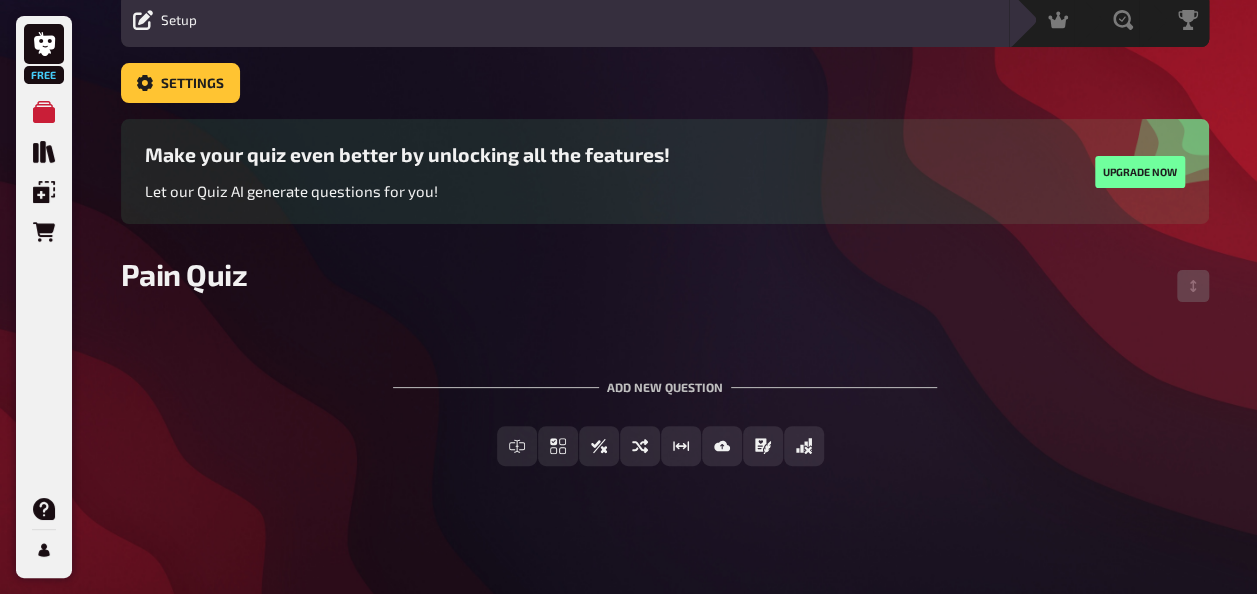 click on "Add new question" at bounding box center [665, 379] 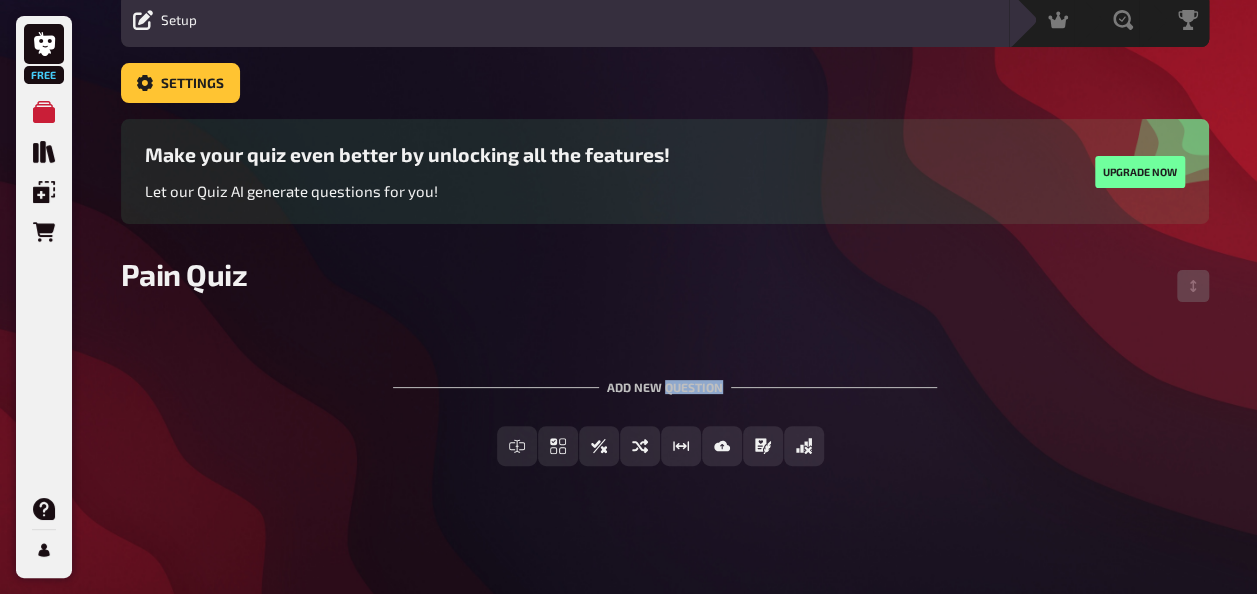 click on "Add new question" at bounding box center [665, 379] 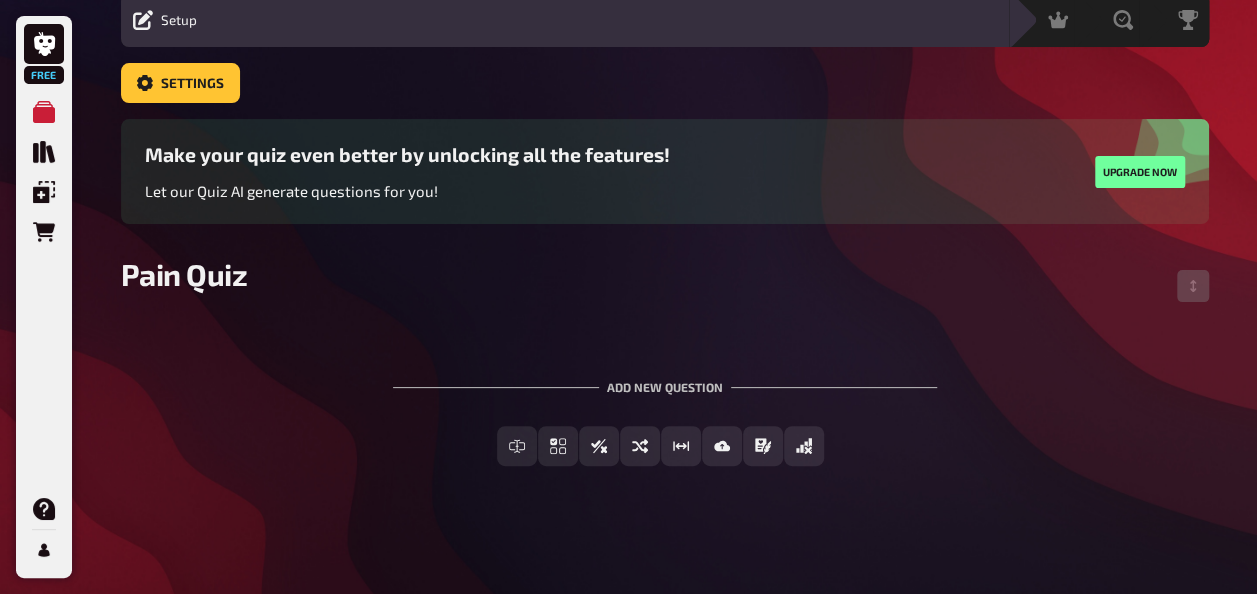 drag, startPoint x: 708, startPoint y: 388, endPoint x: 579, endPoint y: 388, distance: 129 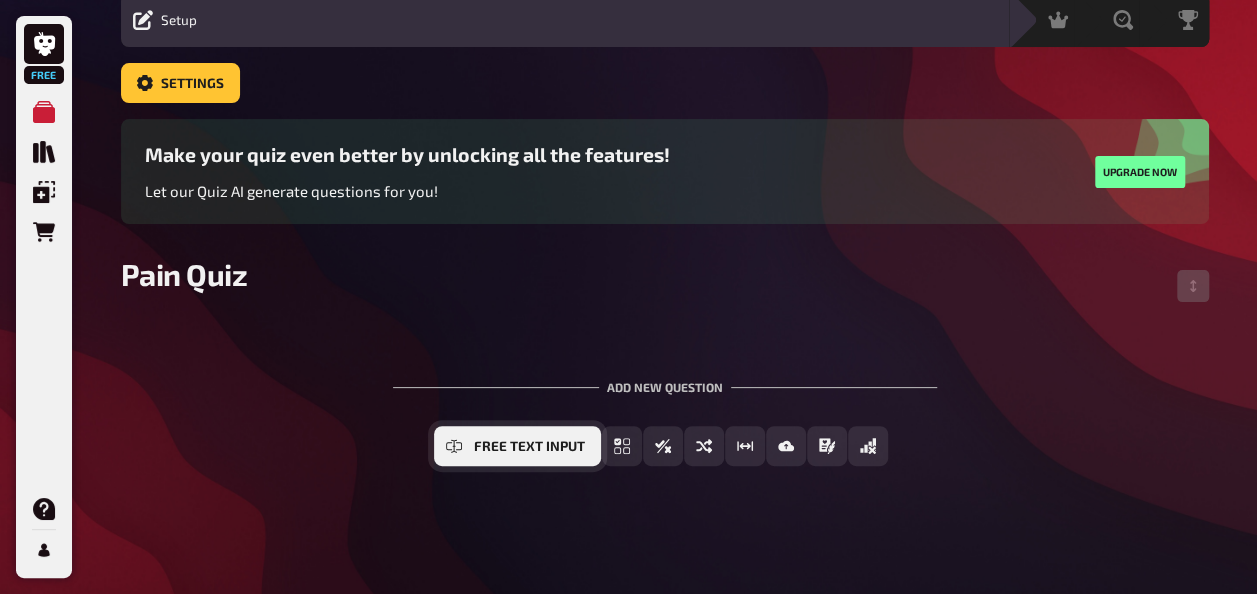 click on "Free Text Input" at bounding box center [517, 446] 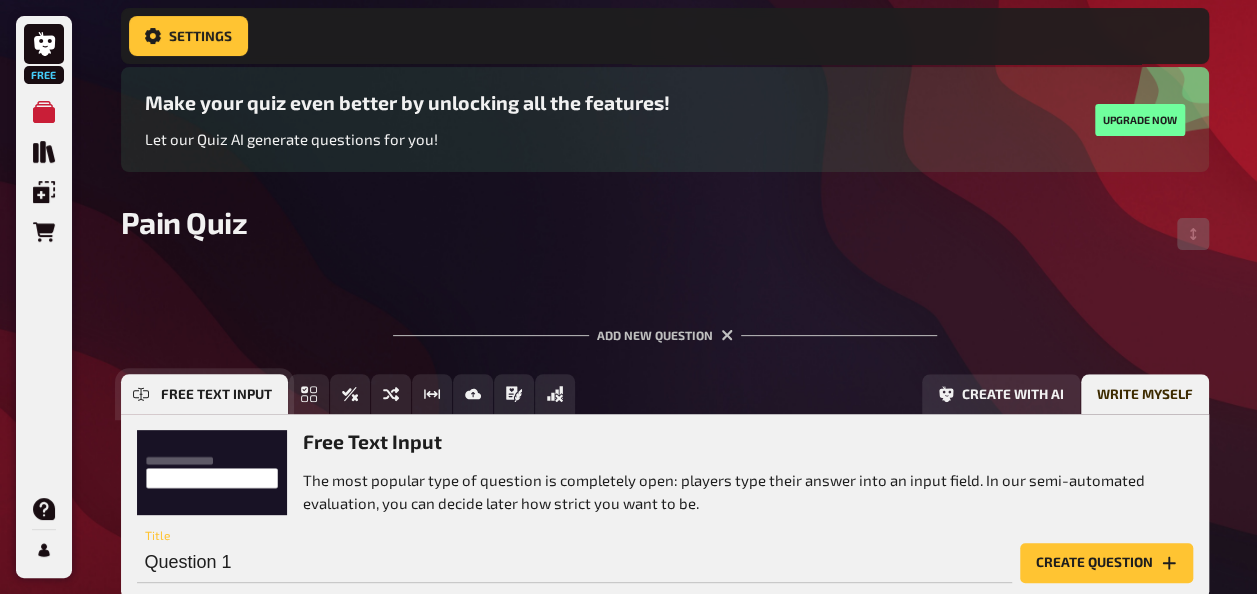 scroll, scrollTop: 268, scrollLeft: 0, axis: vertical 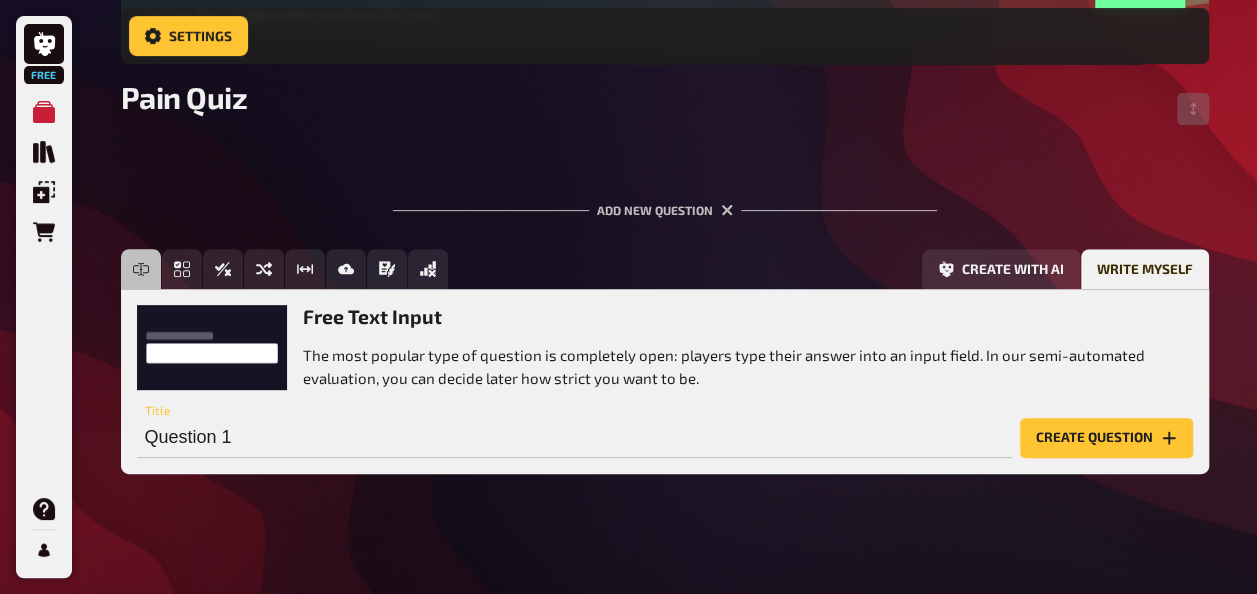 click on "Free Text Input The most popular type of question is completely open: players type their answer into an input field. In our semi-automated evaluation, you can decide later how strict you want to be." at bounding box center [665, 347] 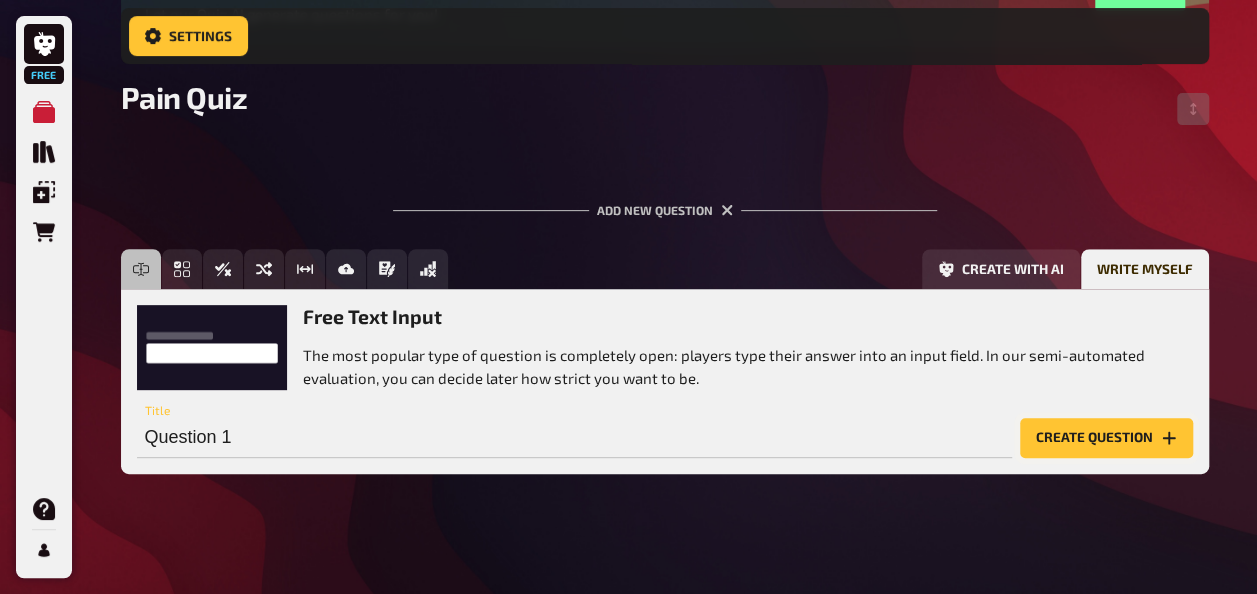 click on "Create question" at bounding box center [1106, 438] 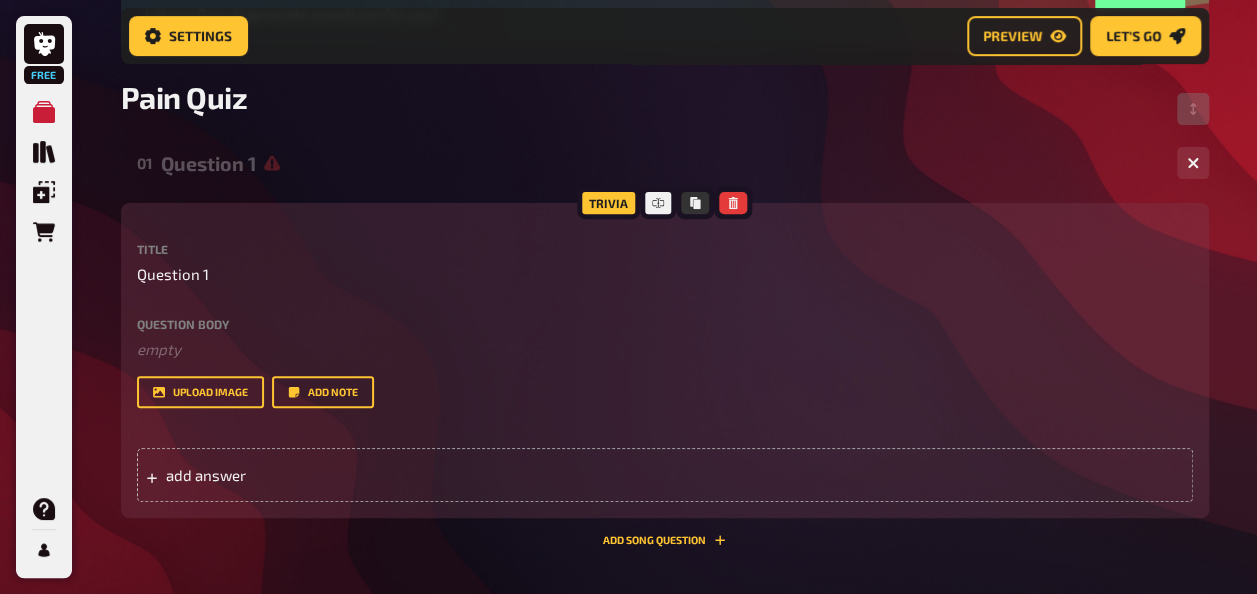 click on "add answer" at bounding box center [665, 471] 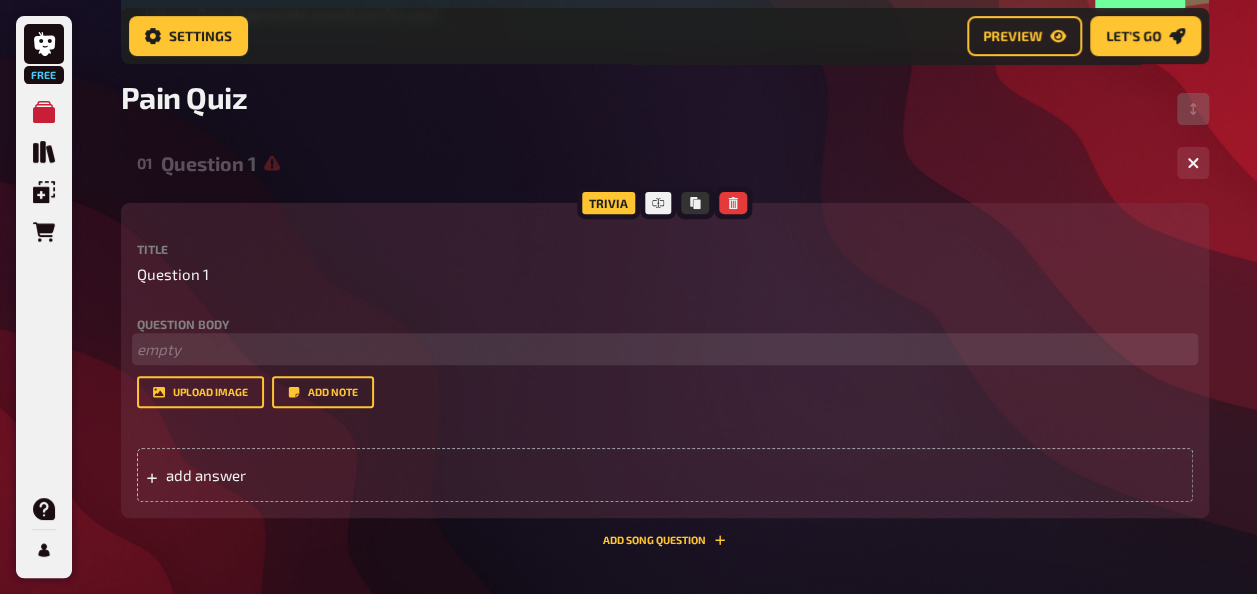 click on "﻿ empty" at bounding box center [665, 349] 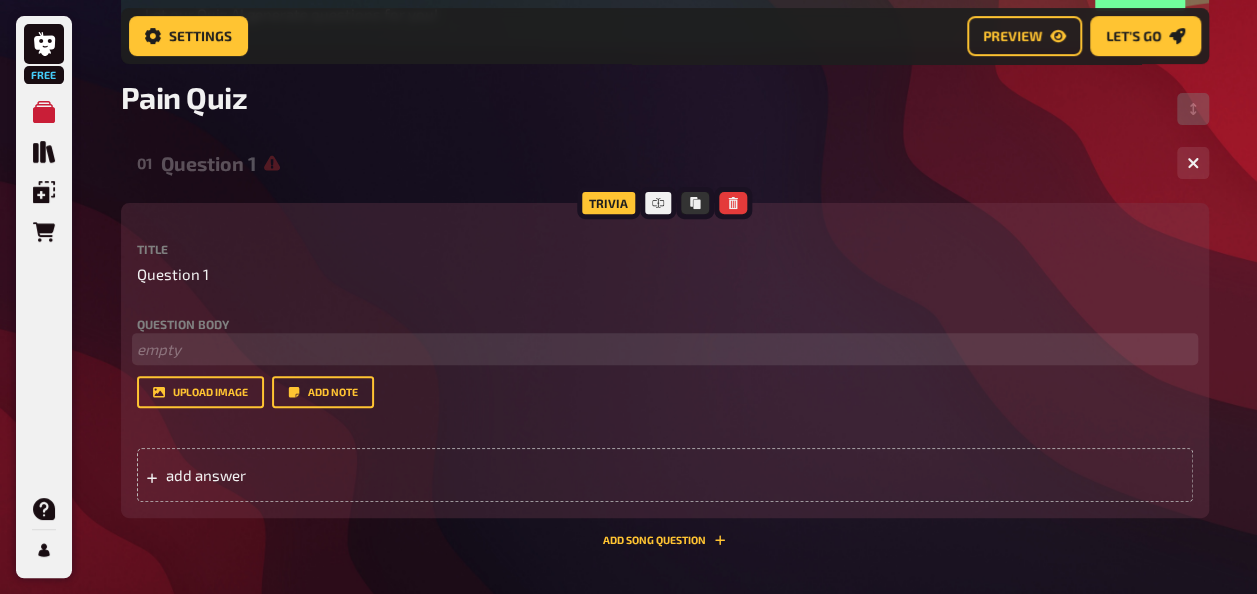 click on "﻿ empty" at bounding box center [665, 349] 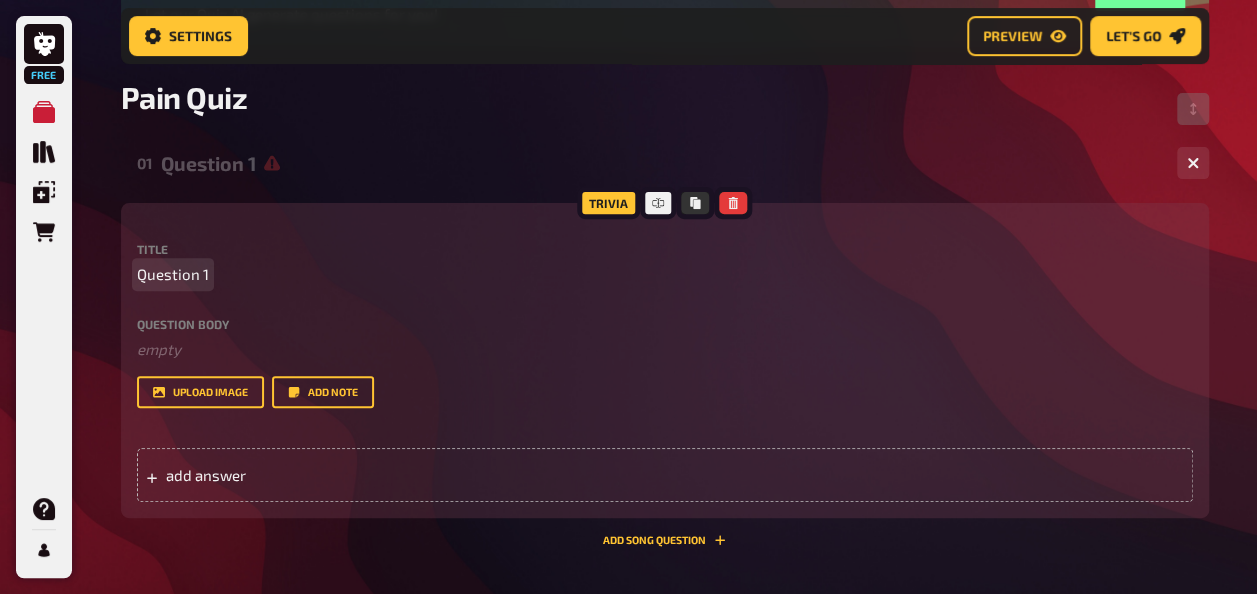 click on "Question 1" at bounding box center (173, 274) 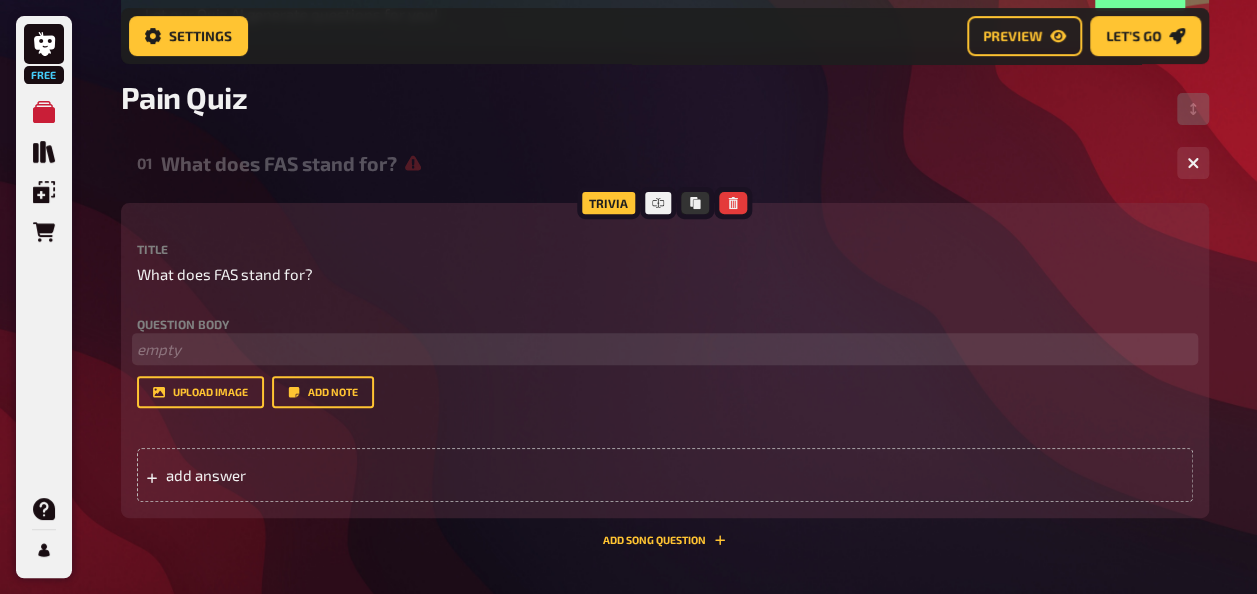 click on "﻿ empty" at bounding box center [665, 349] 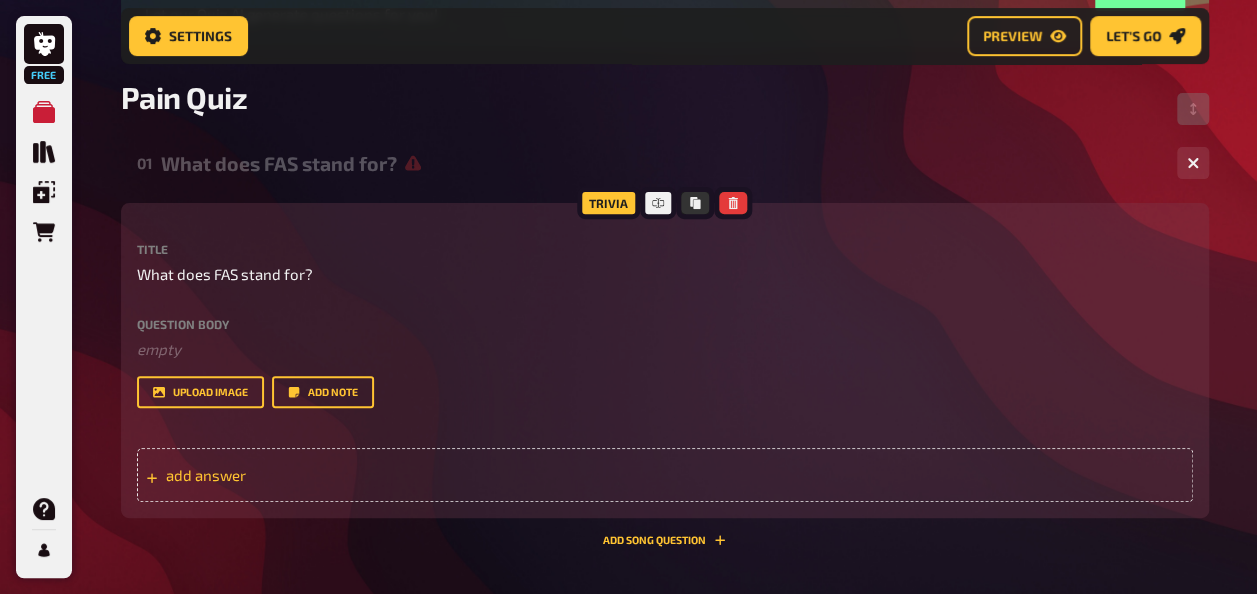 click on "add answer" at bounding box center (321, 475) 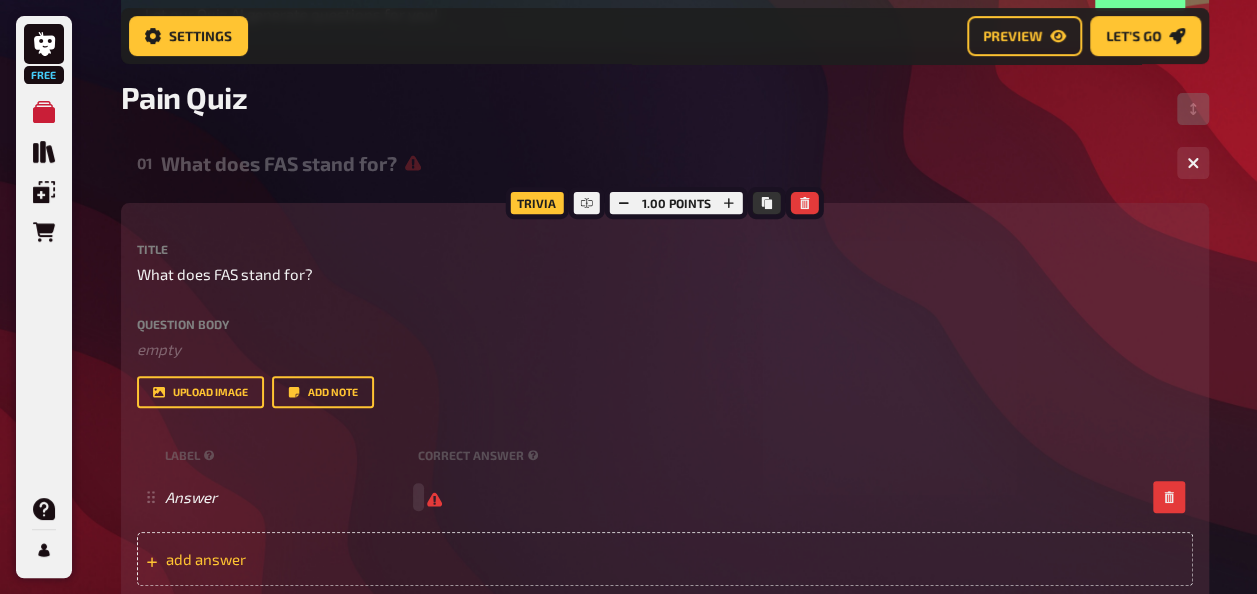 type 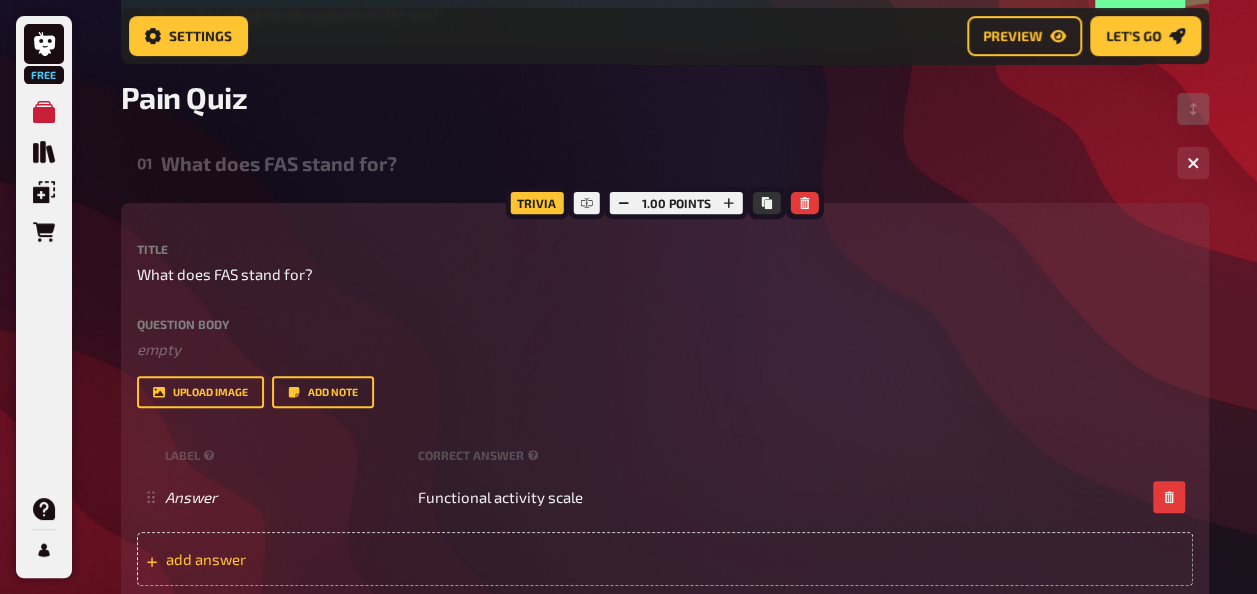 click on "add answer" at bounding box center (665, 559) 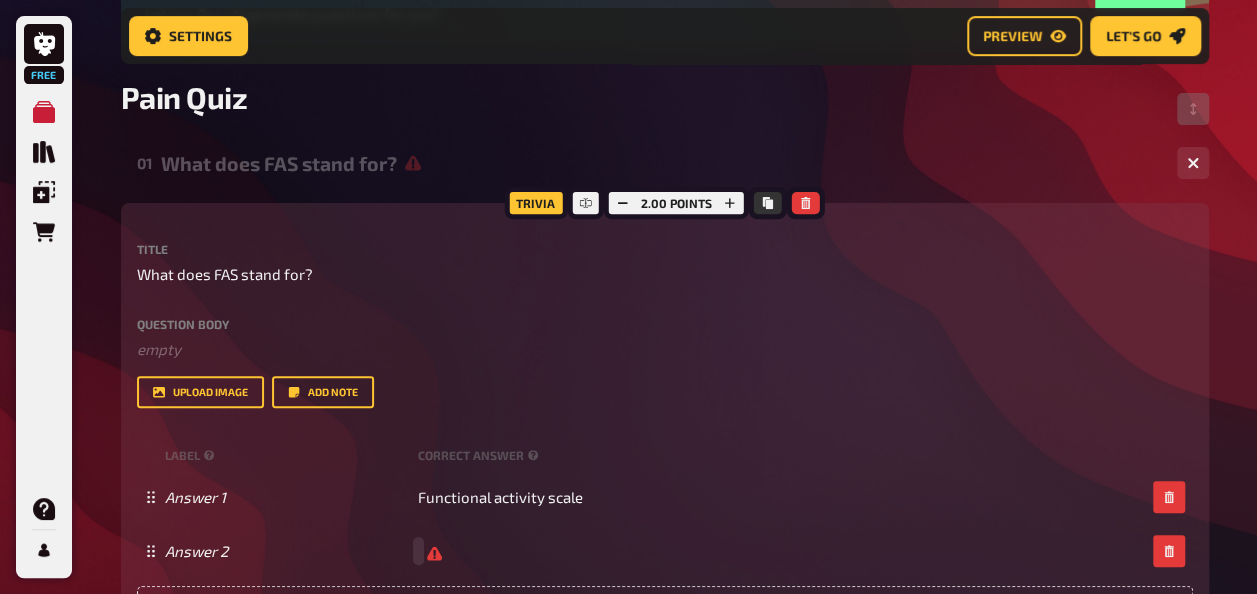 type 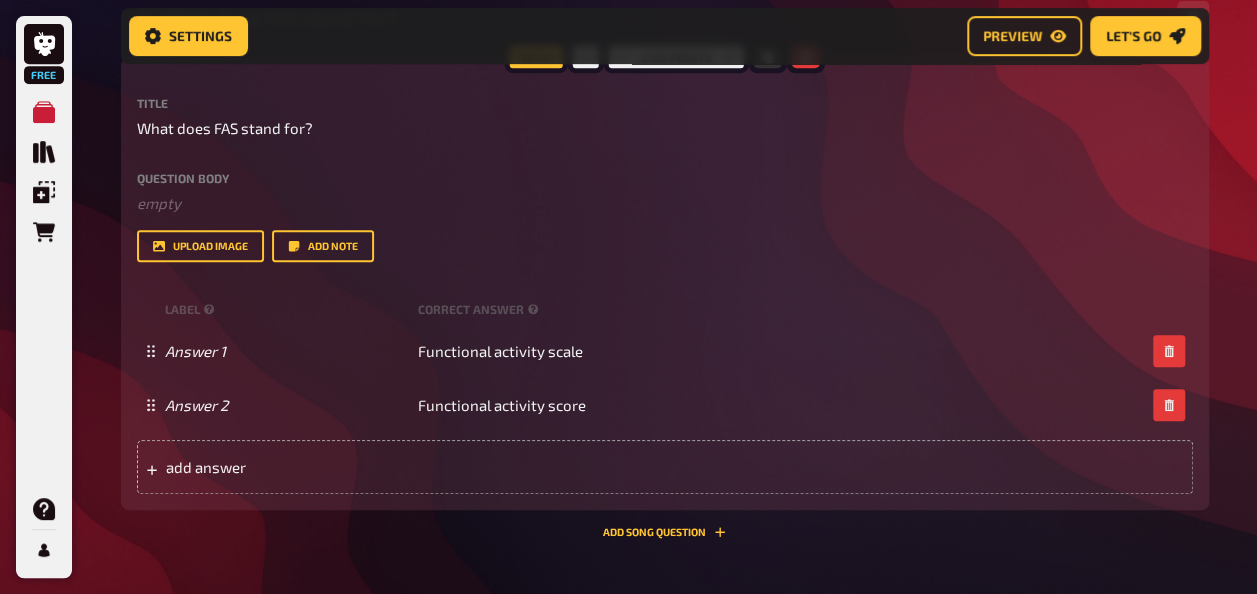 scroll, scrollTop: 470, scrollLeft: 0, axis: vertical 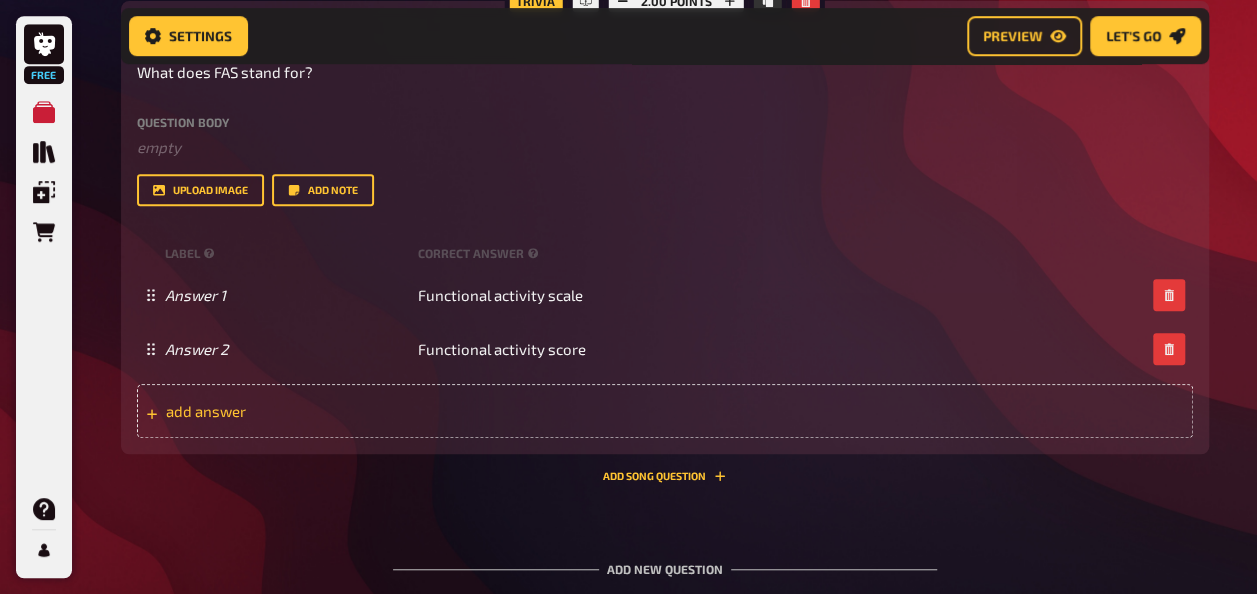 click on "add answer" at bounding box center (321, 411) 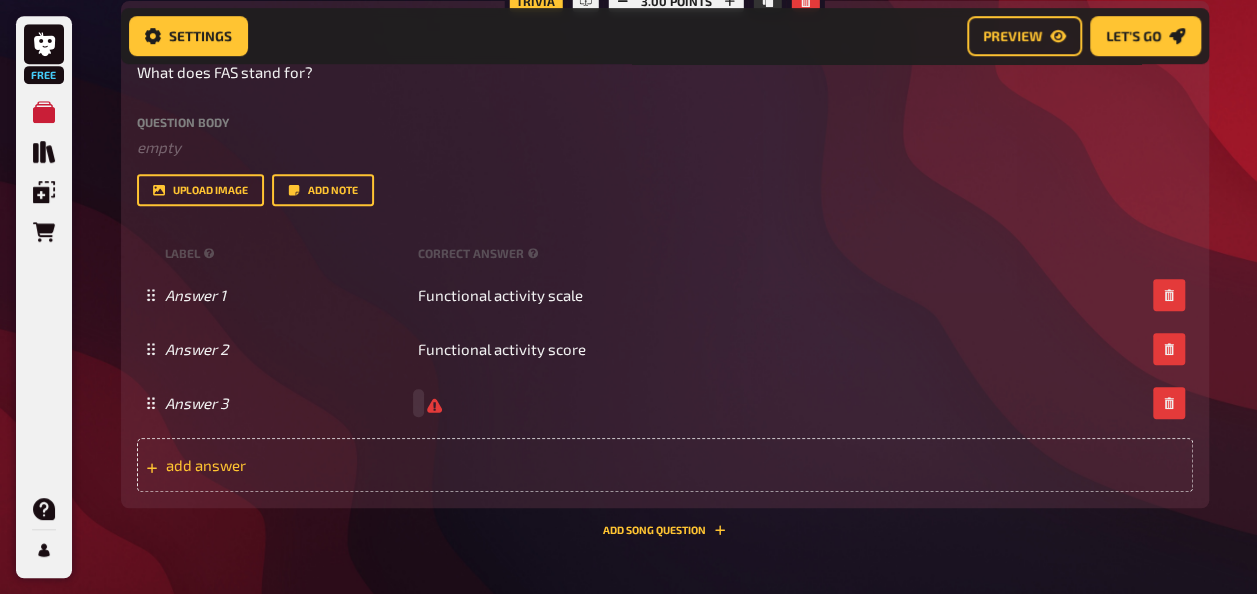 type 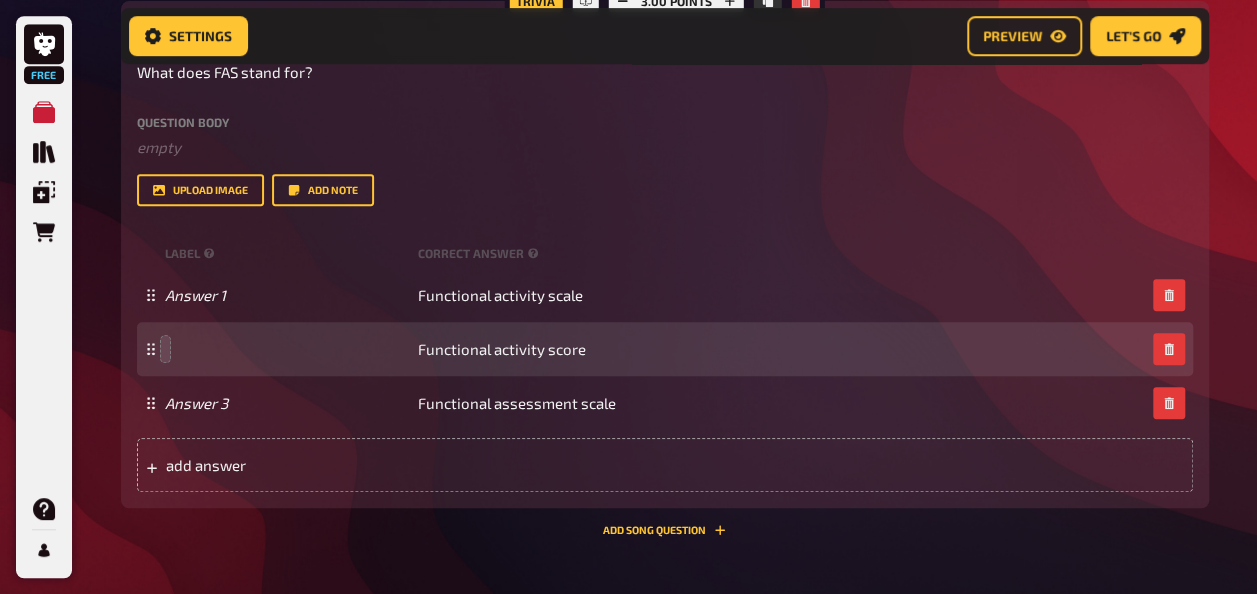 click on "Free My Quizzes Quiz Library Overlays Orders Help Profile Home My Quizzes Pain Quiz Setup Setup Edit Content Quiz Lobby Hosting undefined Evaluation Leaderboard Settings Preview Let's go Let's go Make your quiz even better by unlocking all the features! Let our Quiz AI generate questions for you! Upgrade now Pain Quiz 01 What does FAS stand for? 3 Trivia 3.00 points Title What does FAS stand for? Question body ﻿ empty Drop here to upload upload image   Add note label correct answer Answer 1 Functional activity scale Functional activity score Answer 3 Functional assessment scale
To pick up a draggable item, press the space bar.
While dragging, use the arrow keys to move the item.
Press space again to drop the item in its new position, or press escape to cancel.
add answer Add Song question
To pick up a draggable item, press the space bar.
While dragging, use the arrow keys to move the item.
Press space again to drop the item in its new position, or press escape to cancel." at bounding box center (628, 180) 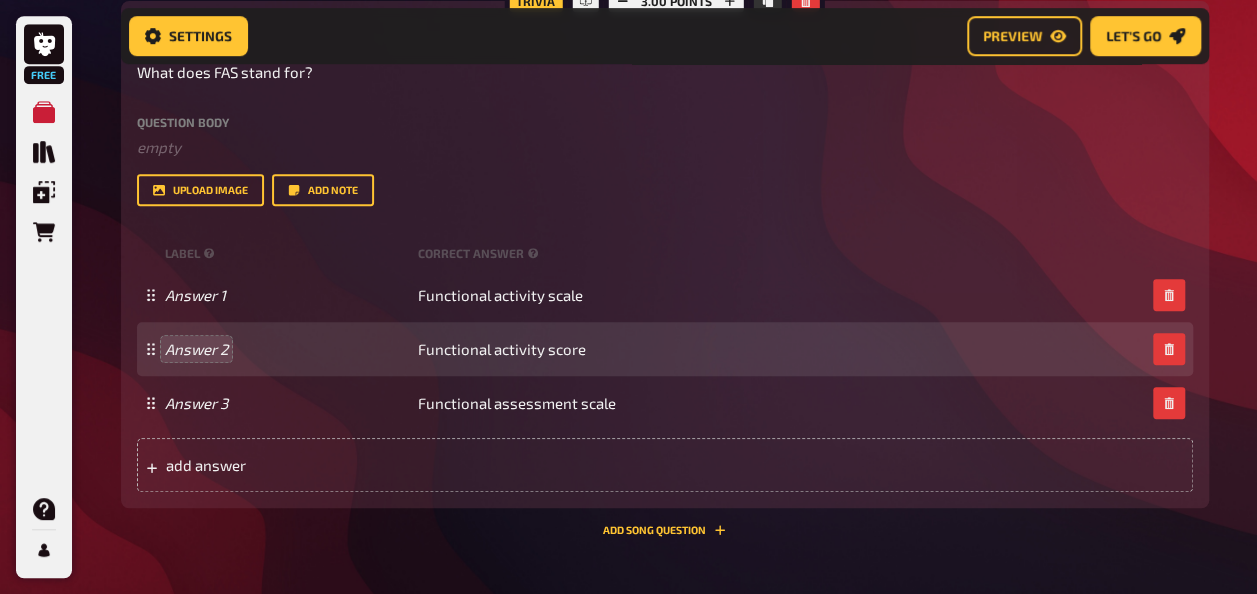 click 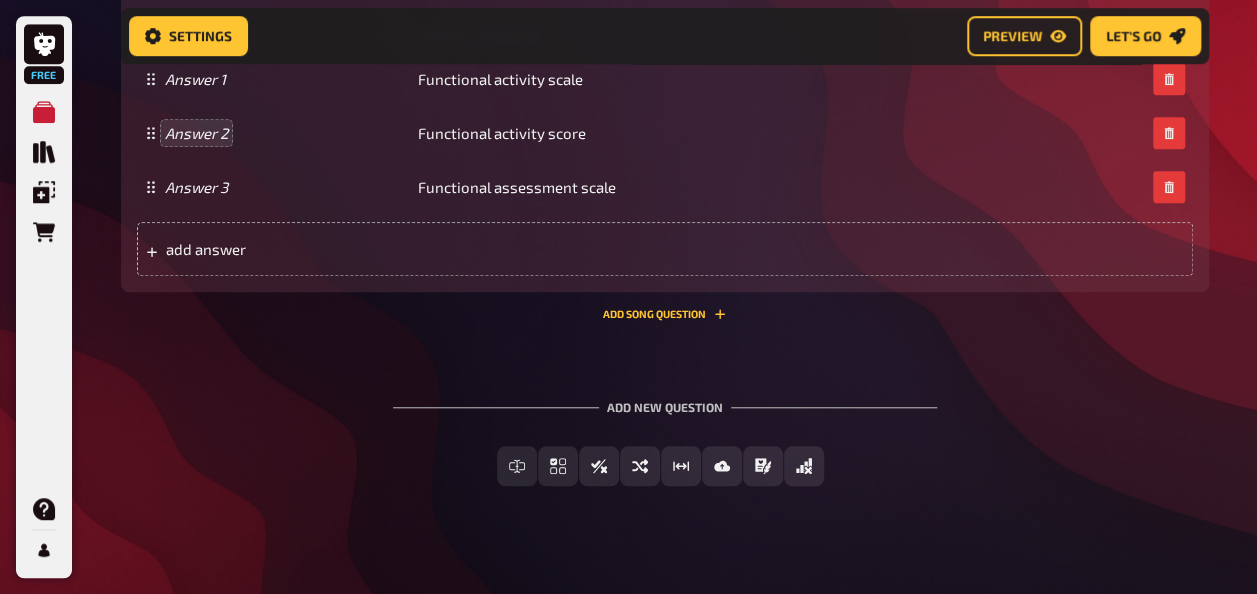 scroll, scrollTop: 702, scrollLeft: 0, axis: vertical 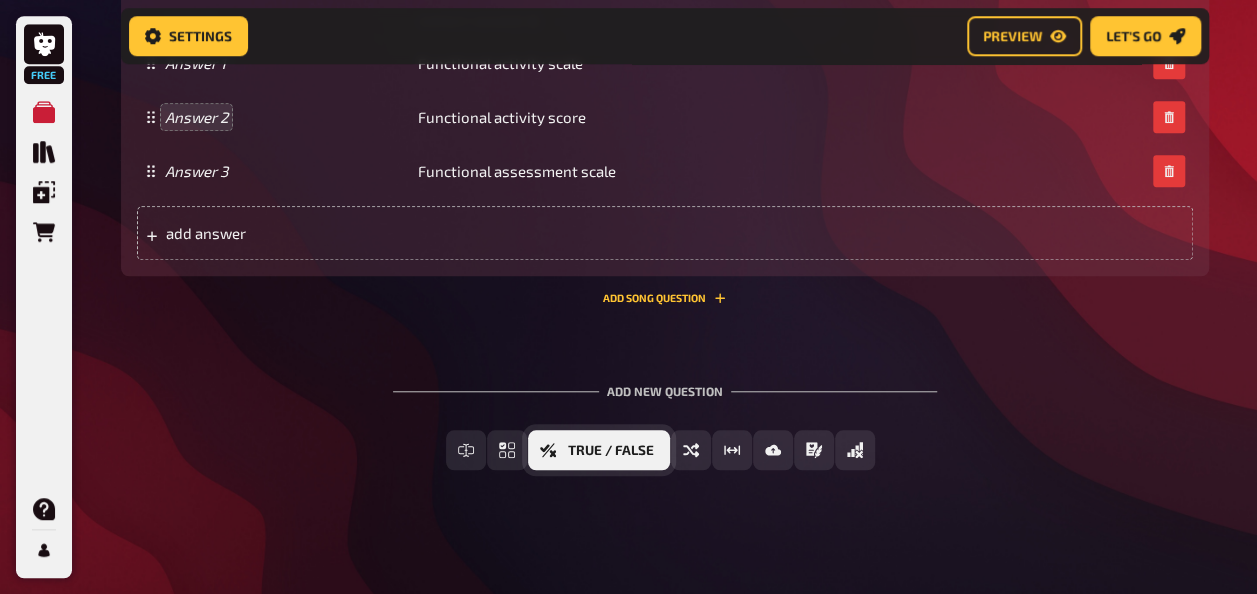 click on "True / False" at bounding box center [599, 450] 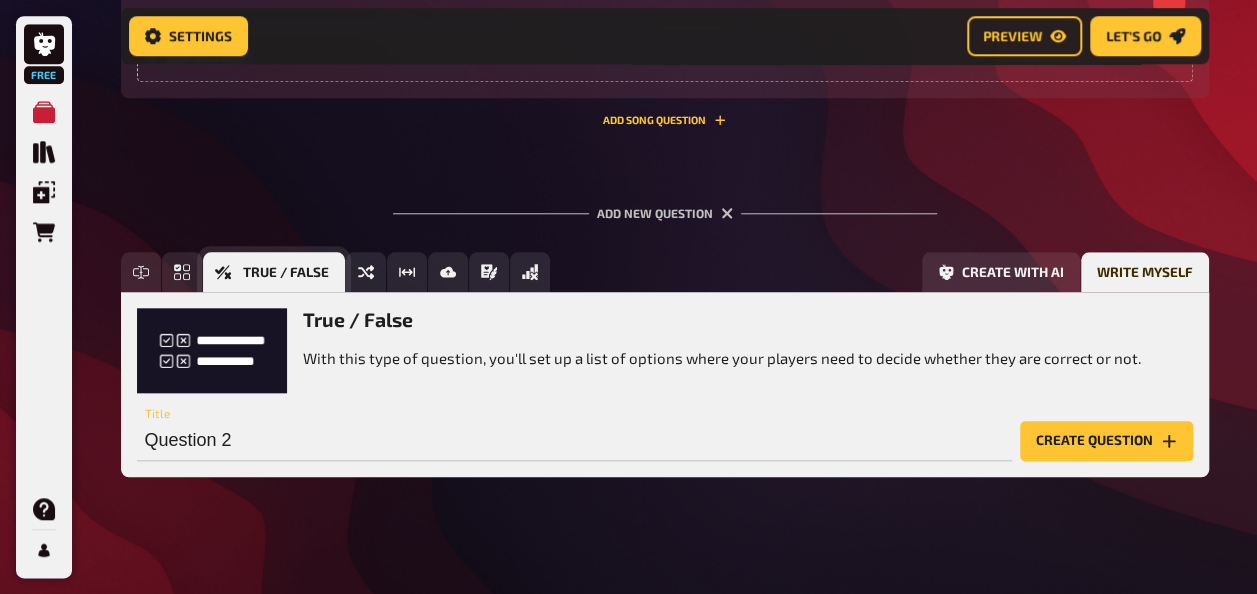 scroll, scrollTop: 891, scrollLeft: 0, axis: vertical 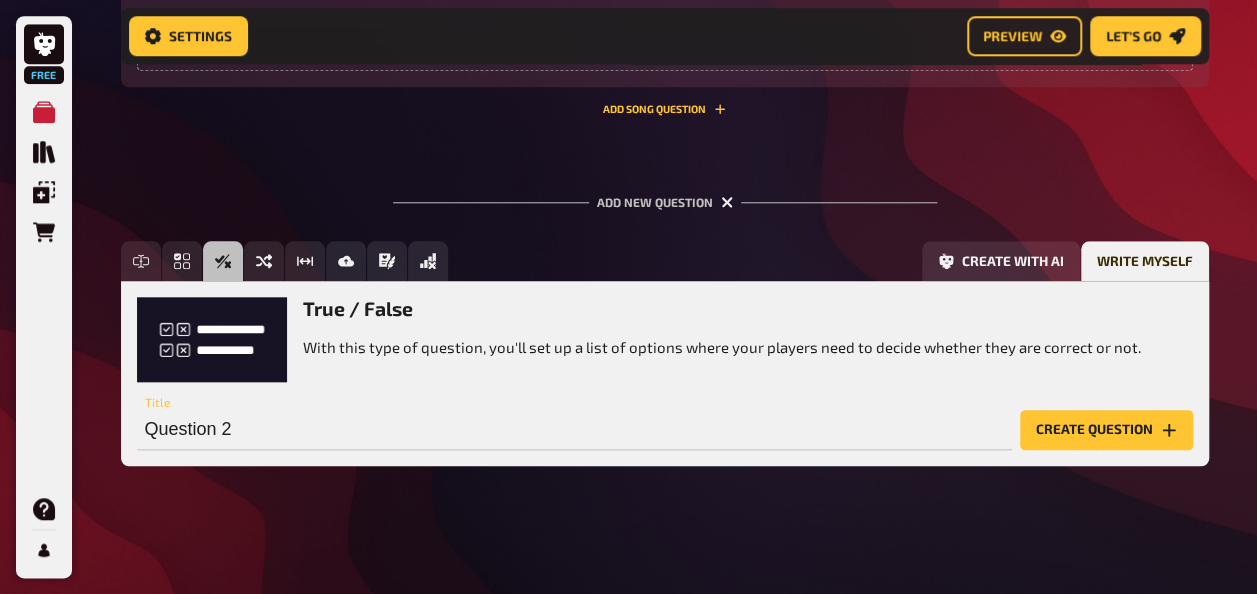 click 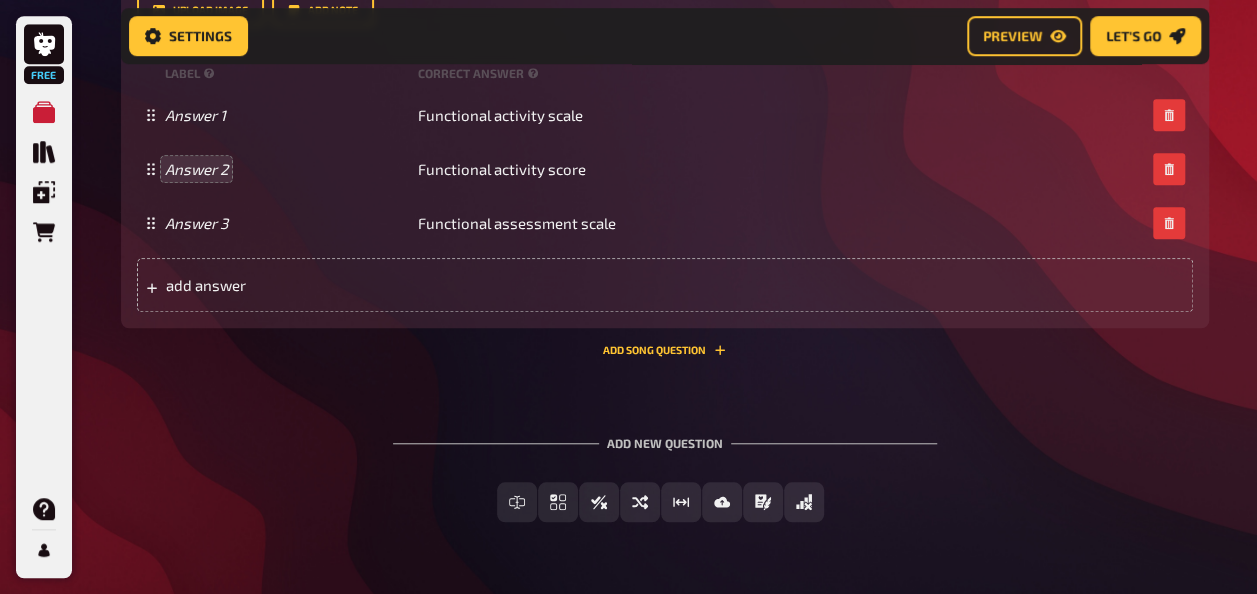 scroll, scrollTop: 652, scrollLeft: 0, axis: vertical 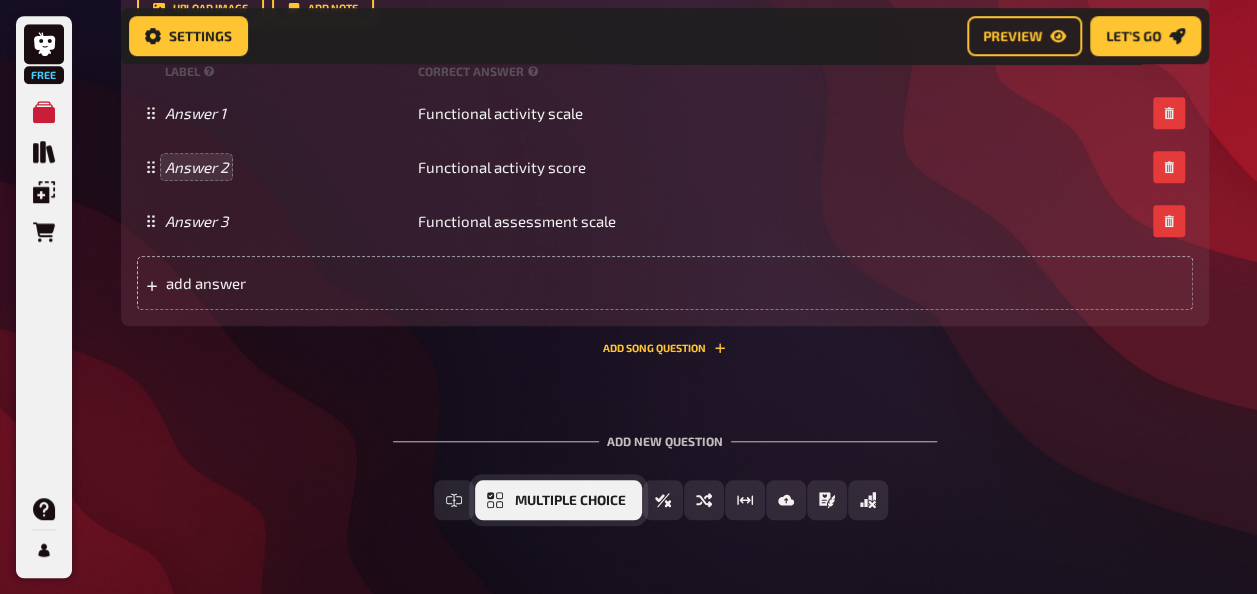 click on "Multiple Choice" at bounding box center (570, 501) 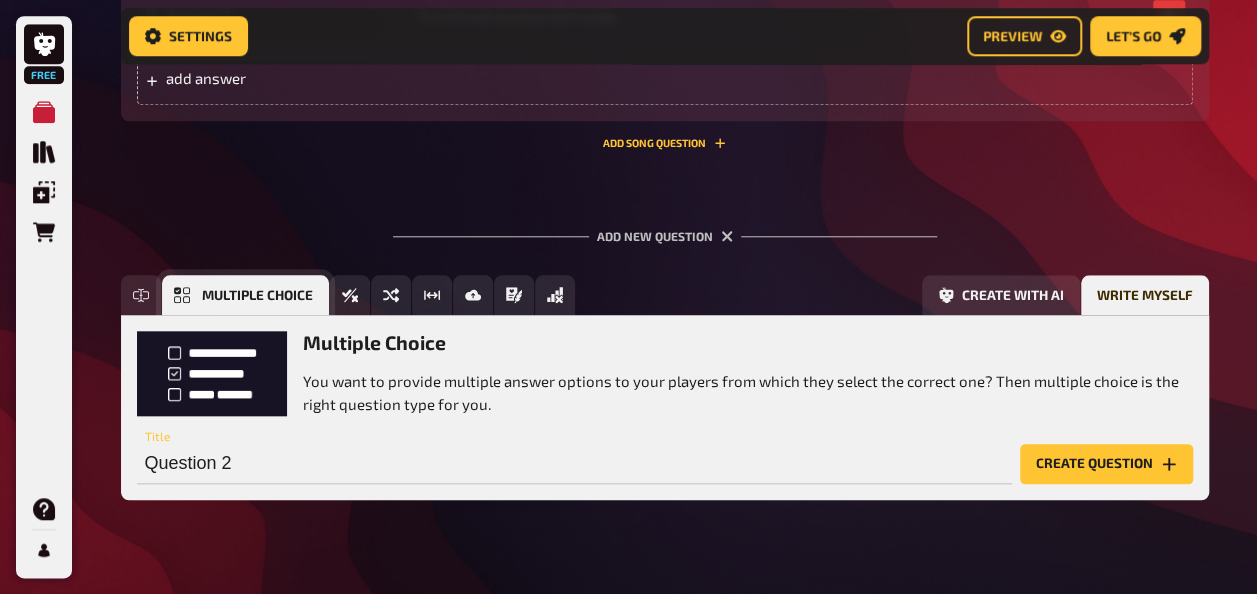 scroll, scrollTop: 891, scrollLeft: 0, axis: vertical 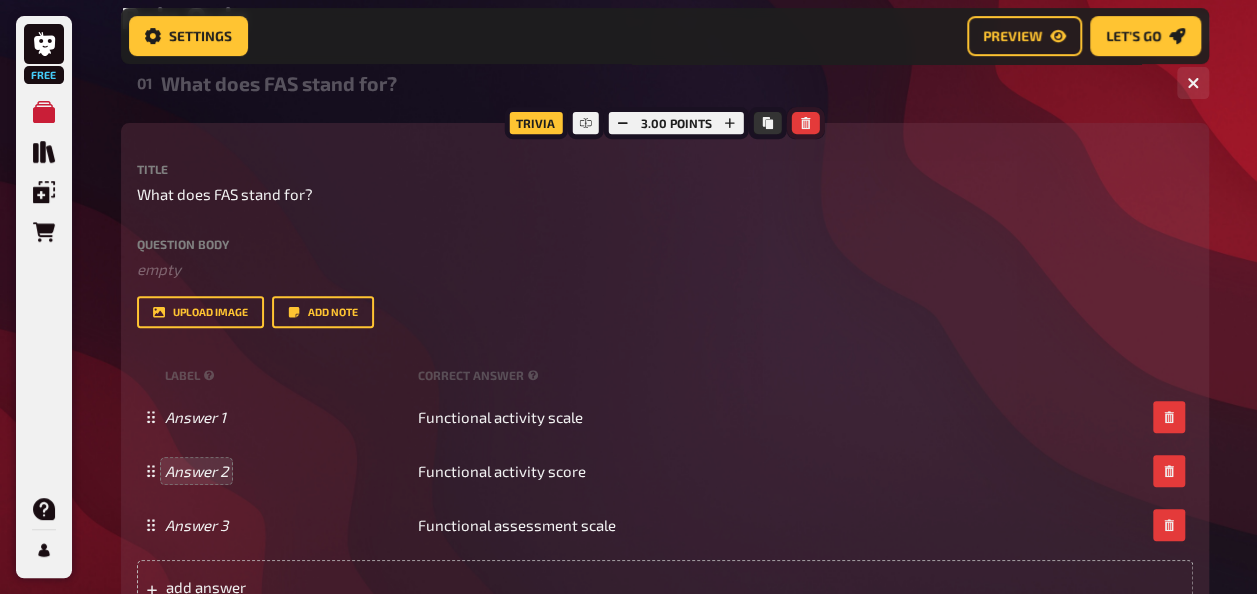 click 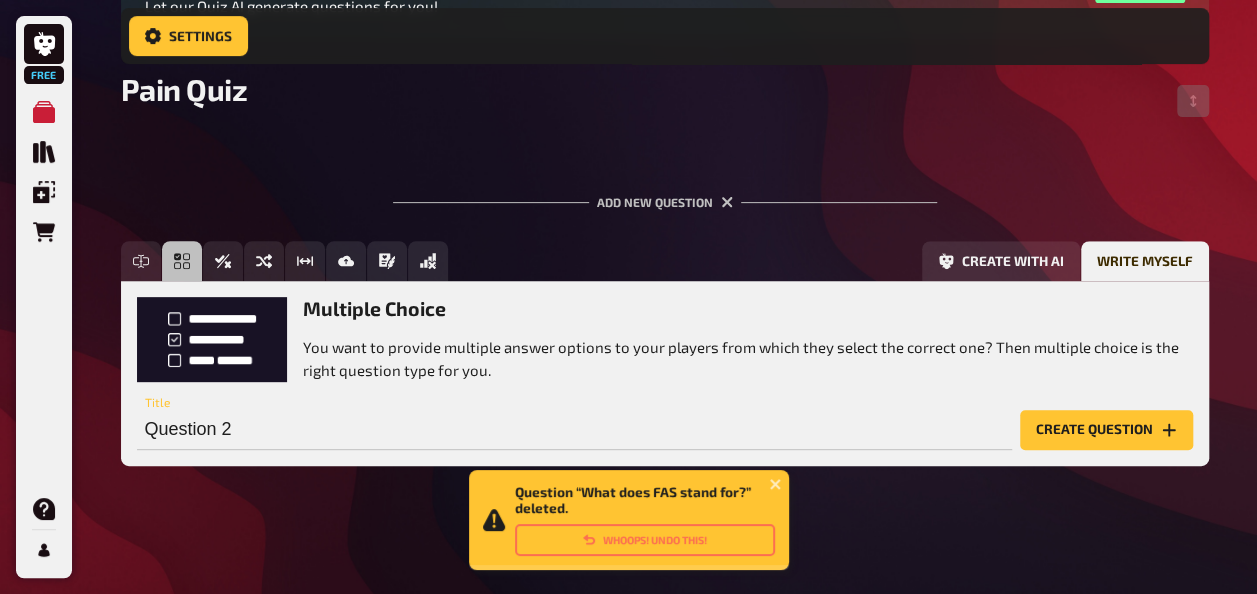 scroll, scrollTop: 276, scrollLeft: 0, axis: vertical 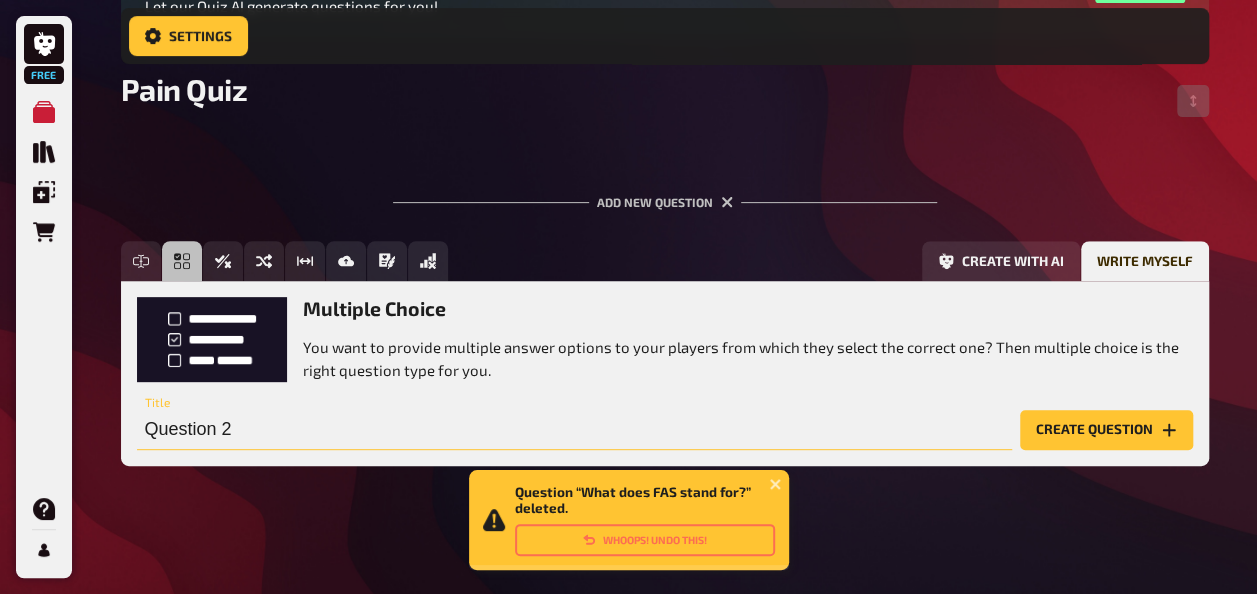 click on "Question 2" at bounding box center [574, 430] 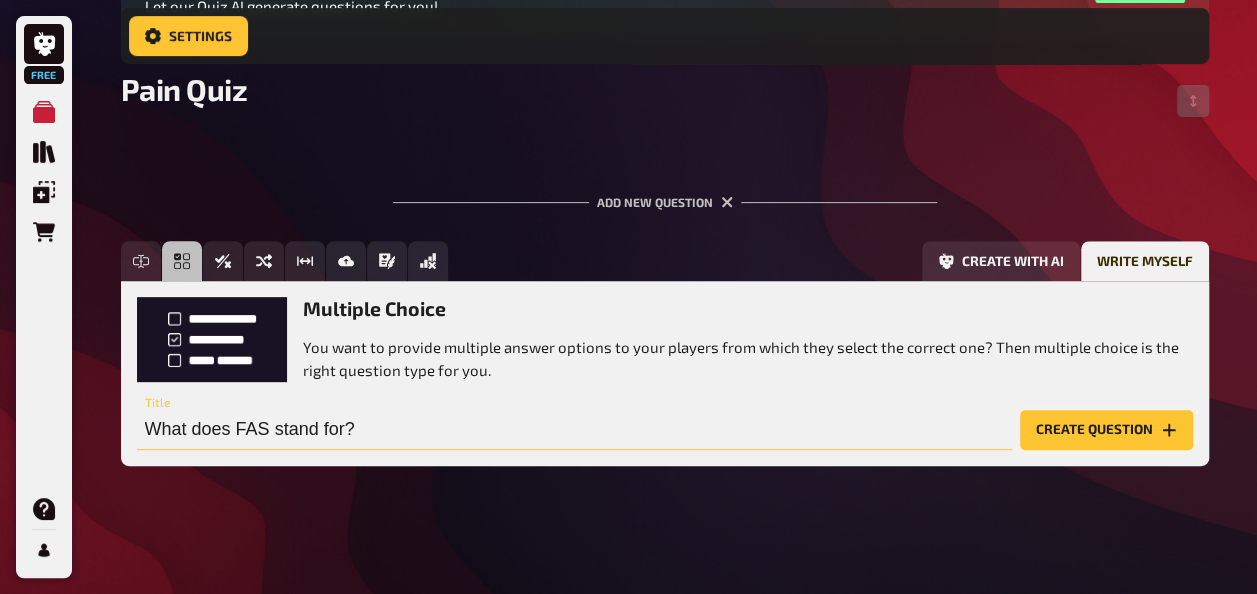 type on "What does FAS stand for?" 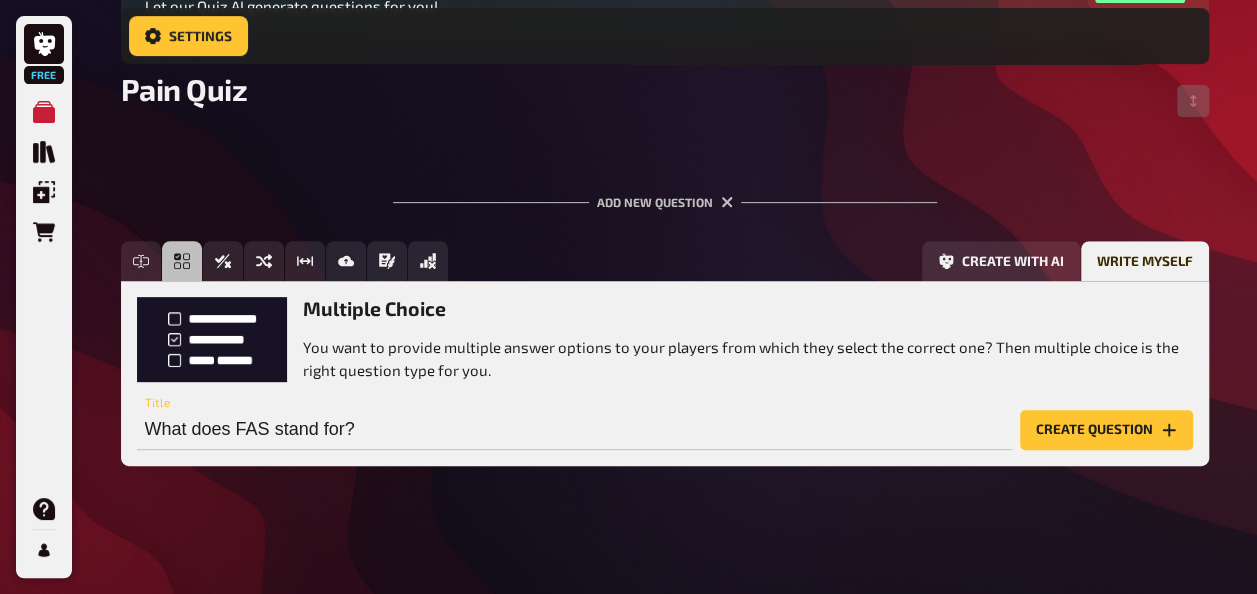 click on "Create question" at bounding box center [1106, 430] 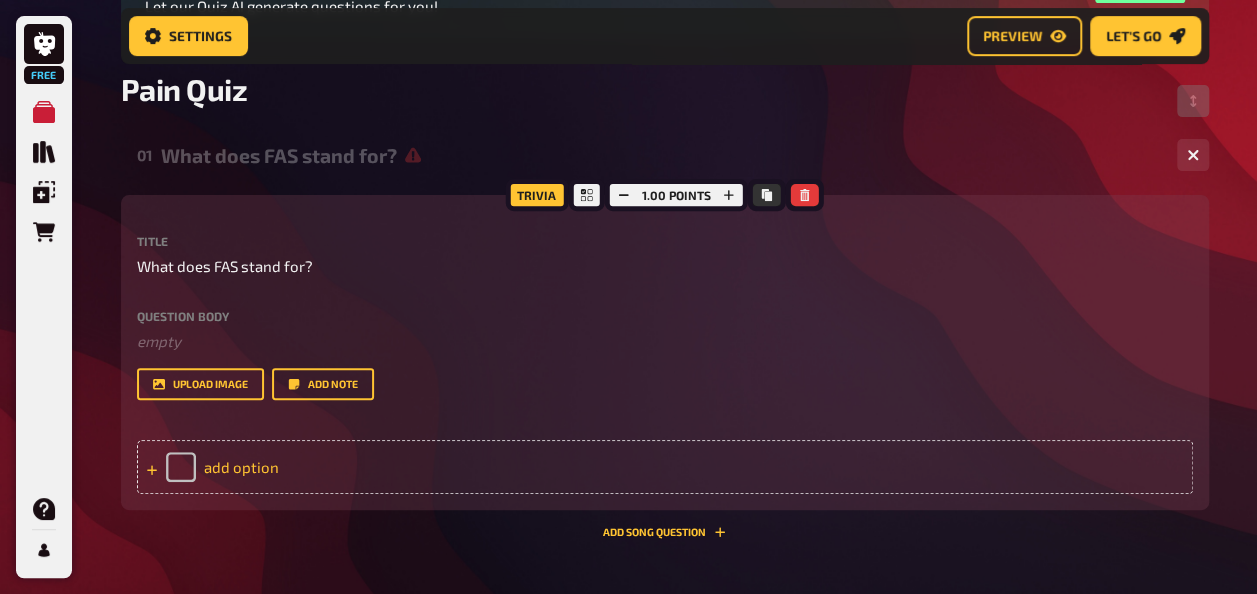 click on "add option" at bounding box center [665, 467] 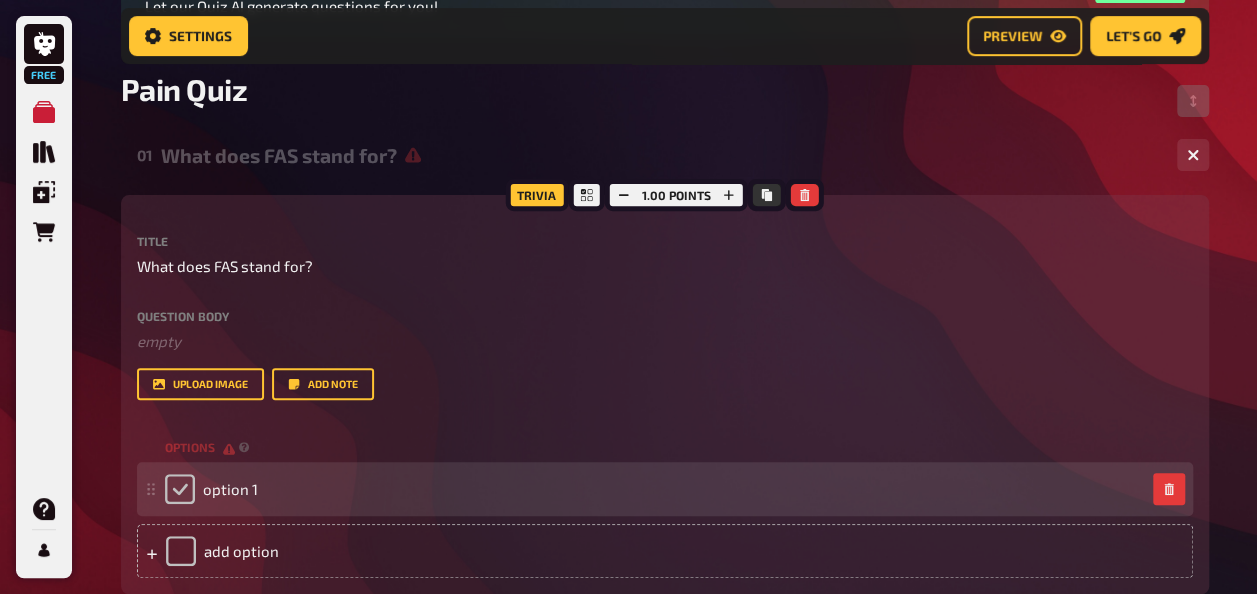 click at bounding box center (180, 489) 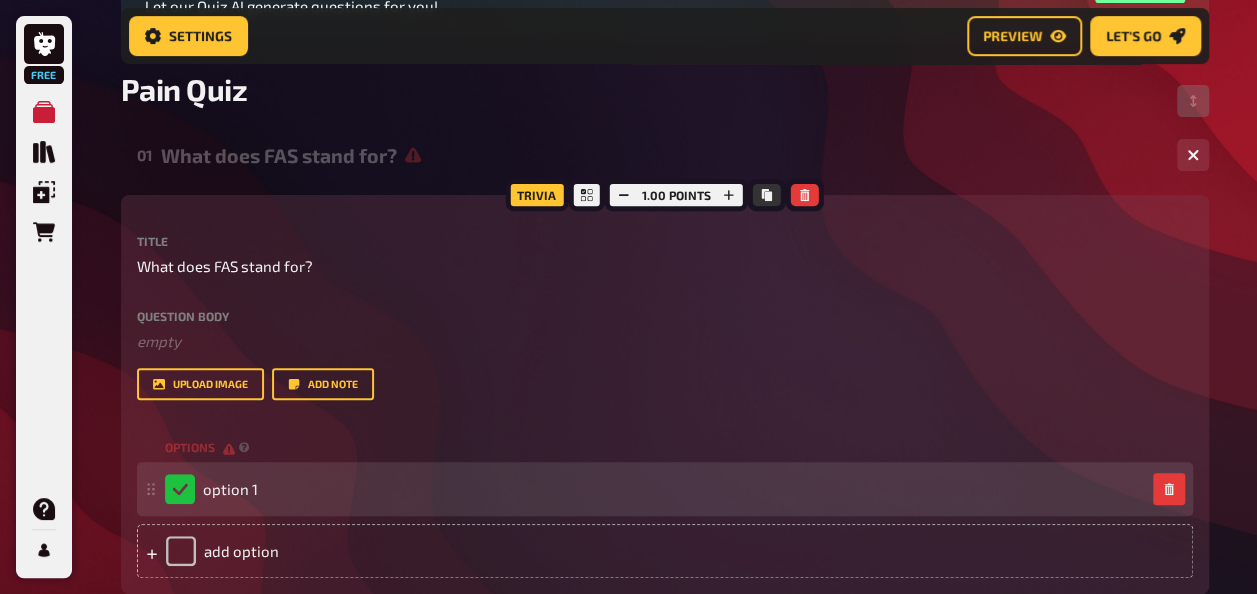 click on "option 1" at bounding box center (211, 489) 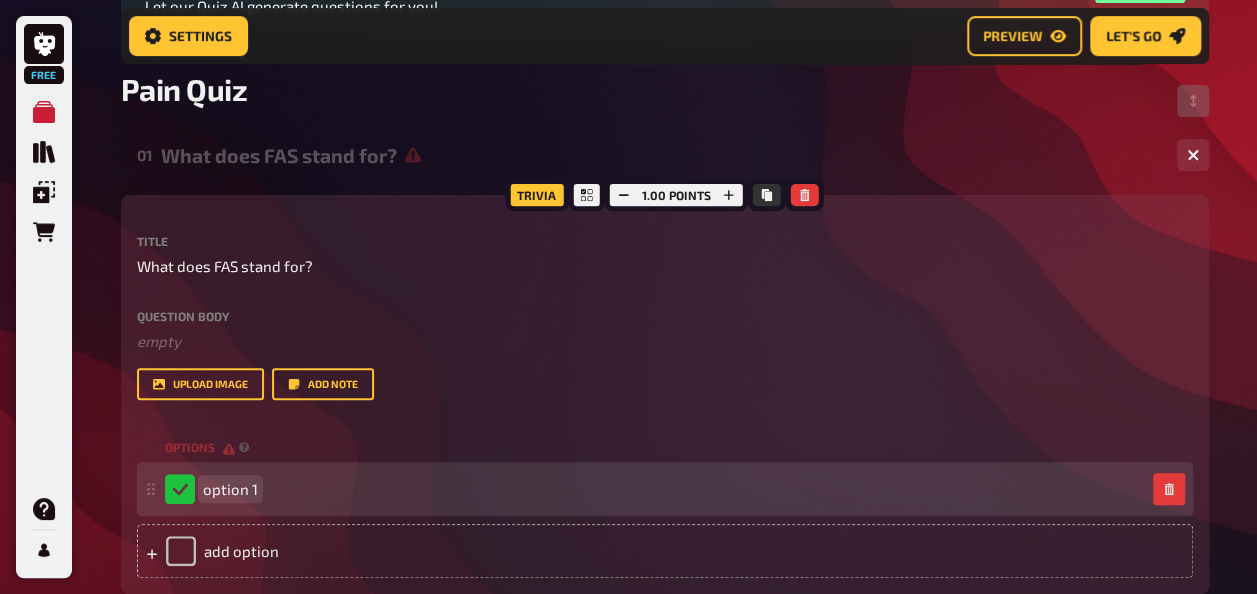 click on "option 1" at bounding box center (230, 489) 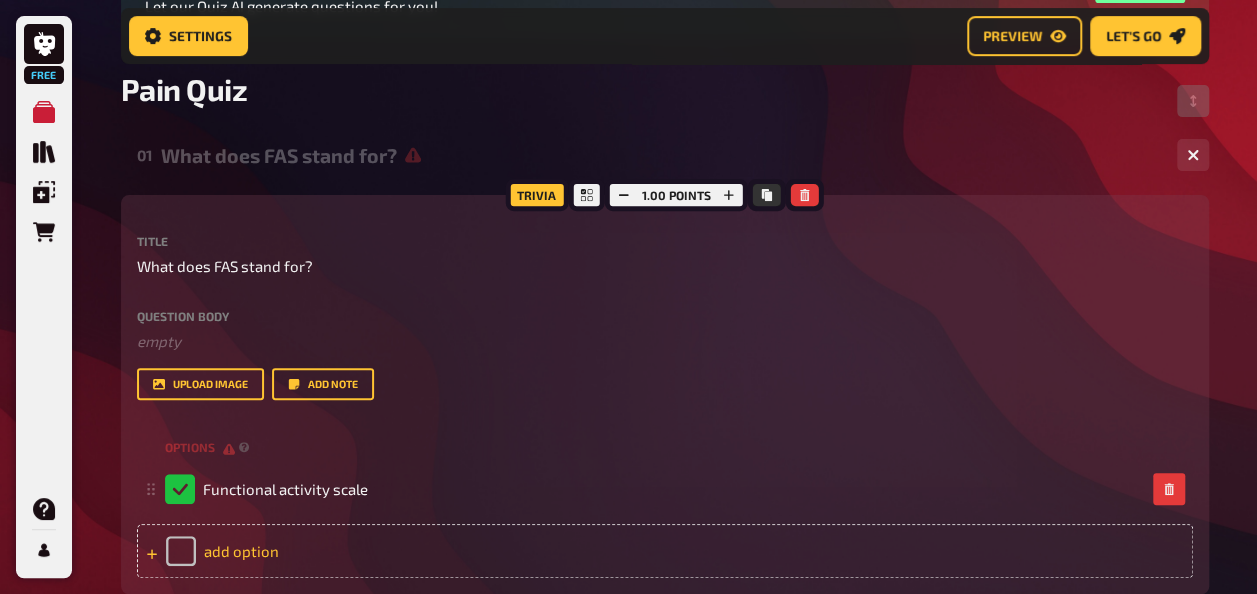 click on "add option" at bounding box center (665, 551) 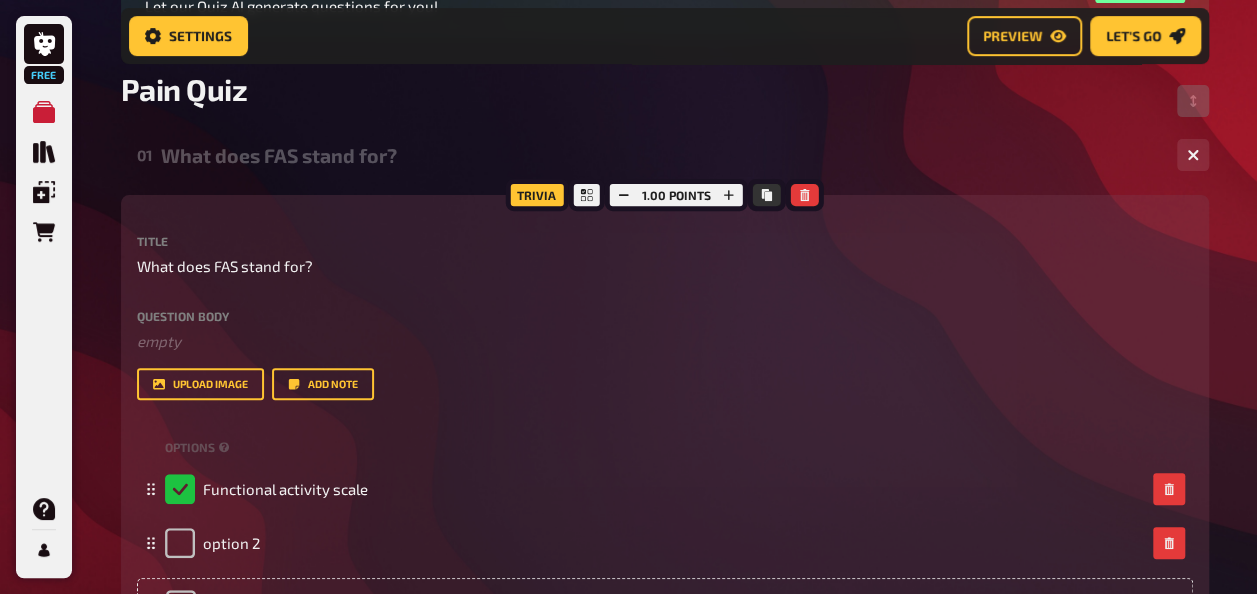 type 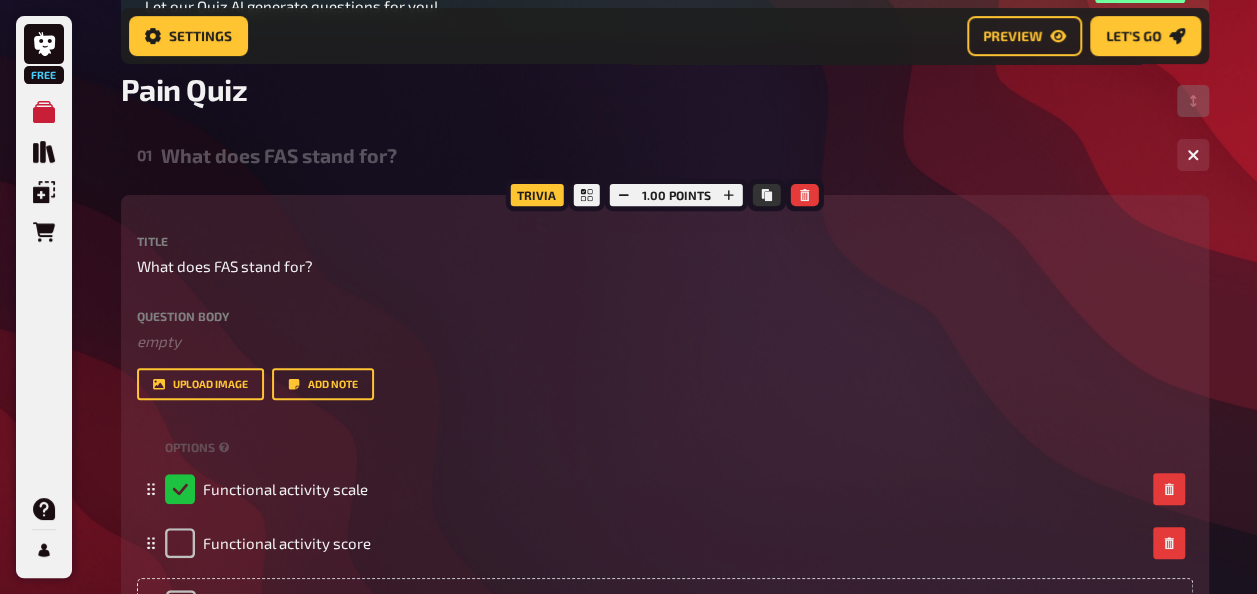 click on "add option" at bounding box center [665, 605] 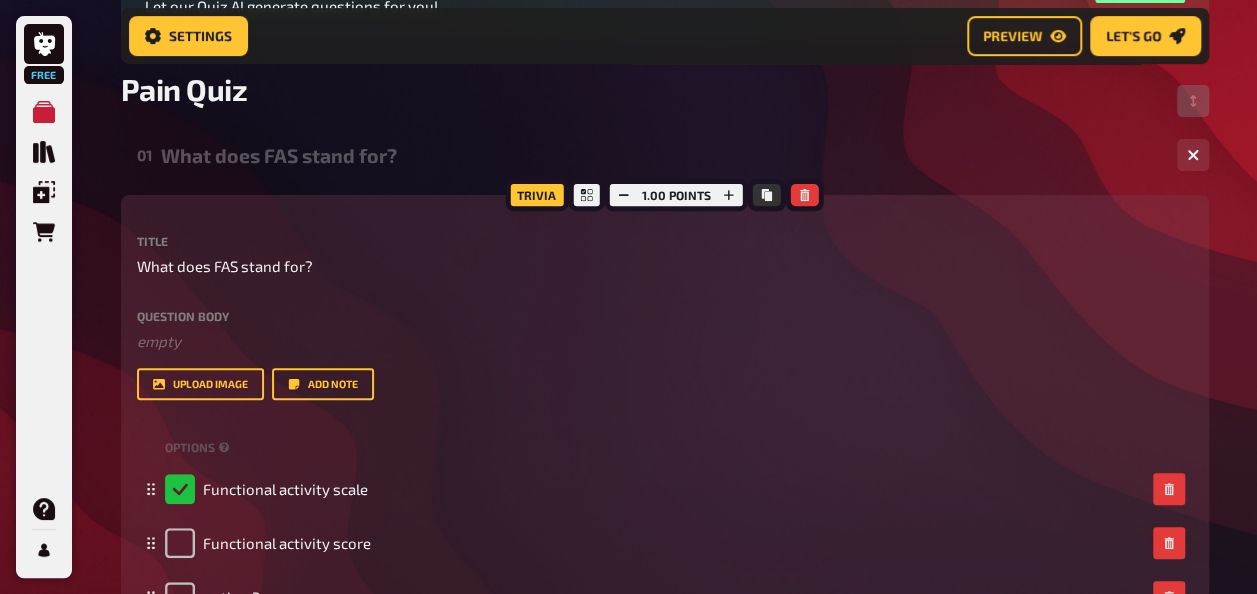 scroll, scrollTop: 288, scrollLeft: 0, axis: vertical 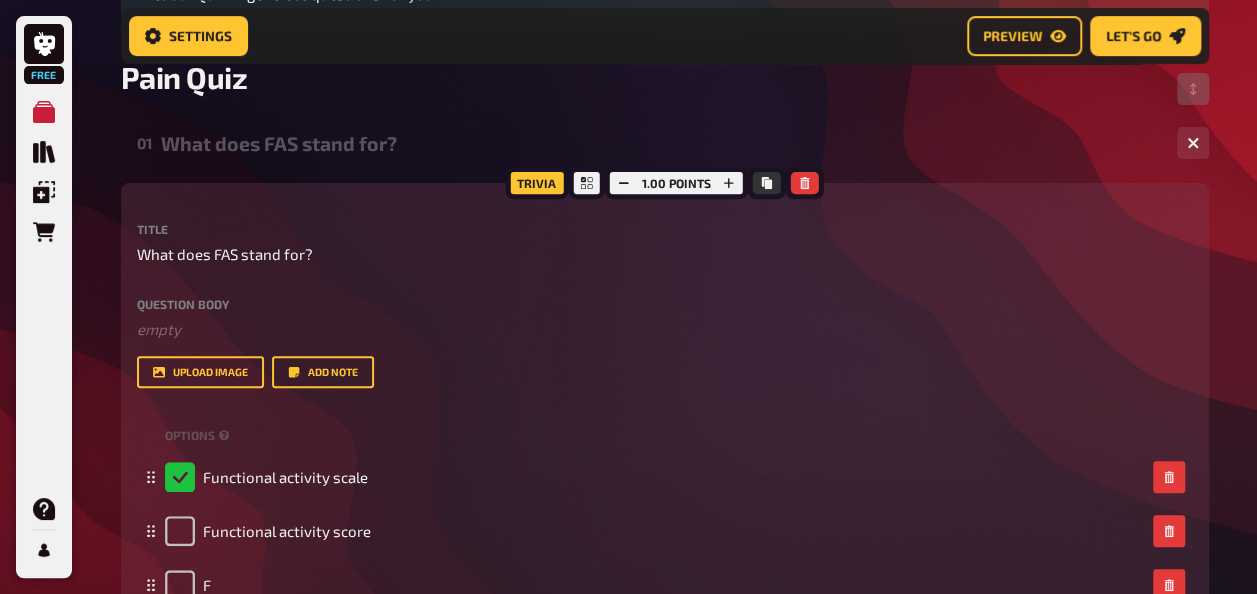 type 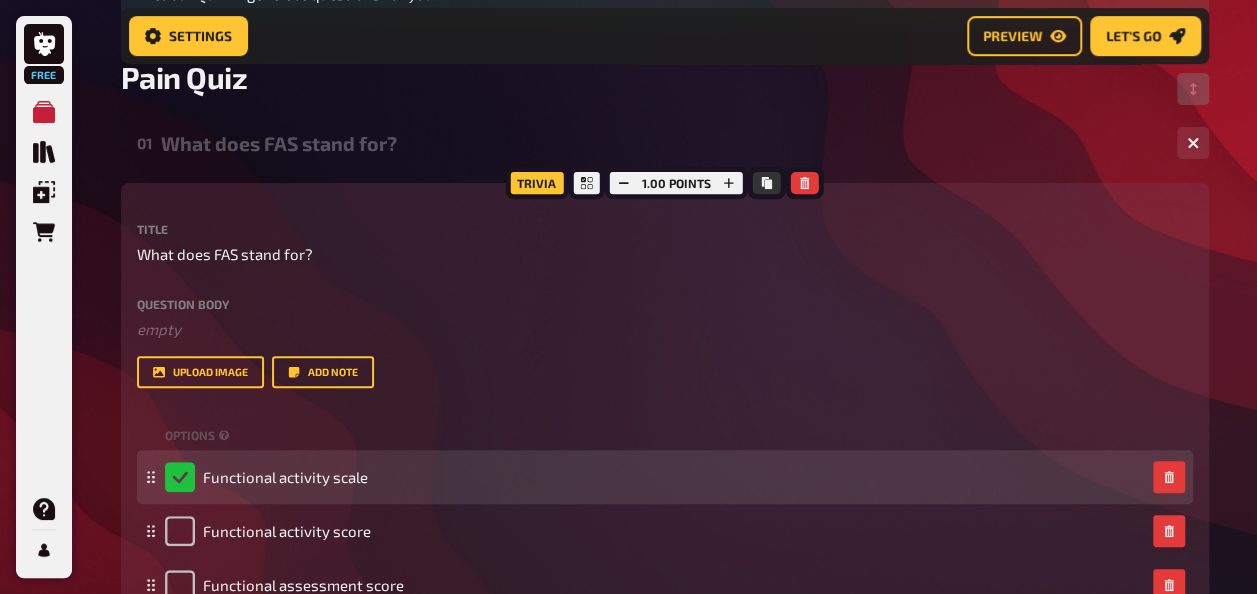 click on "Functional activity scale" at bounding box center [266, 477] 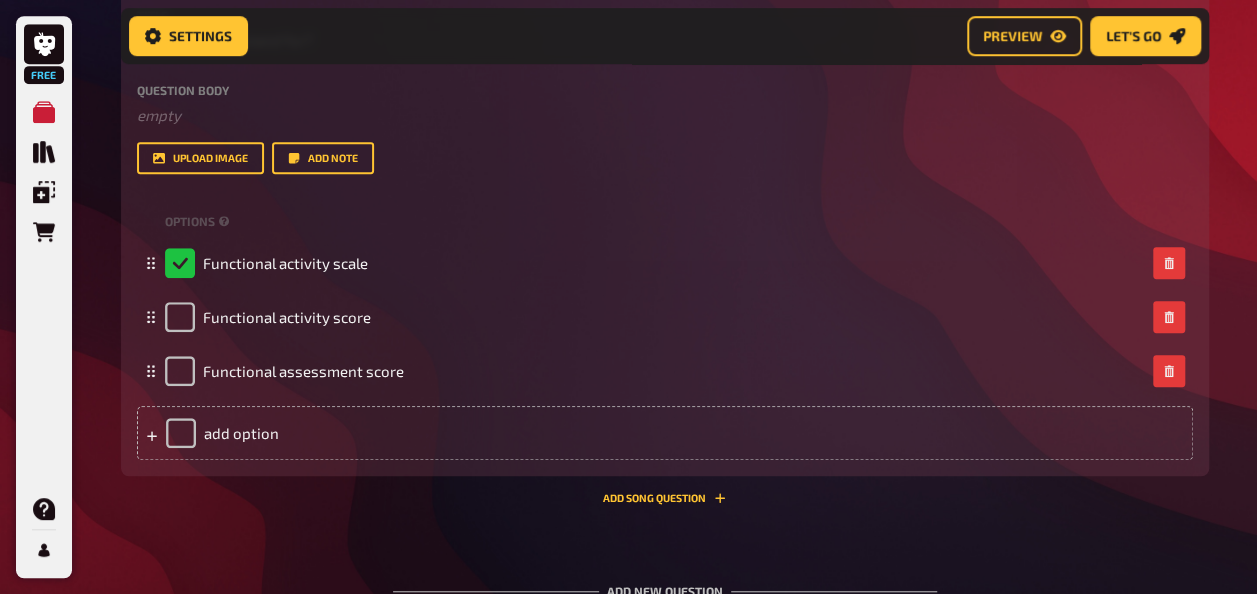 scroll, scrollTop: 507, scrollLeft: 0, axis: vertical 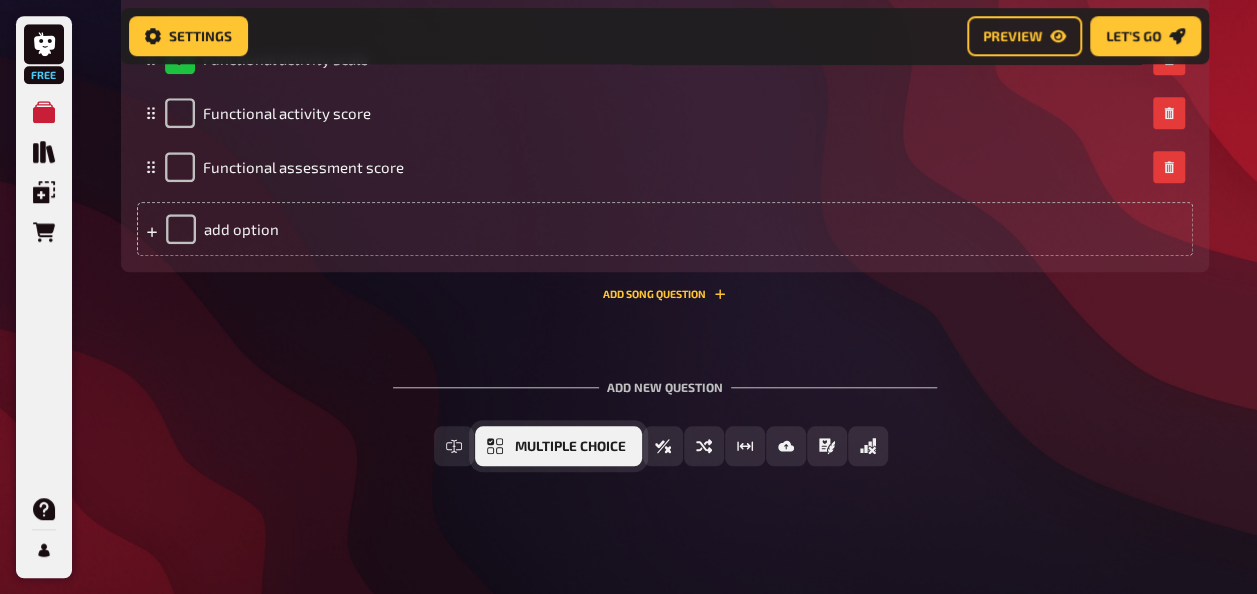 click on "Multiple Choice" at bounding box center [570, 447] 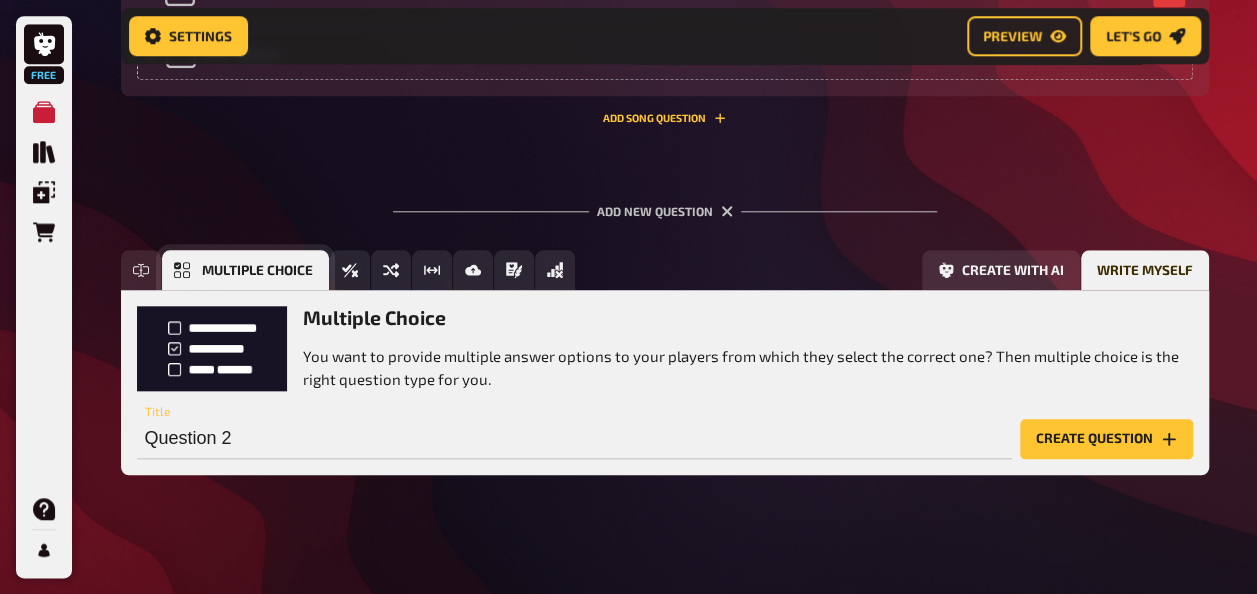 scroll, scrollTop: 891, scrollLeft: 0, axis: vertical 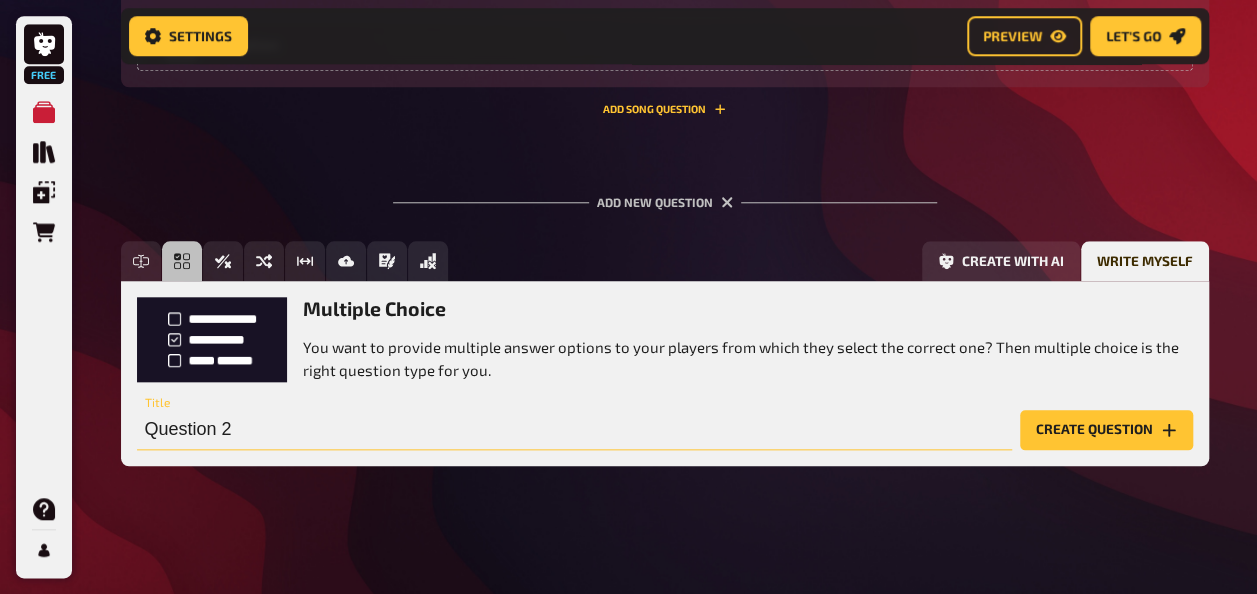 click on "Question 2" at bounding box center [574, 430] 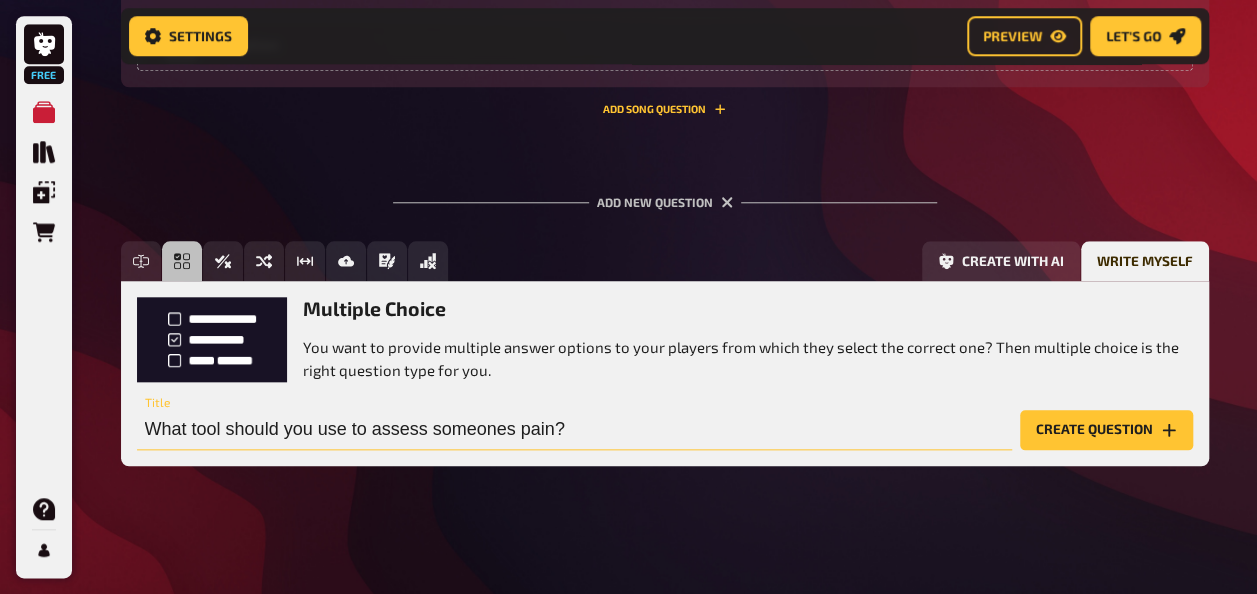 click on "What tool should you use to assess someones pain?" at bounding box center (574, 430) 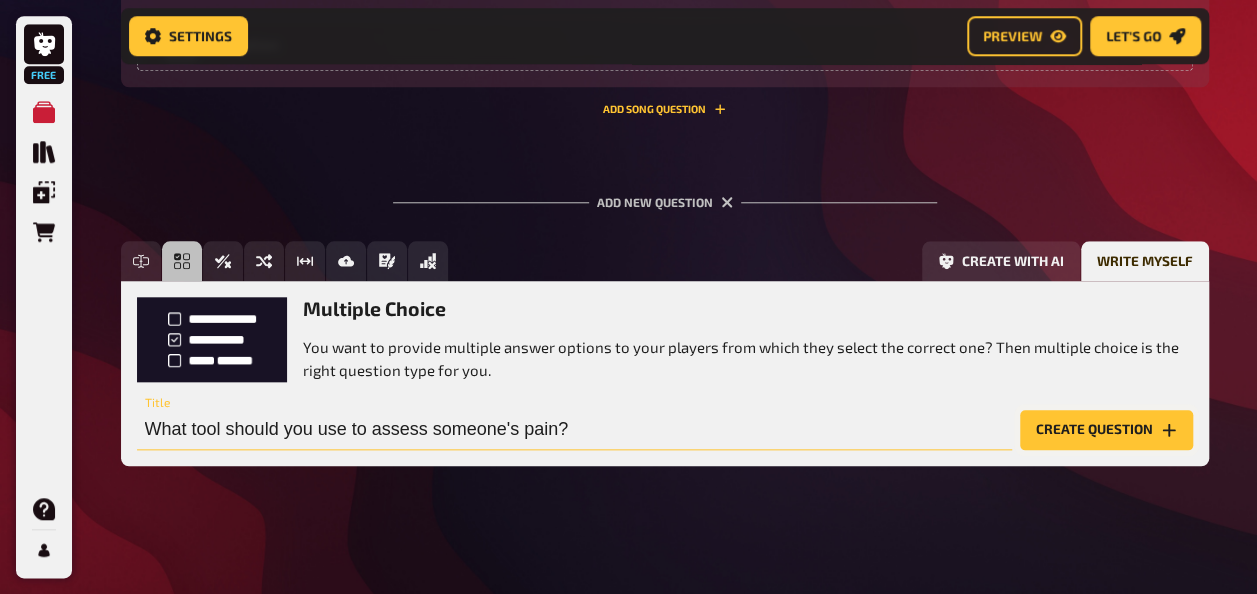 type on "What tool should you use to assess someone's pain?" 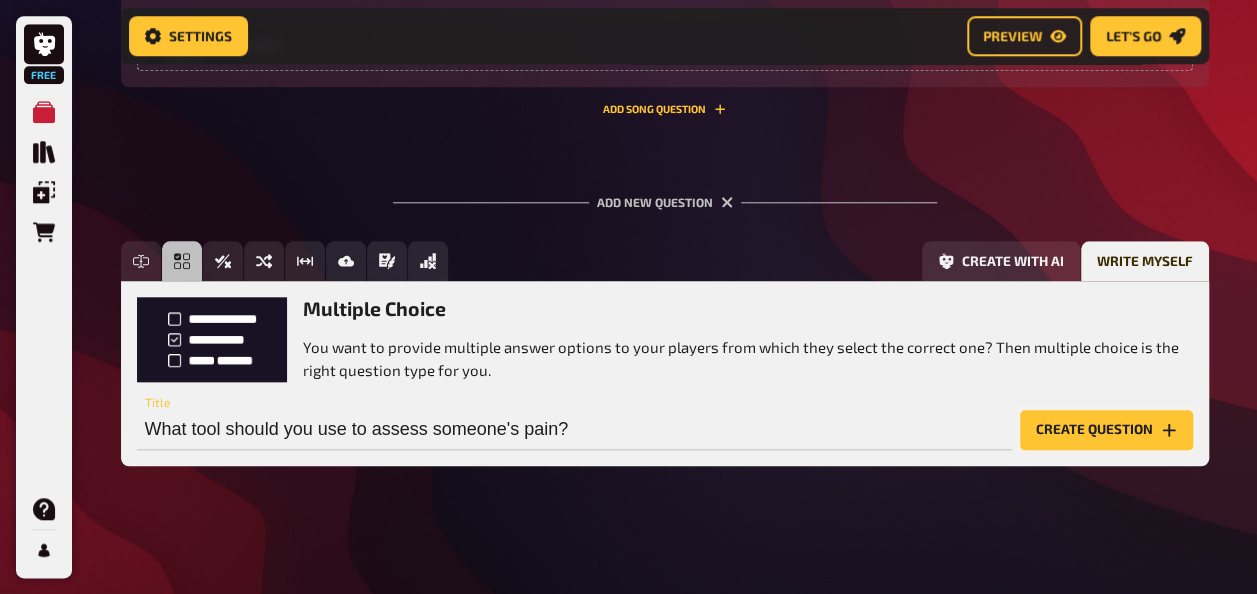 click on "Create question" at bounding box center [1106, 430] 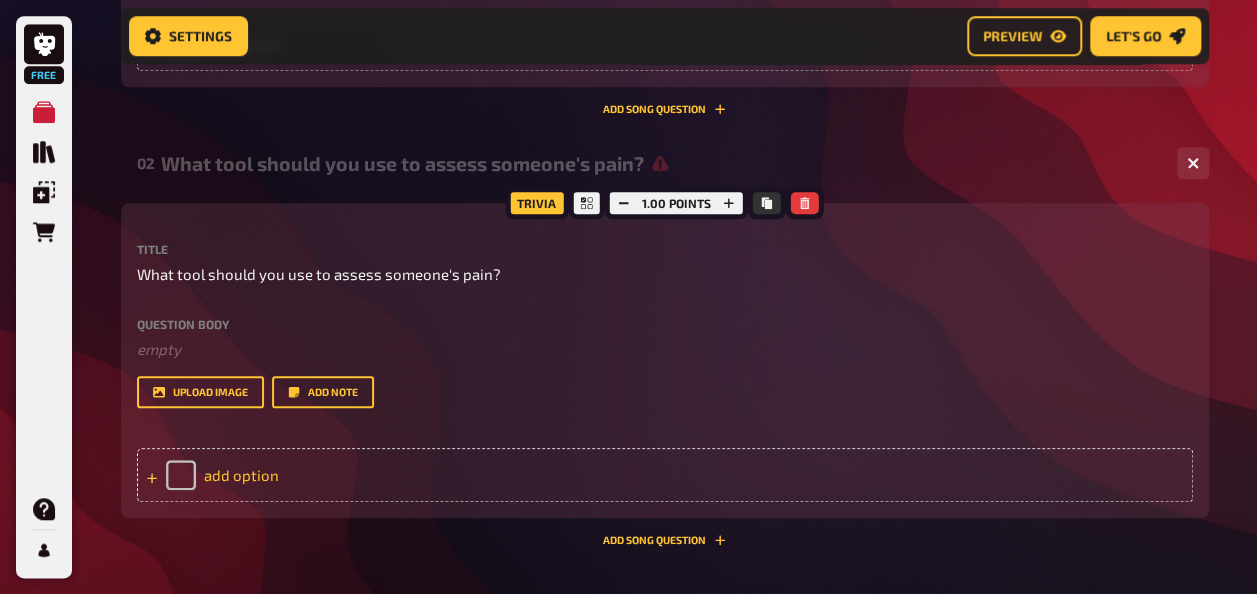 click on "add option" at bounding box center (665, 475) 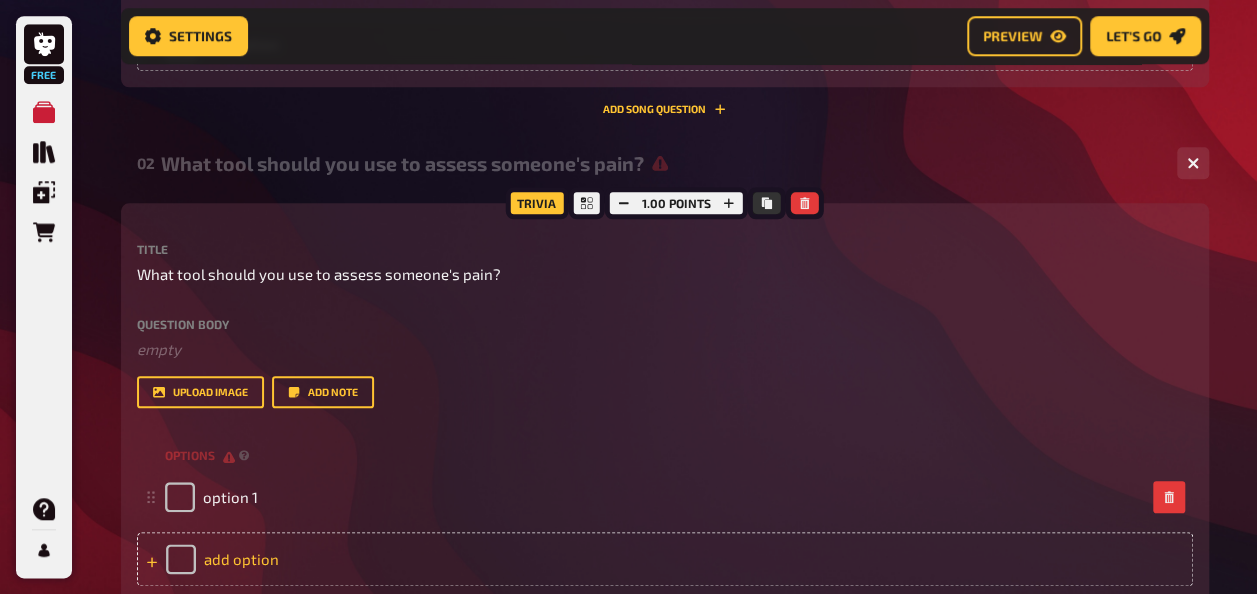 type 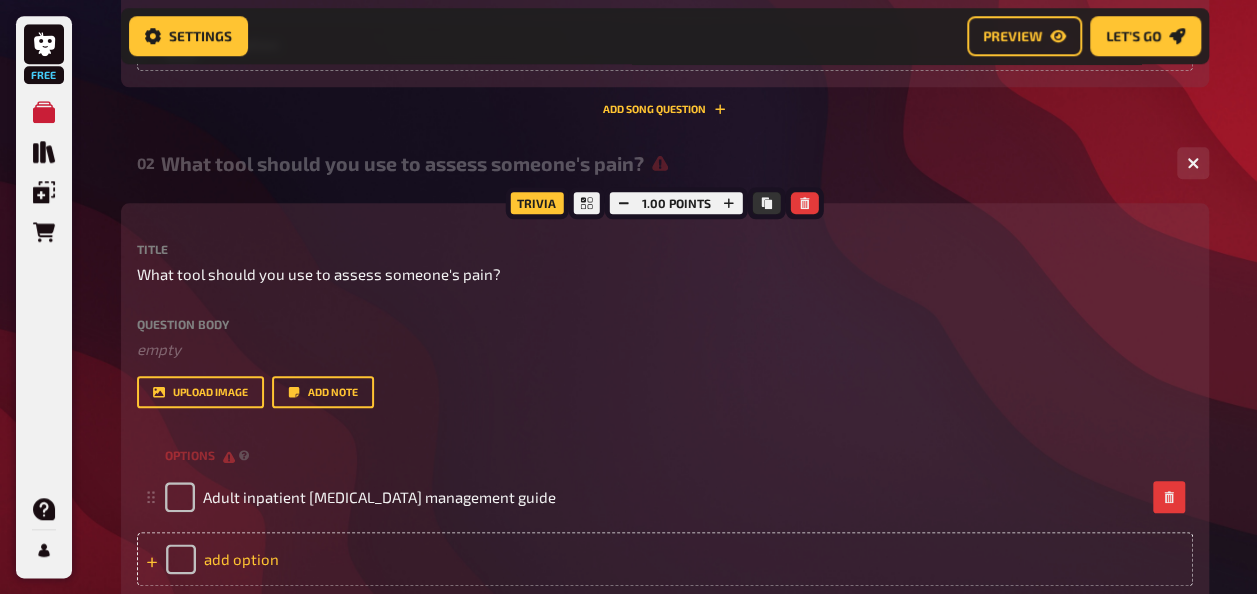 click on "add option" at bounding box center (665, 559) 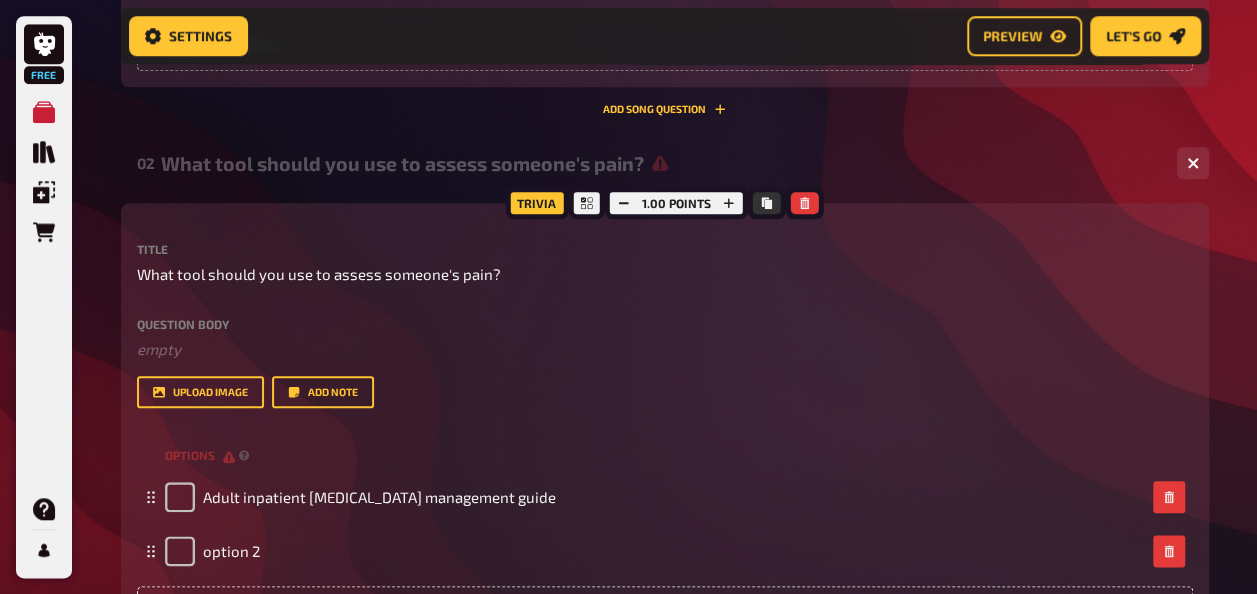 type 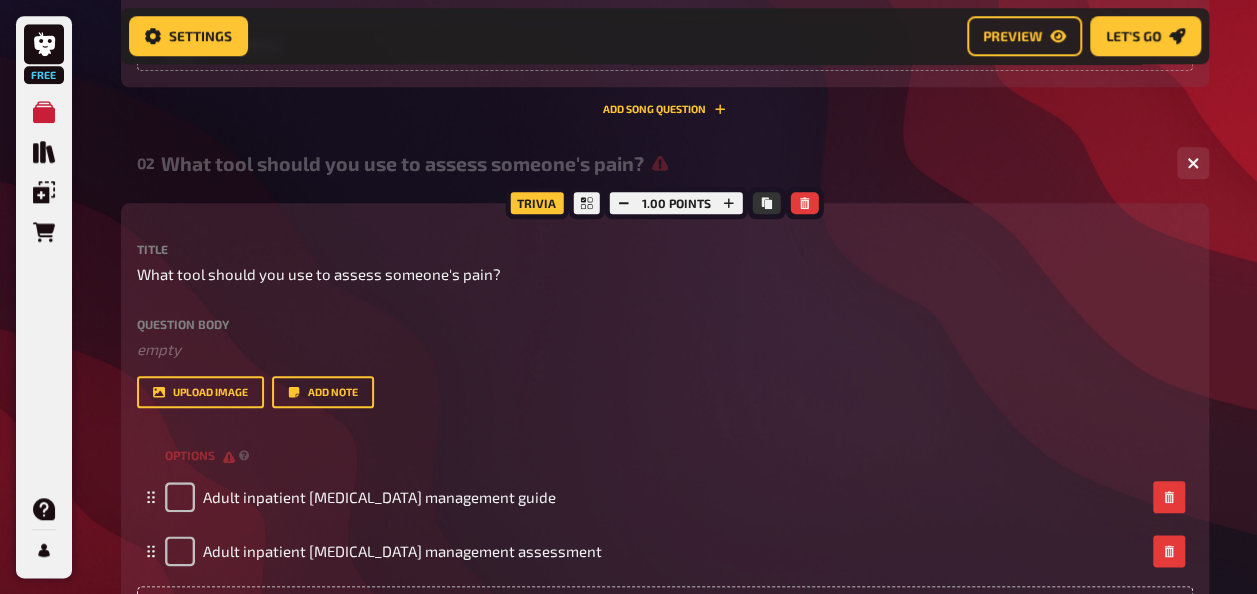 click on "add option" at bounding box center (665, 613) 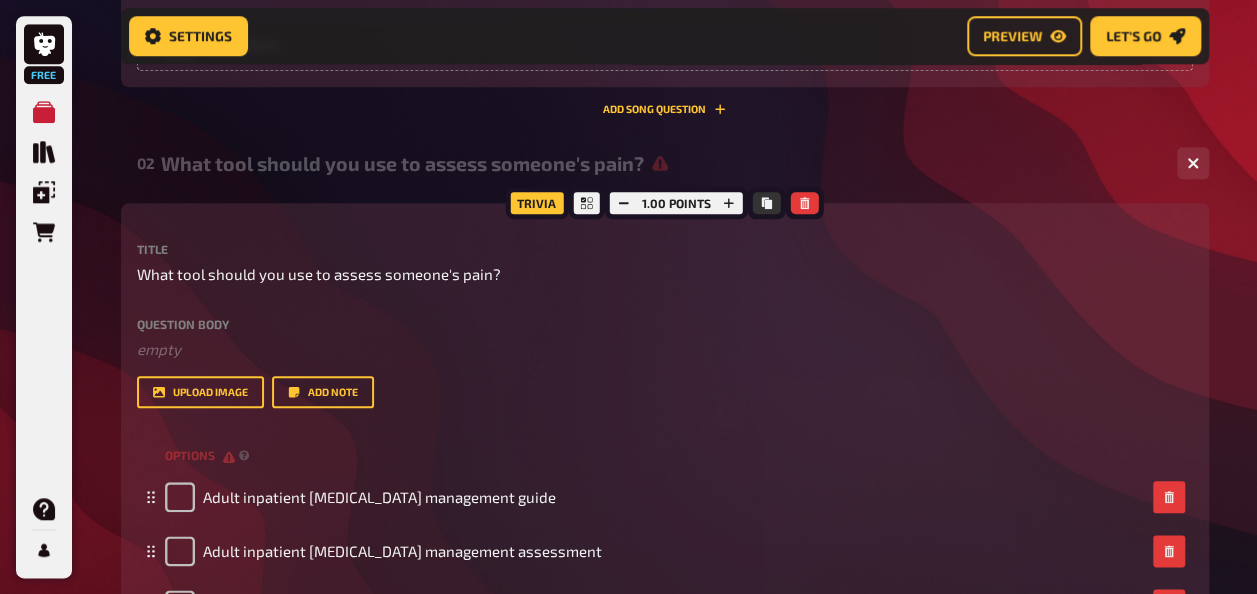 scroll, scrollTop: 1200, scrollLeft: 0, axis: vertical 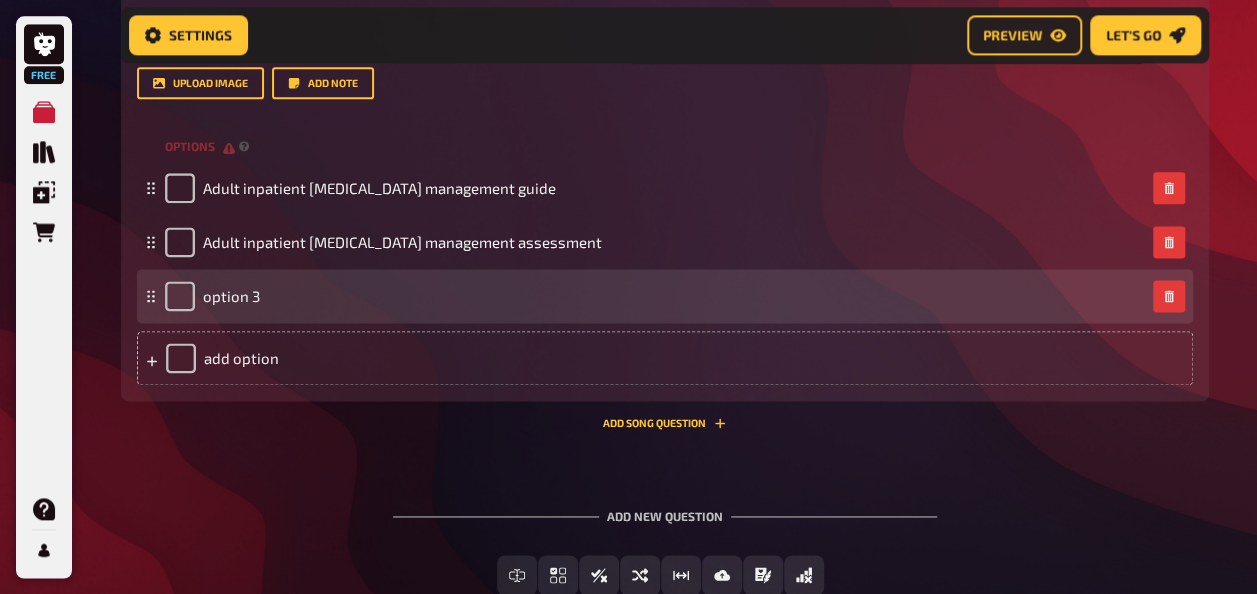 type 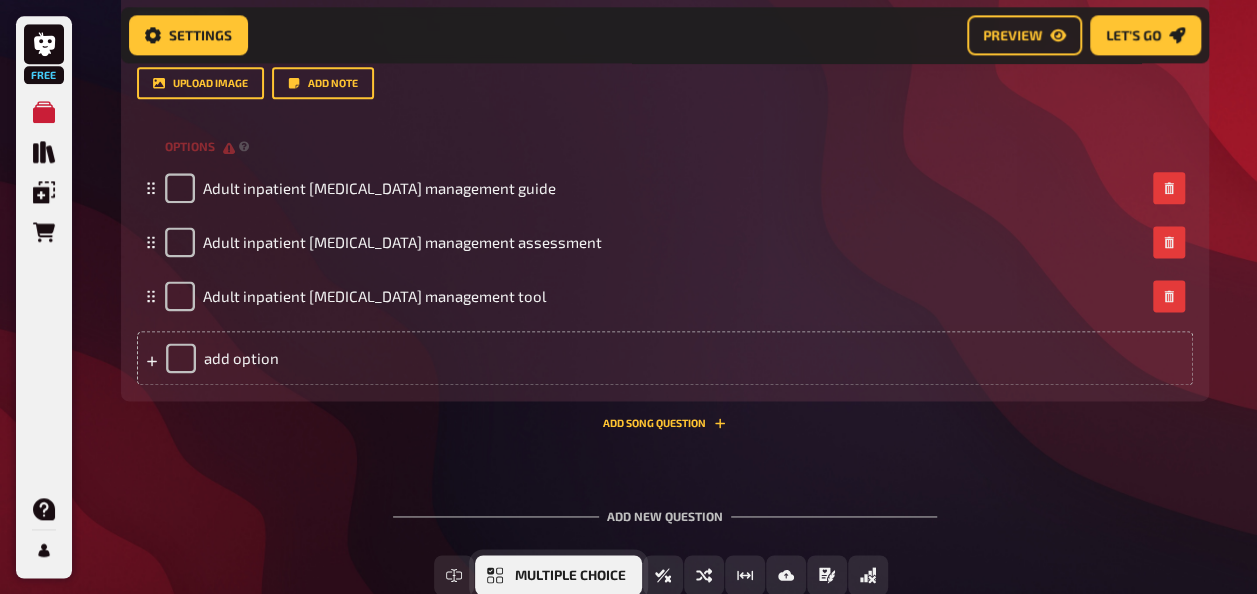 click on "Multiple Choice" at bounding box center (558, 575) 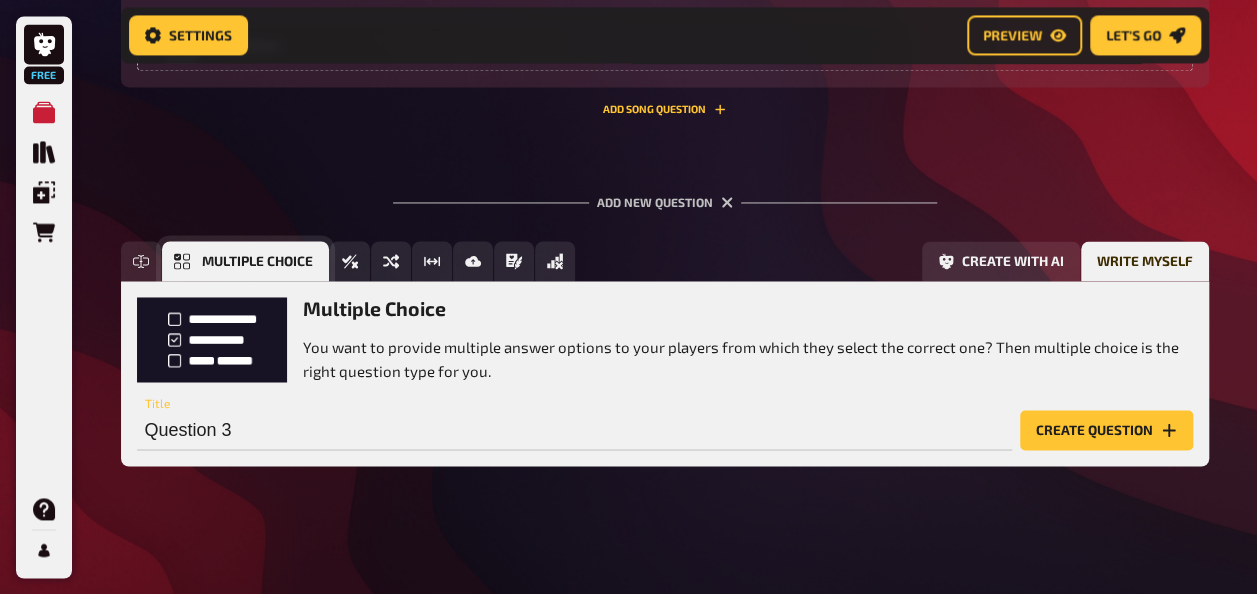 scroll, scrollTop: 1514, scrollLeft: 0, axis: vertical 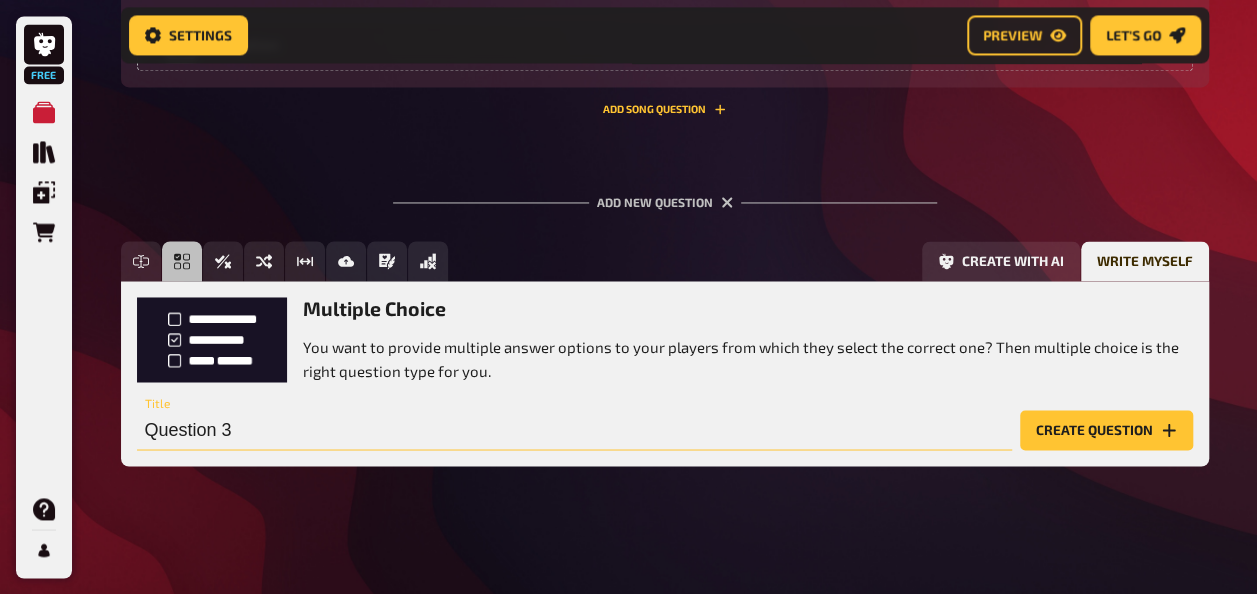 click on "Question 3" at bounding box center [574, 430] 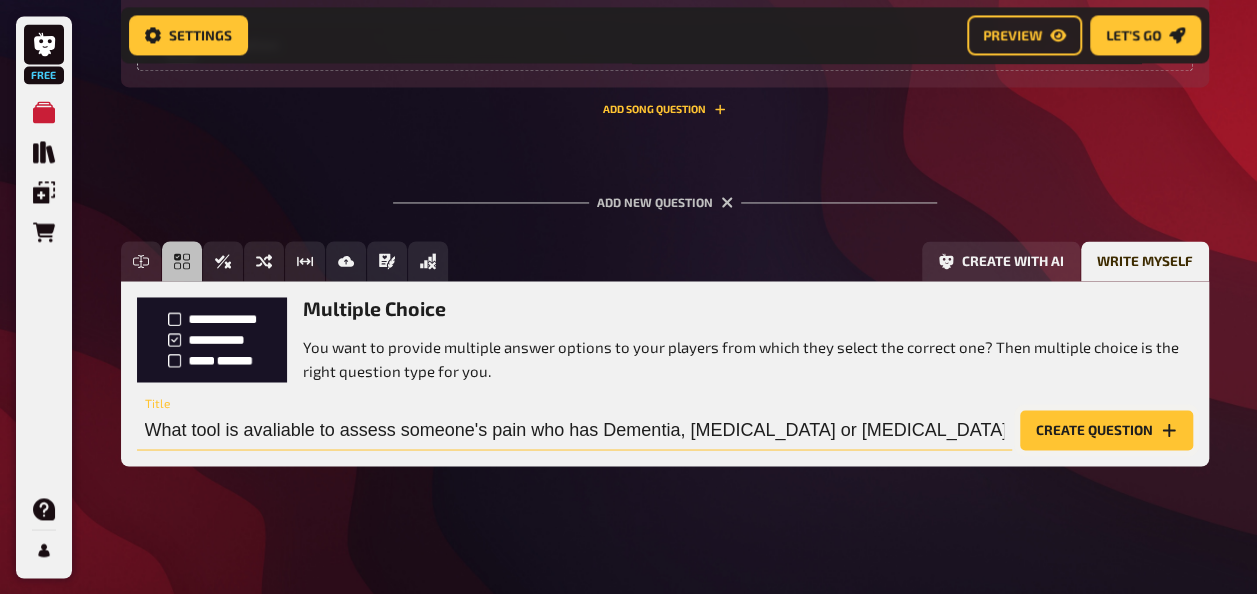 type on "What tool is avaliable to assess someone's pain who has Dementia, Delirium or Learning disabilities?" 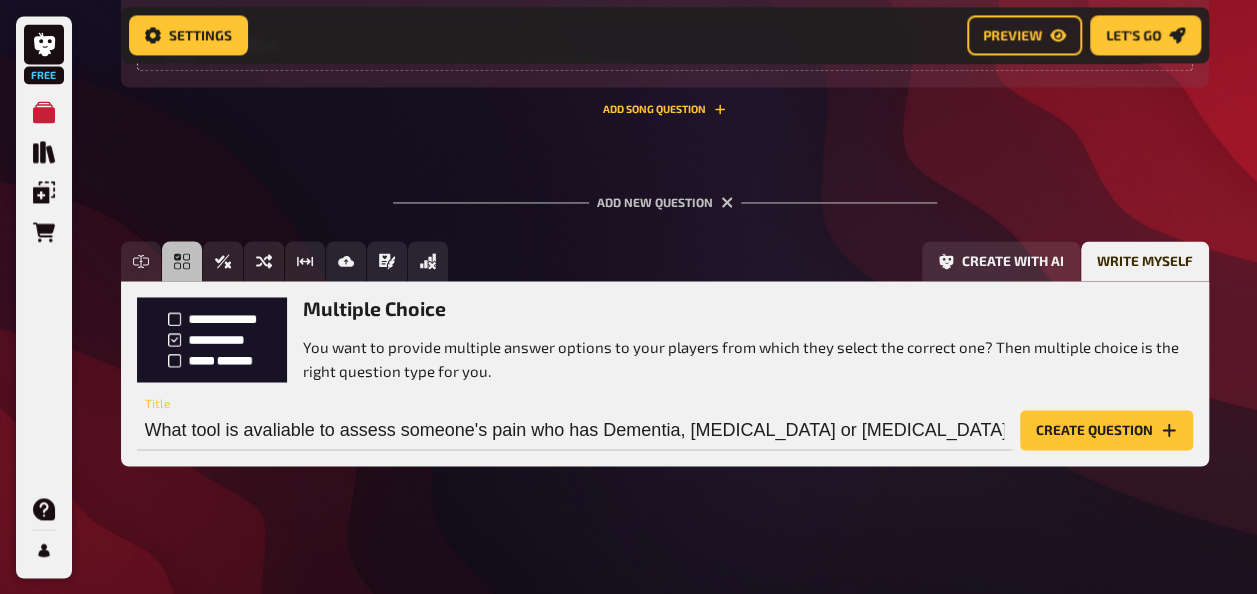 click on "Create question" at bounding box center (1106, 430) 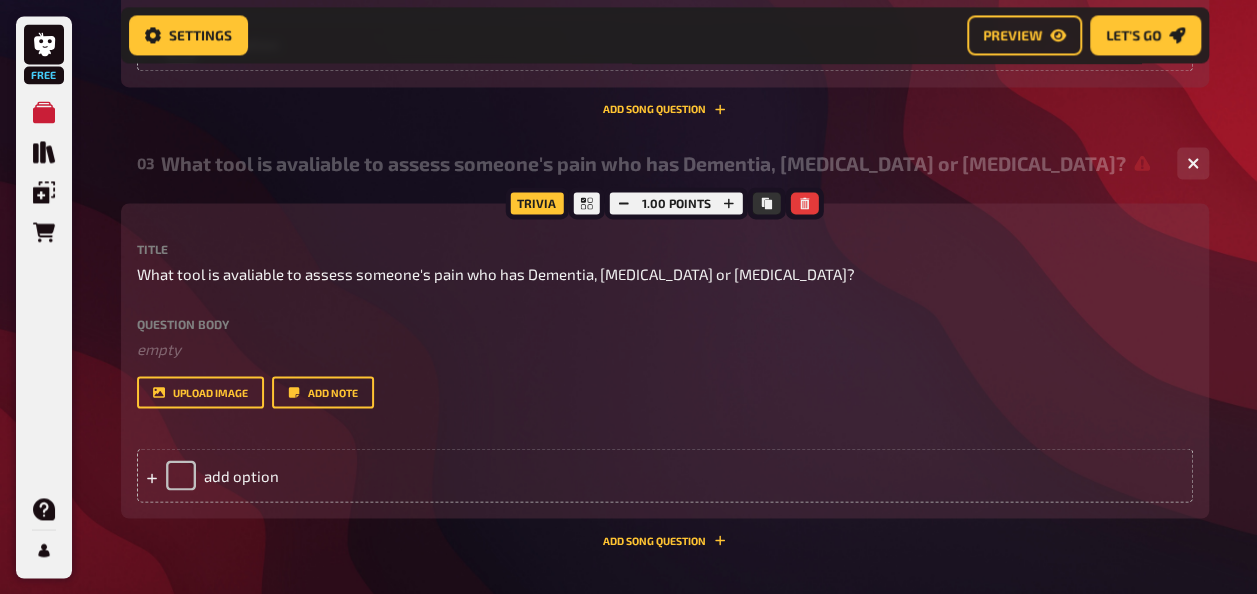 click on "add option" at bounding box center [665, 471] 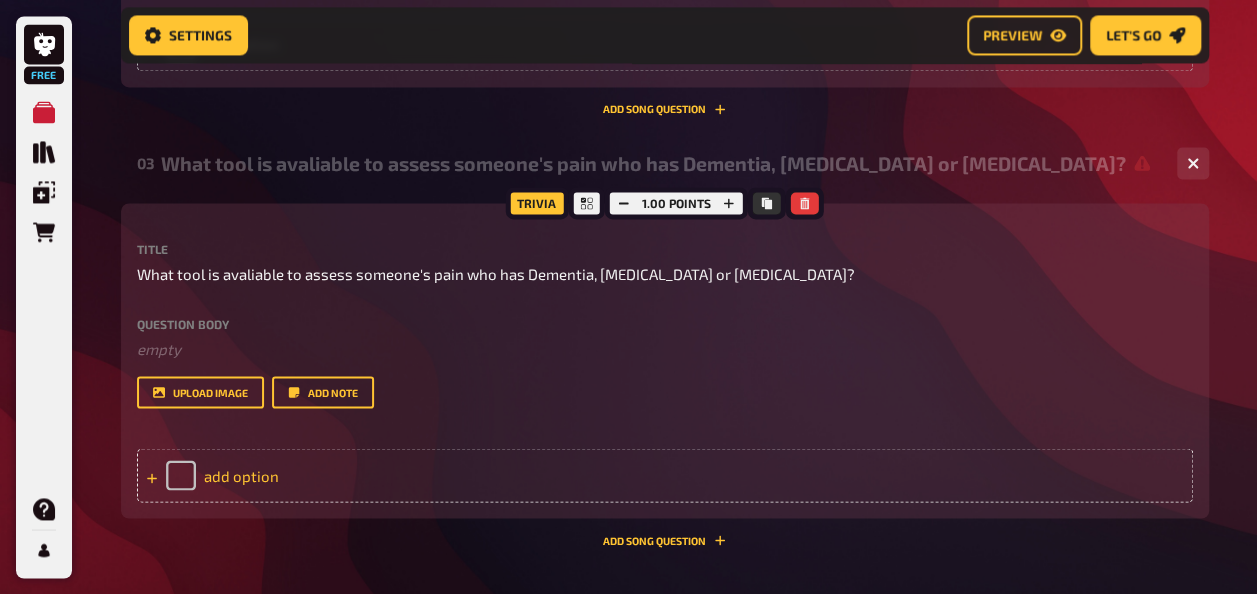 click on "add option" at bounding box center (665, 475) 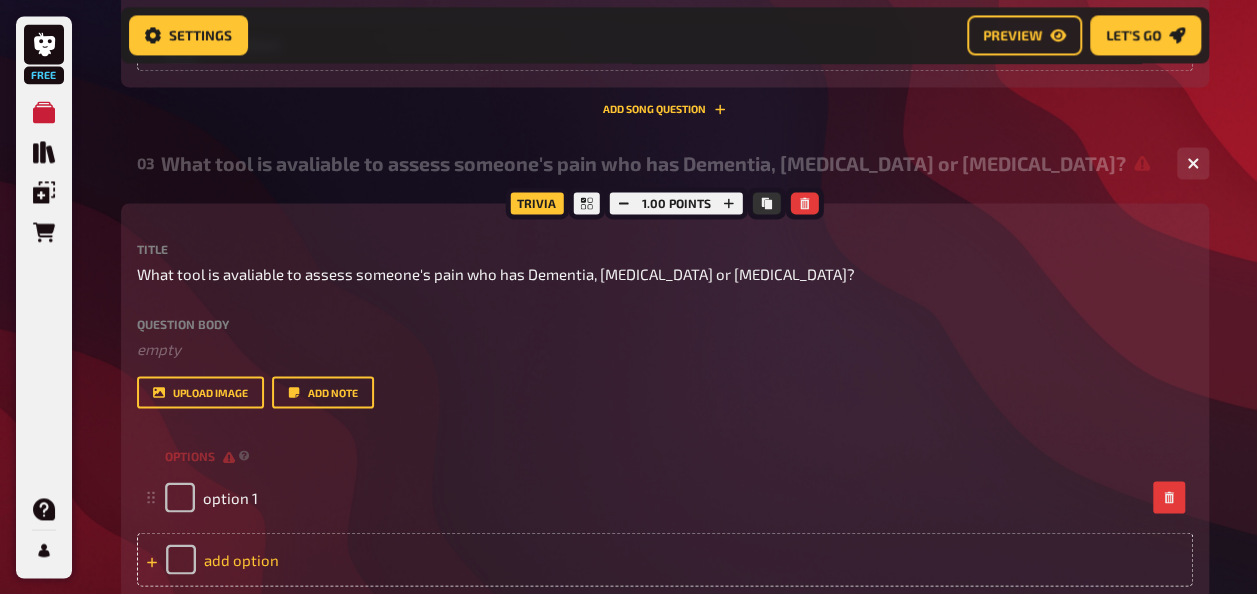 type 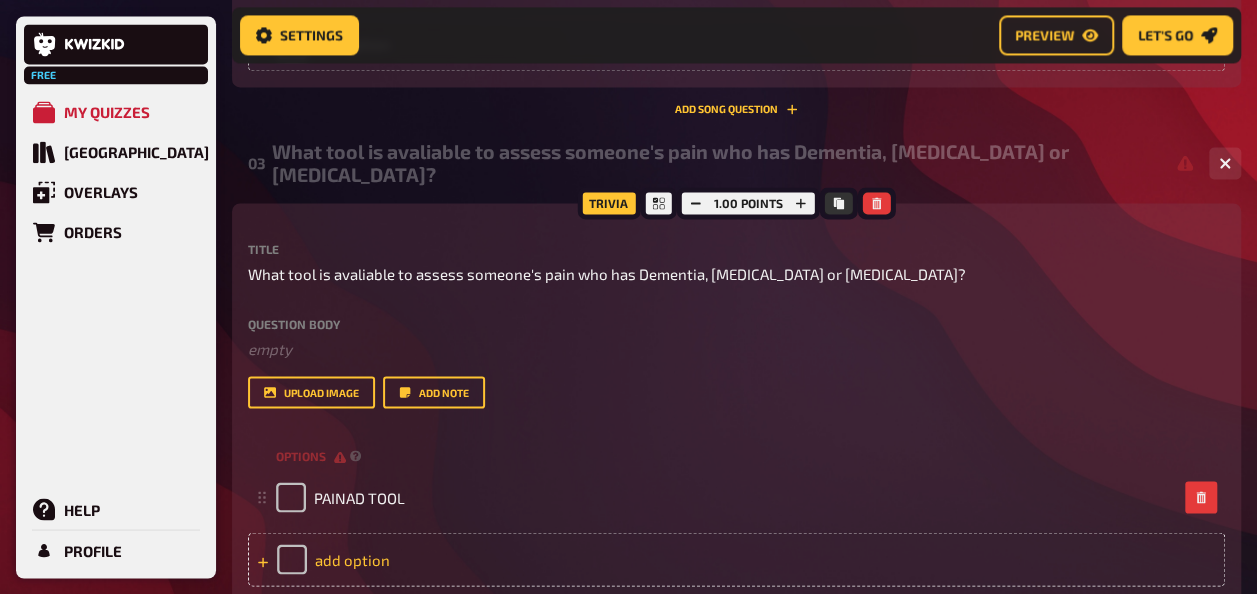click on "add option" at bounding box center (736, 559) 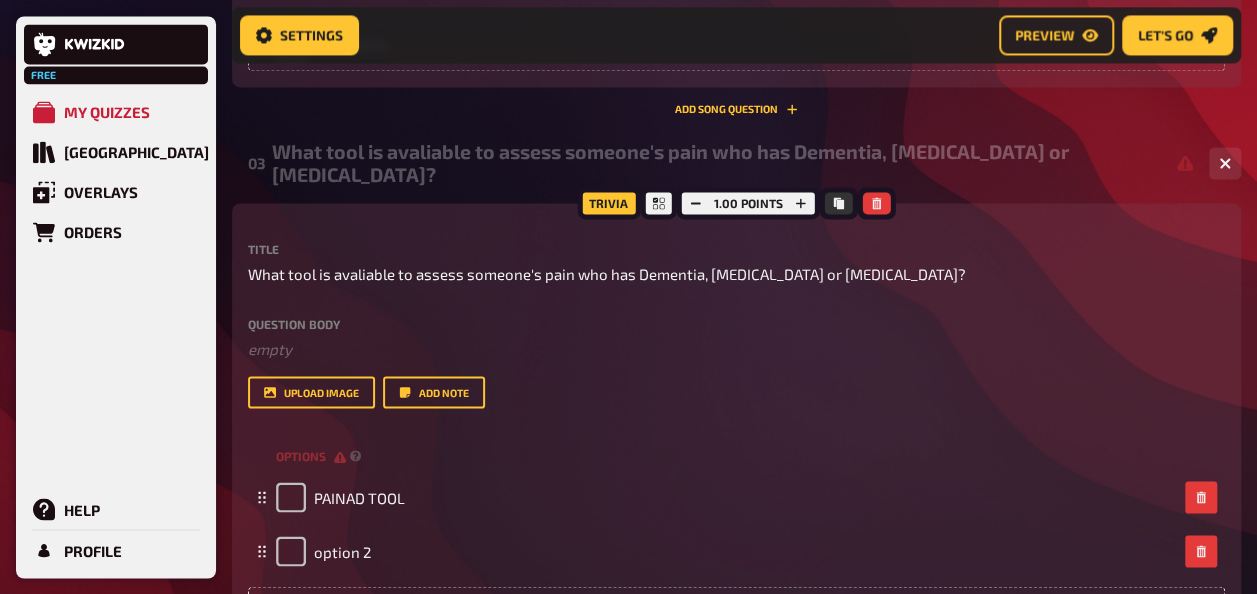 type 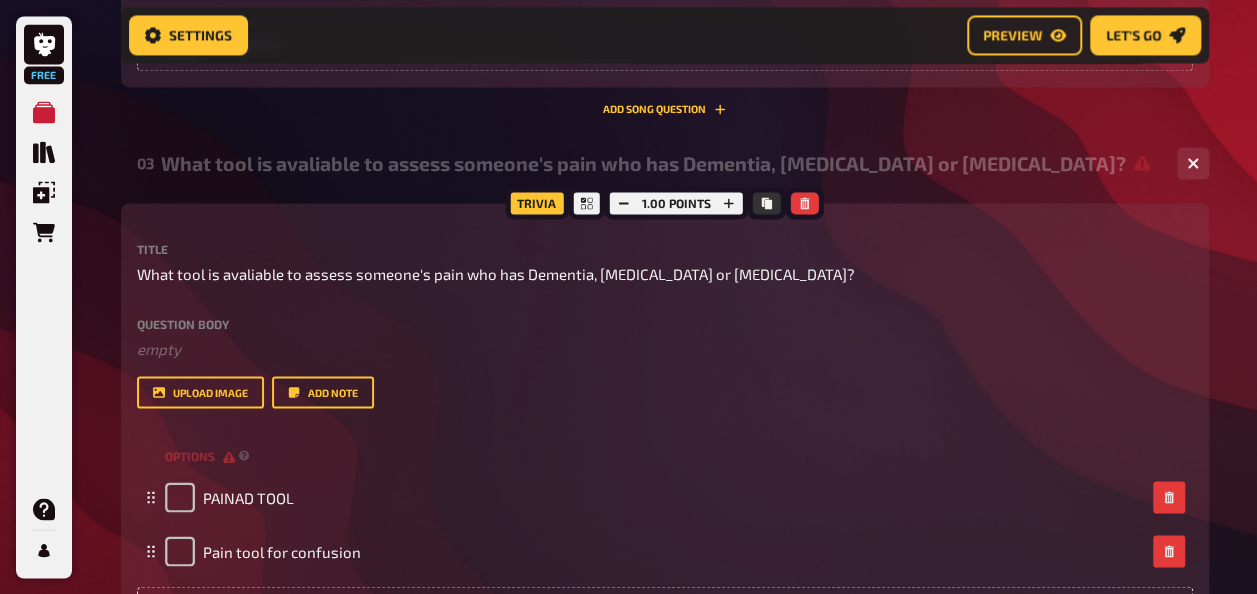 click on "add option" at bounding box center (665, 613) 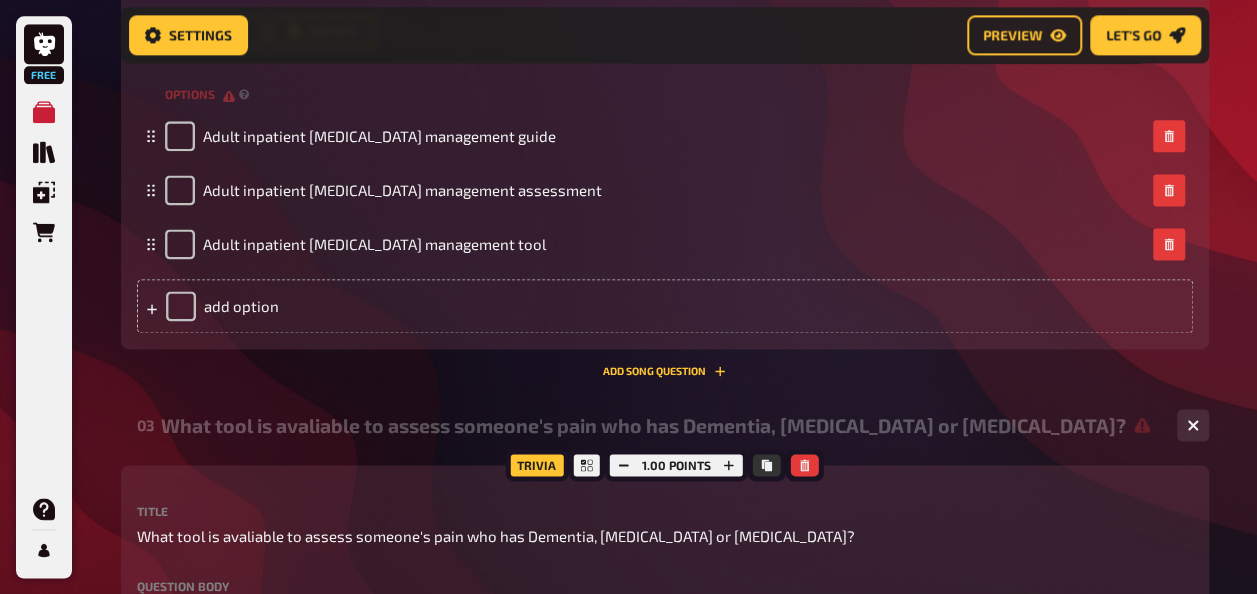 scroll, scrollTop: 1137, scrollLeft: 0, axis: vertical 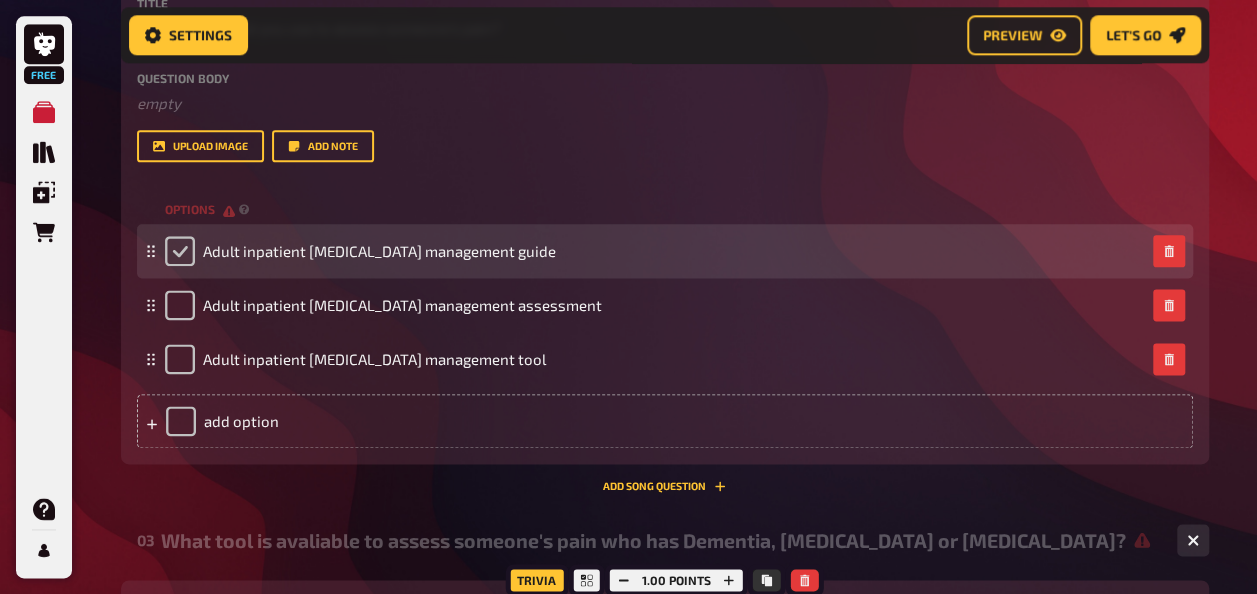 click at bounding box center (180, 251) 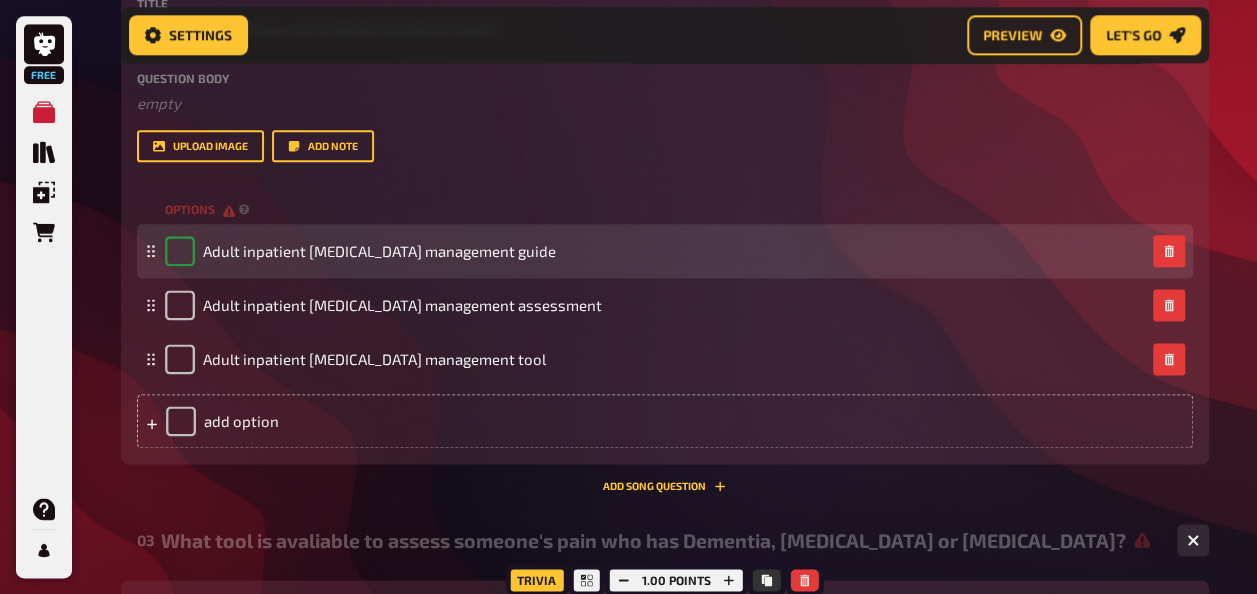 checkbox on "true" 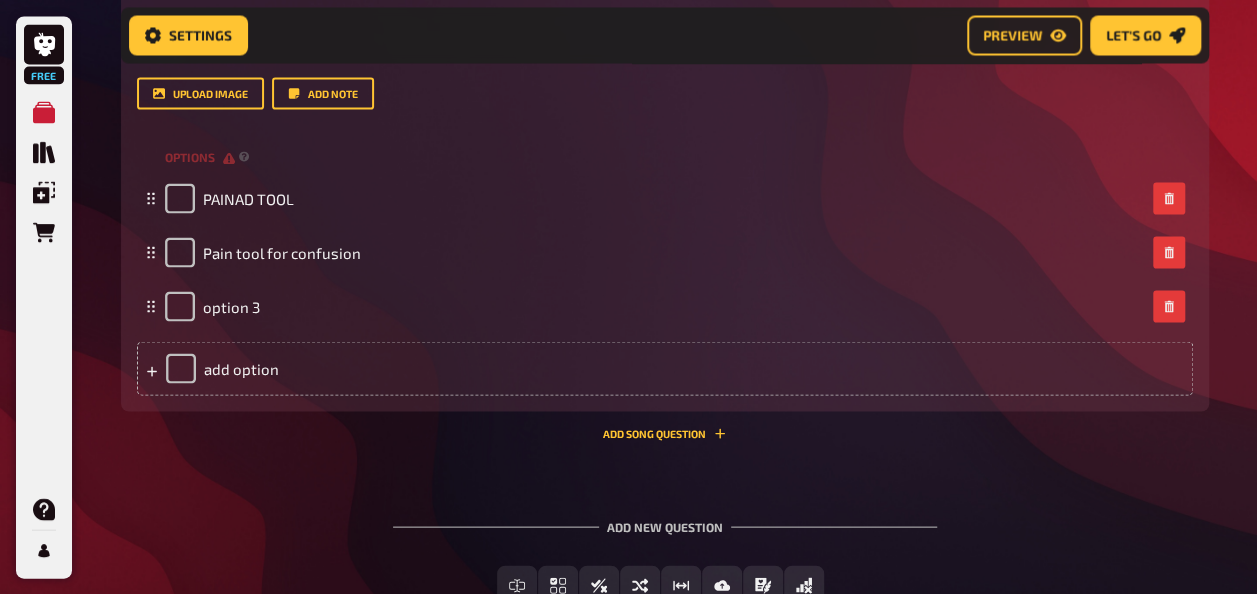 scroll, scrollTop: 1816, scrollLeft: 0, axis: vertical 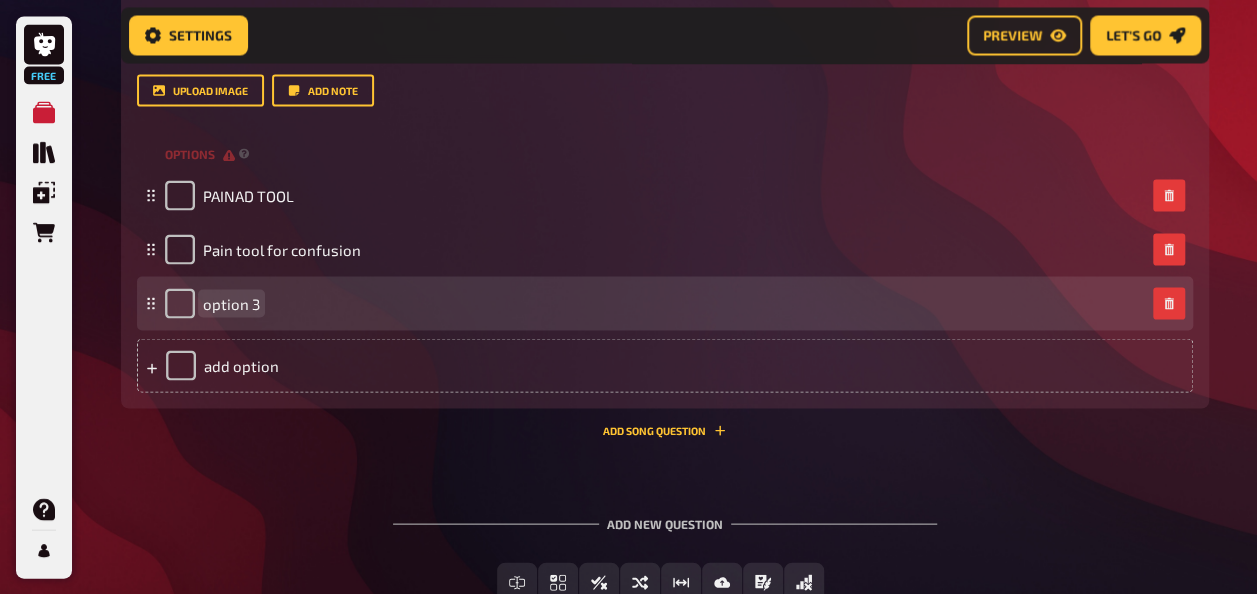 click on "option 3" at bounding box center (231, 303) 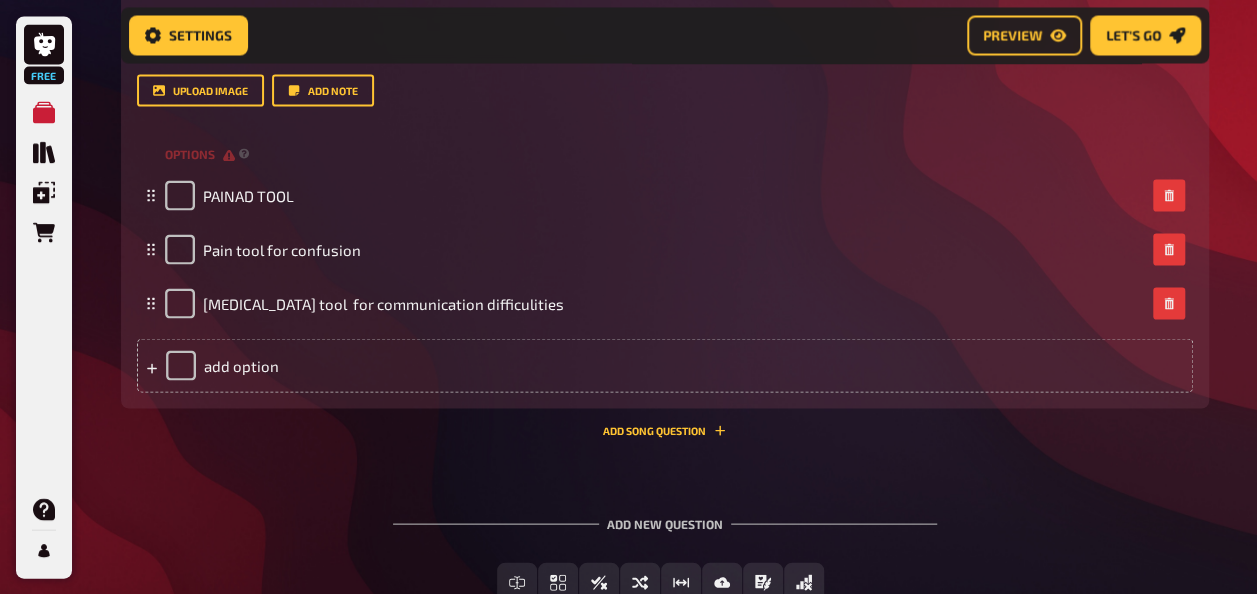 click on "Add new question" at bounding box center [665, 515] 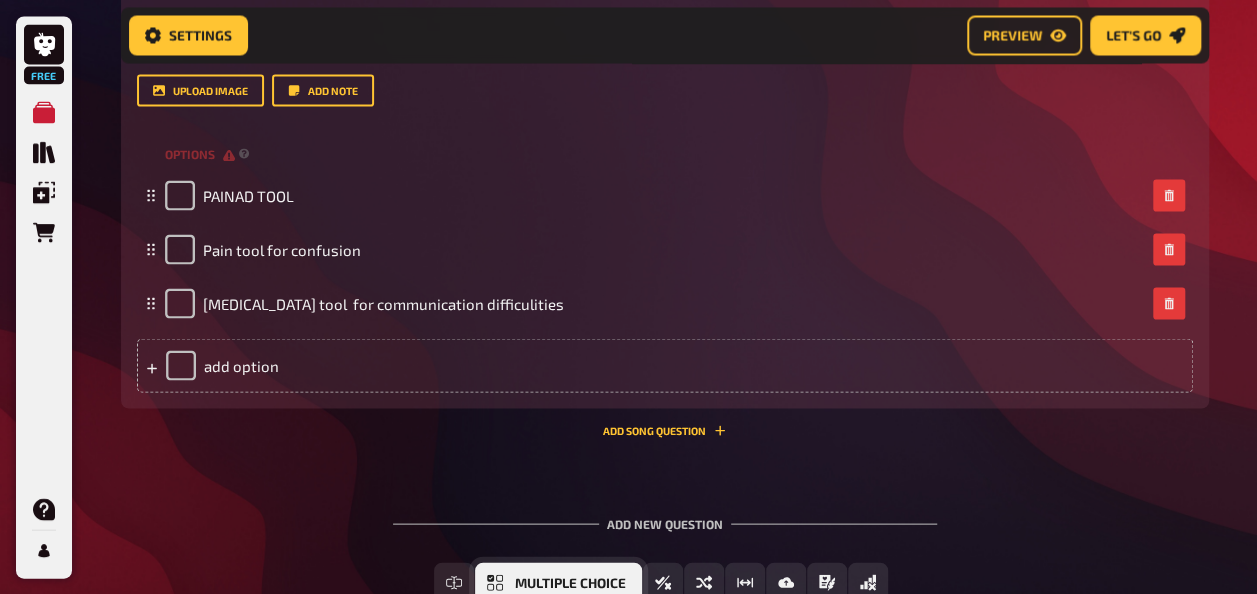 click on "Multiple Choice" at bounding box center [558, 582] 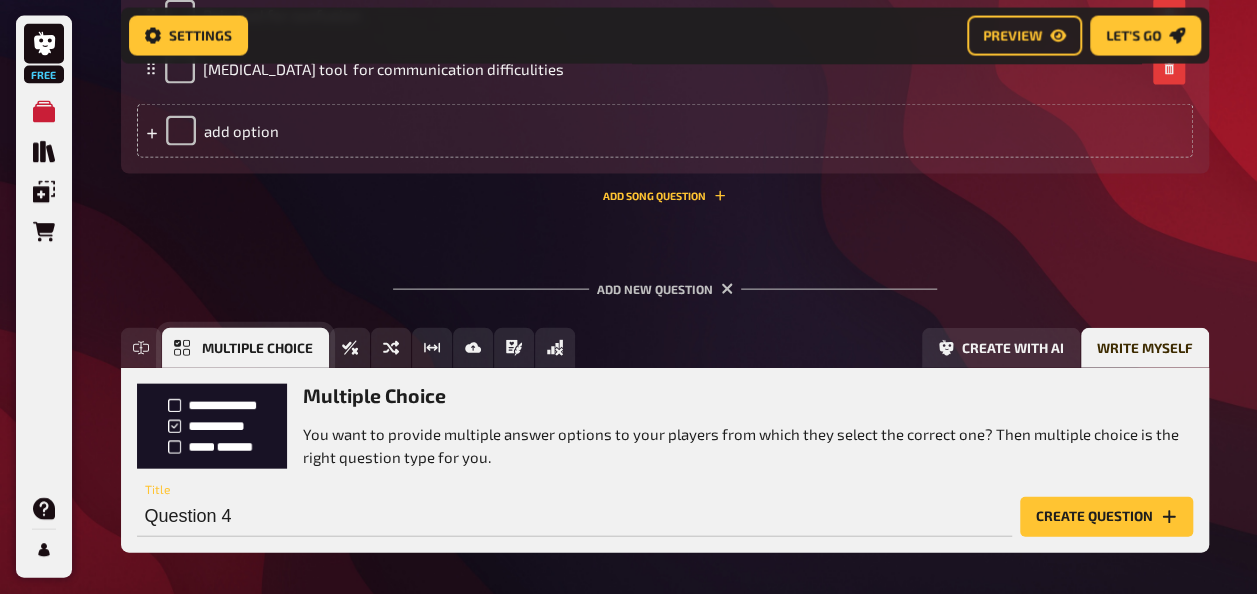 scroll, scrollTop: 2137, scrollLeft: 0, axis: vertical 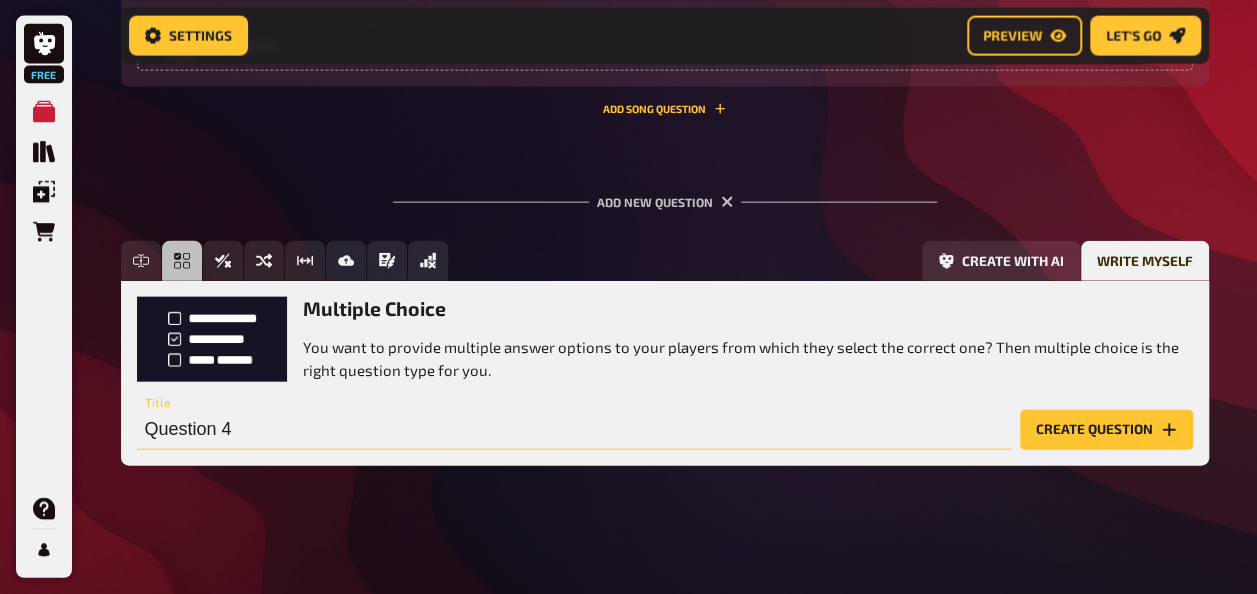 click on "Question 4" at bounding box center [574, 430] 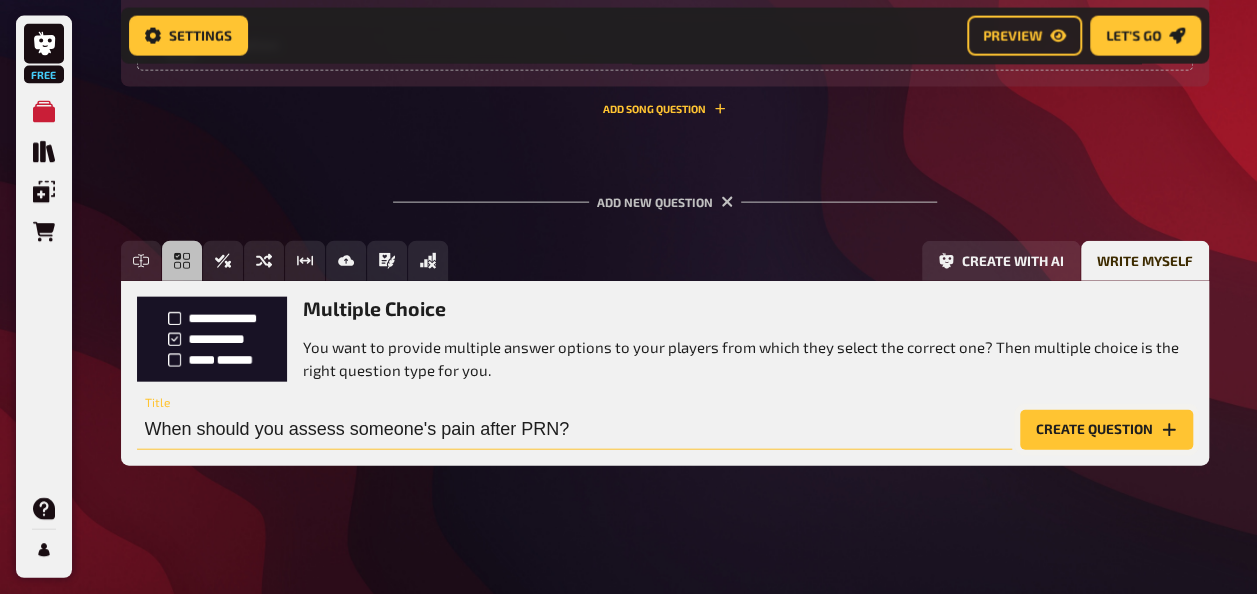 type on "When should you assess someone's pain after PRN?" 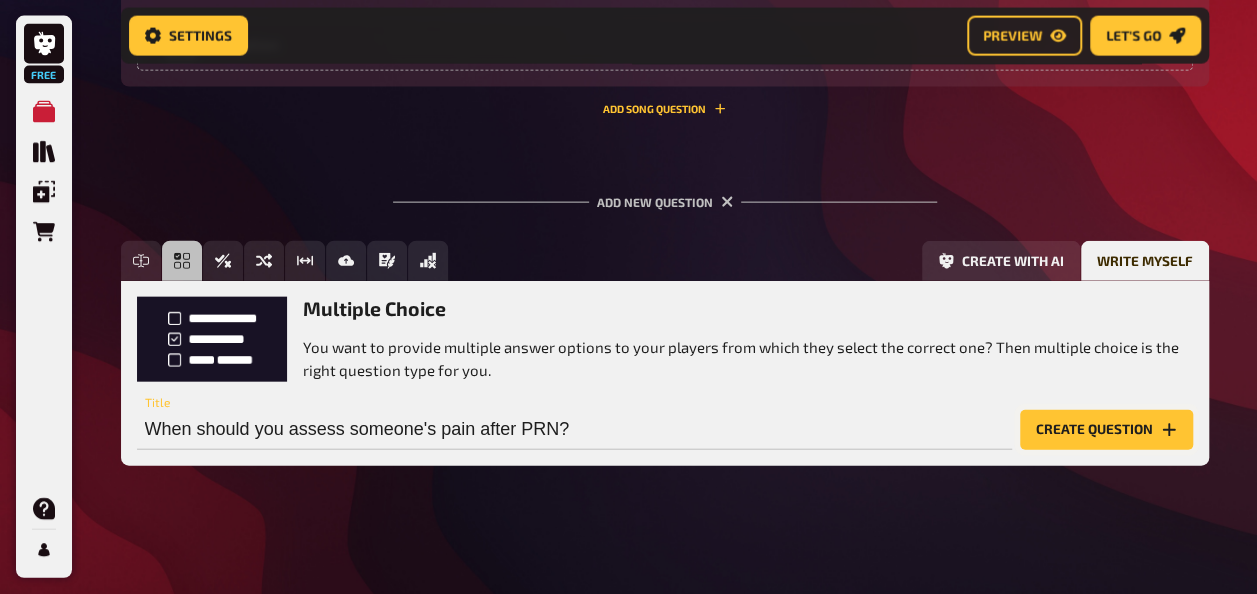 click on "Create question" at bounding box center [1106, 430] 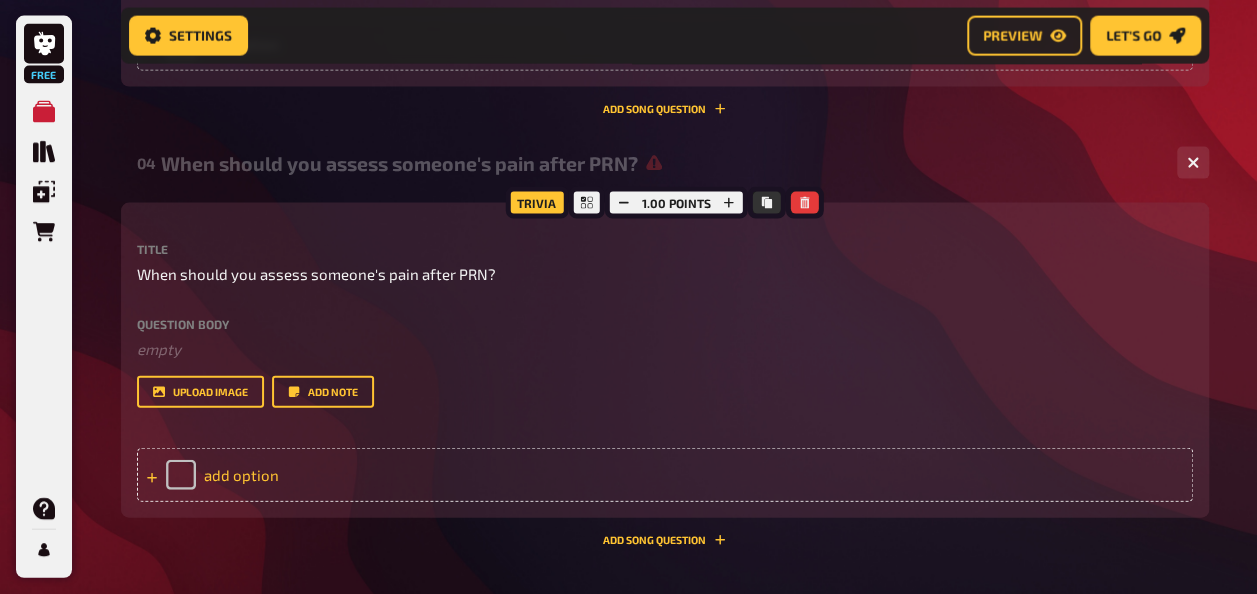 click on "add option" at bounding box center [665, 475] 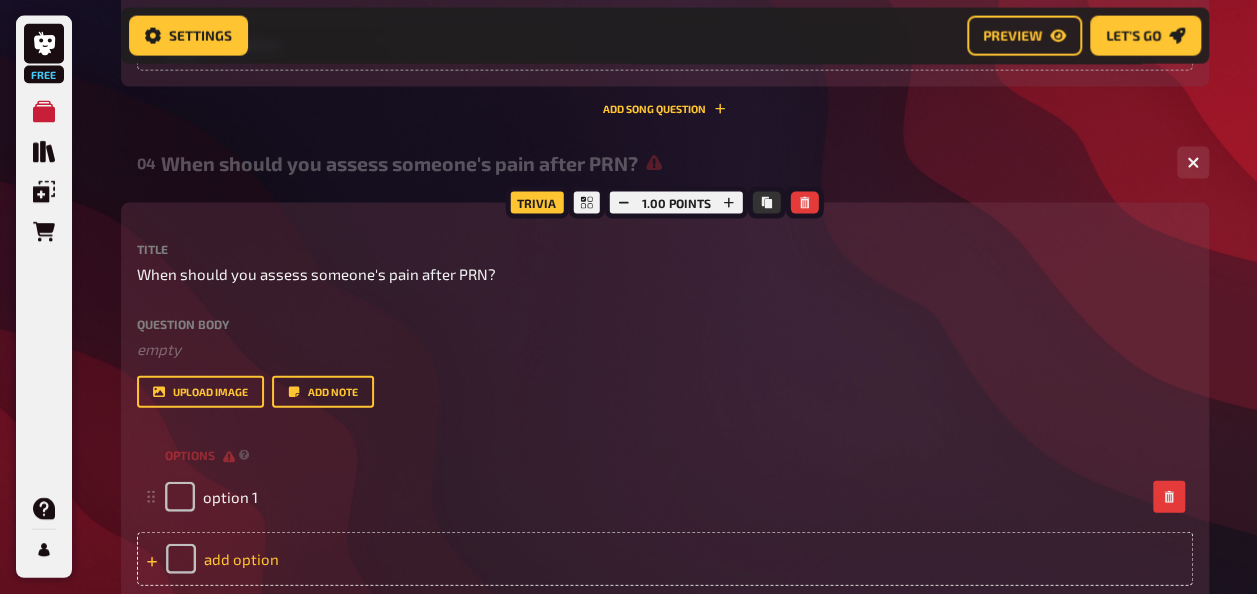 type 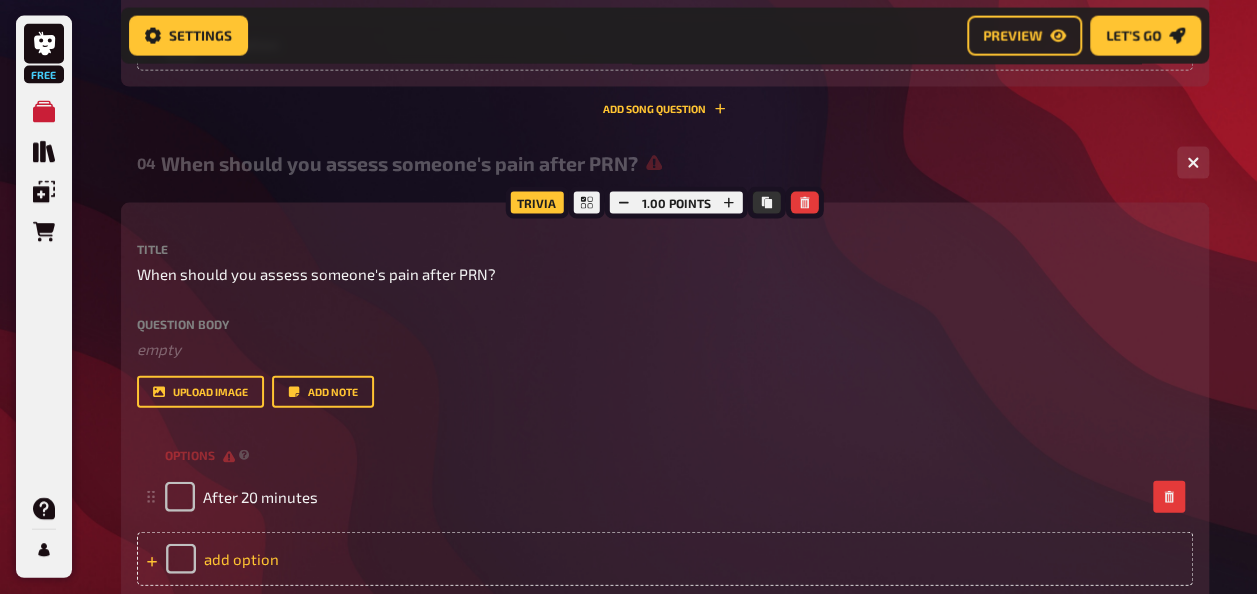 click on "add option" at bounding box center (665, 559) 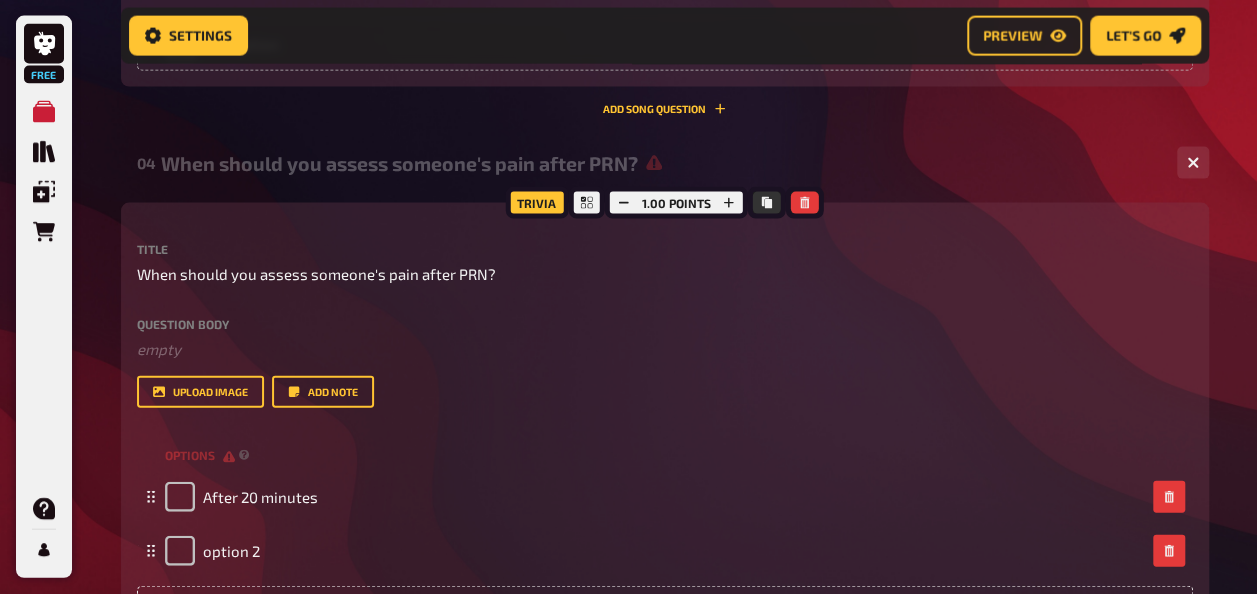 type 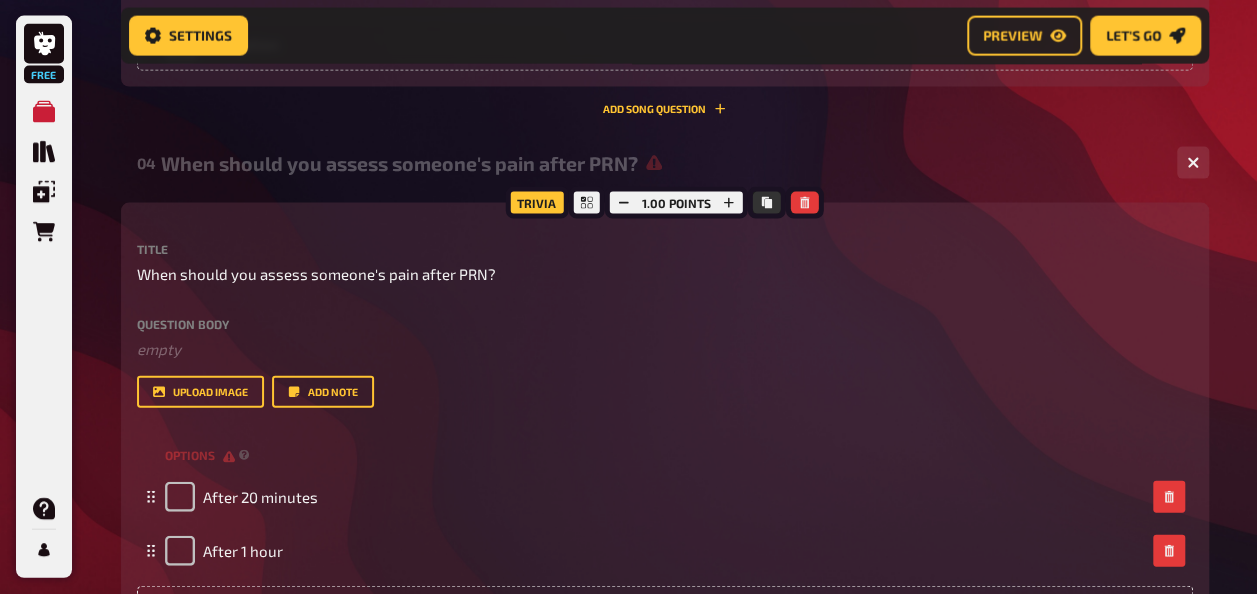 click on "add option" at bounding box center (665, 613) 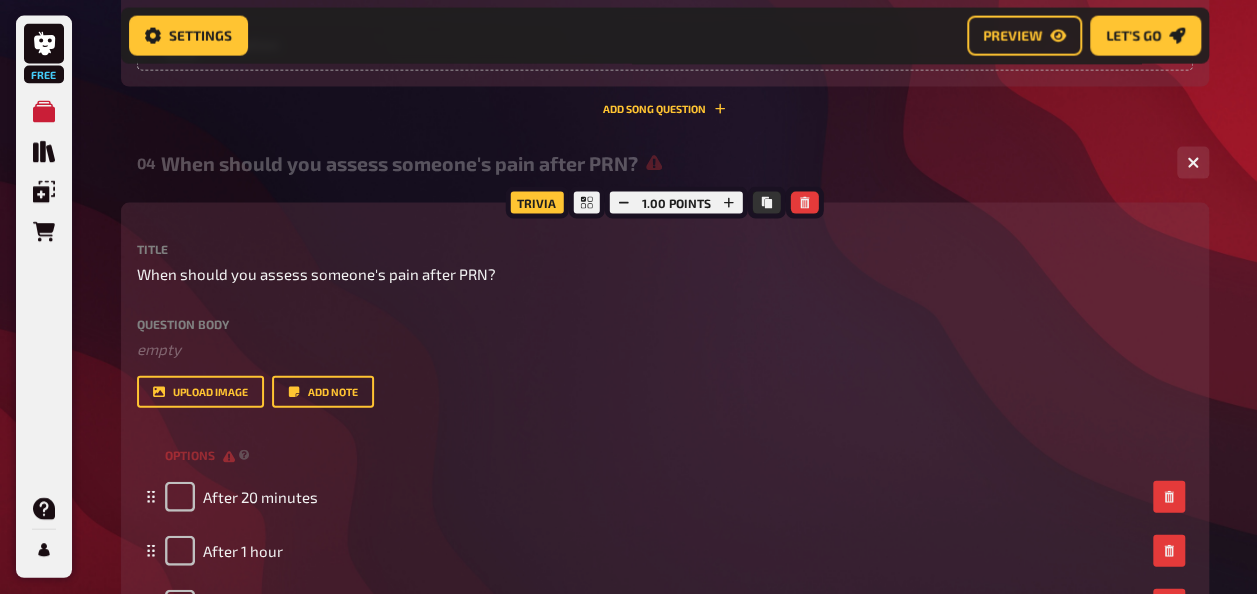 scroll, scrollTop: 2446, scrollLeft: 0, axis: vertical 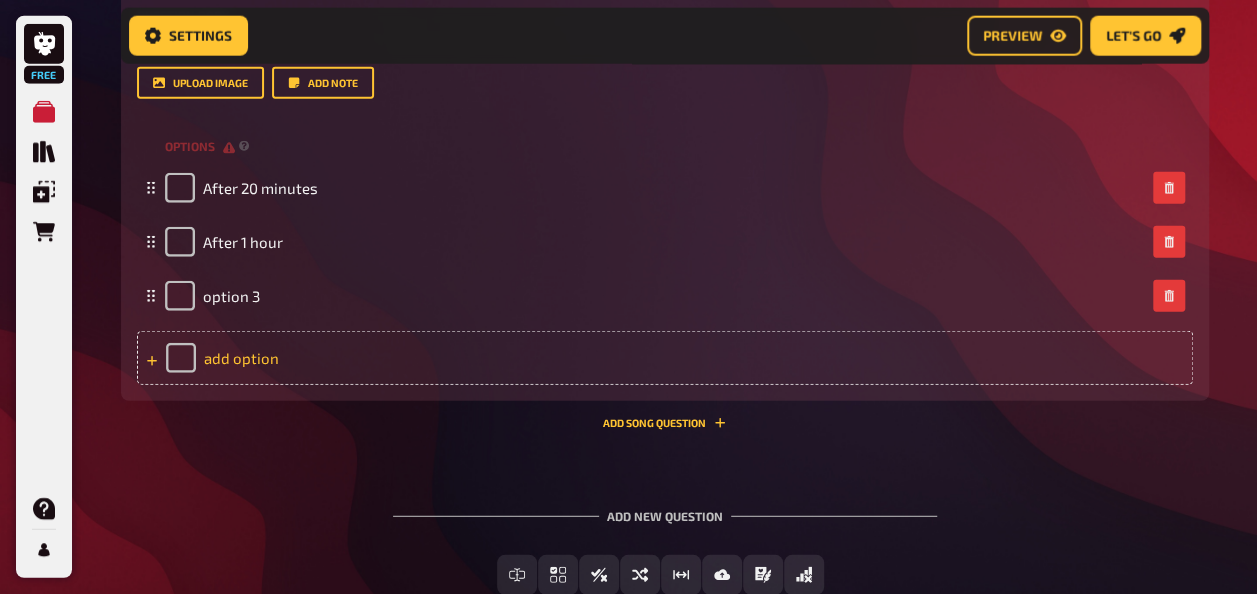 type 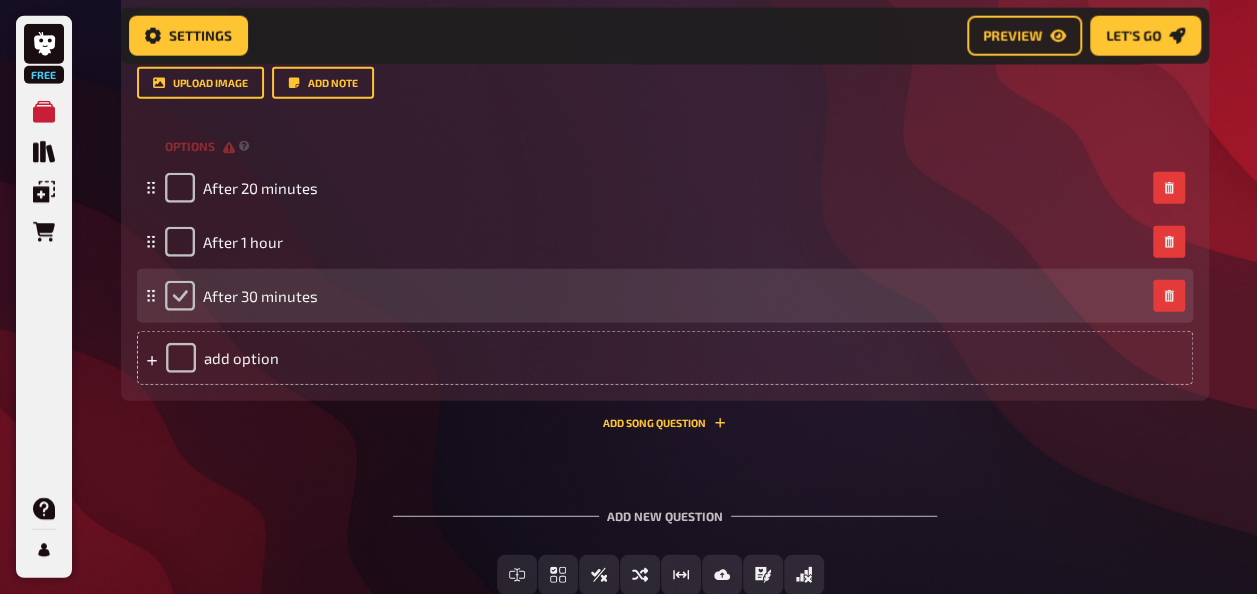 click at bounding box center (180, 296) 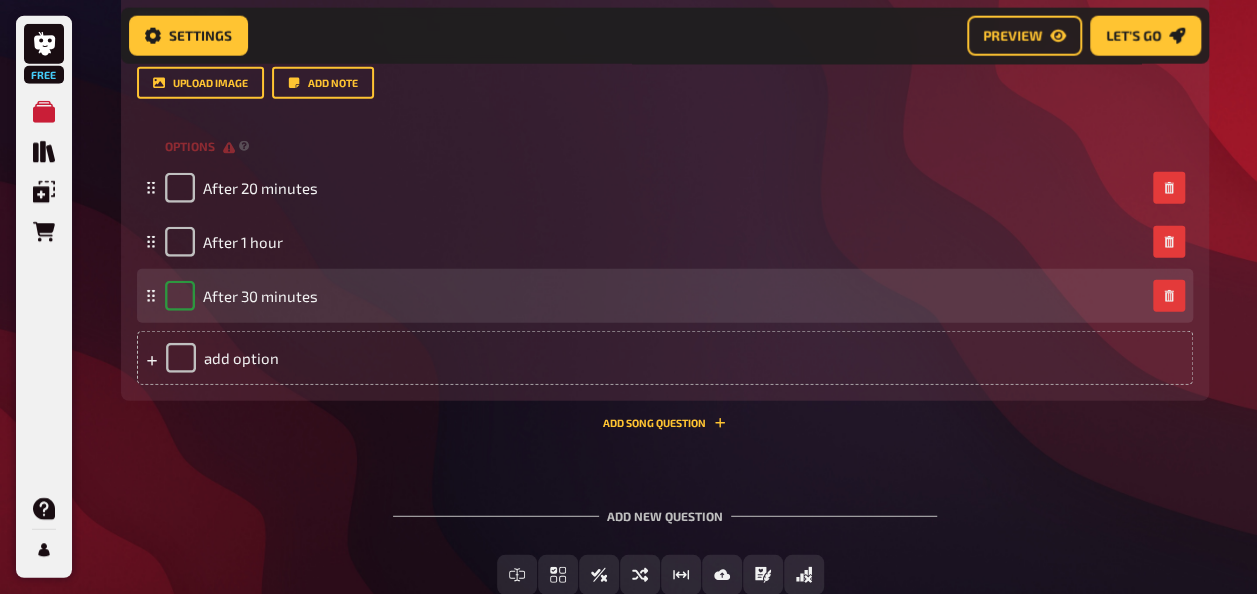 checkbox on "true" 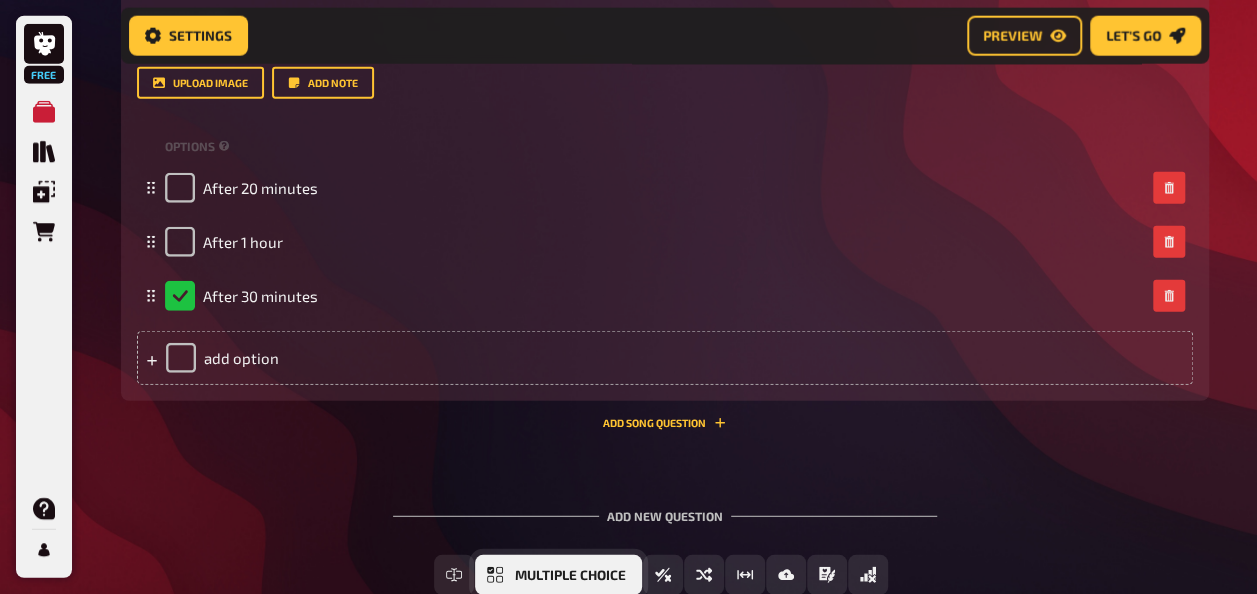 click on "Multiple Choice" at bounding box center (558, 575) 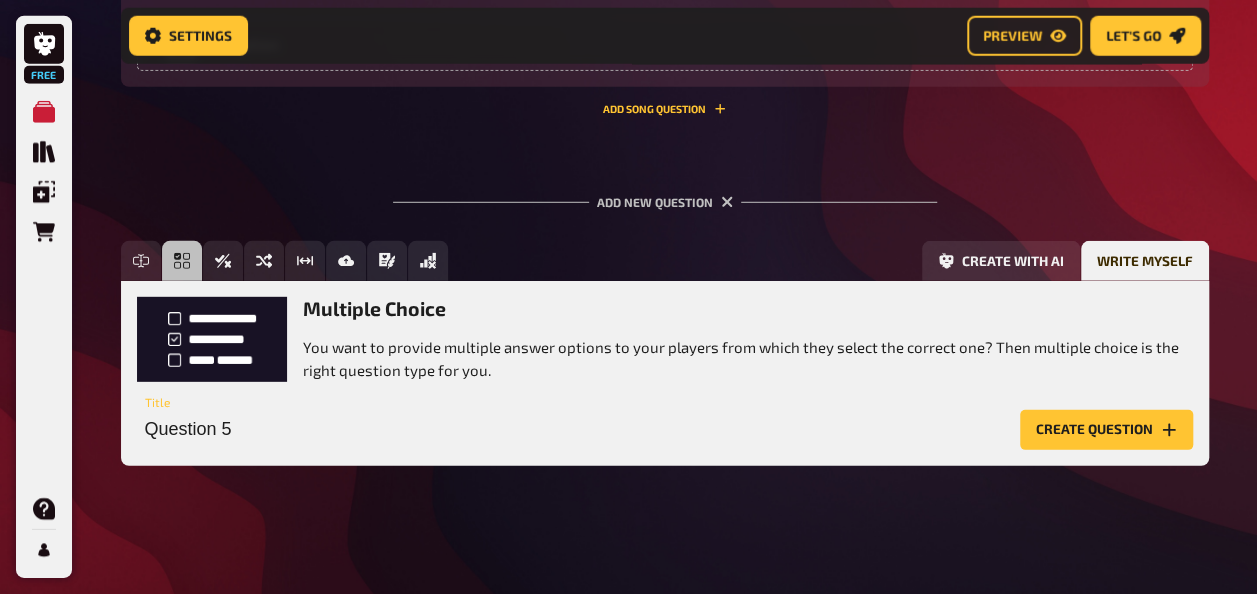 scroll, scrollTop: 2760, scrollLeft: 0, axis: vertical 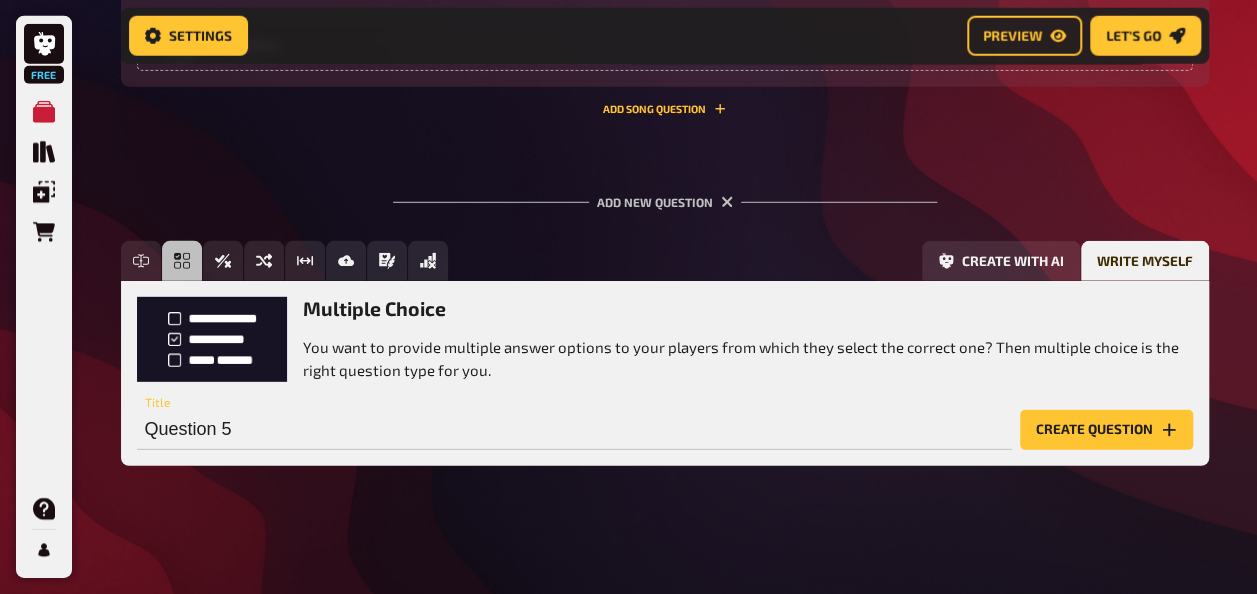 click on "You want to provide multiple answer options to your players from which they select the correct one? Then multiple choice is the right question type for you." at bounding box center [748, 358] 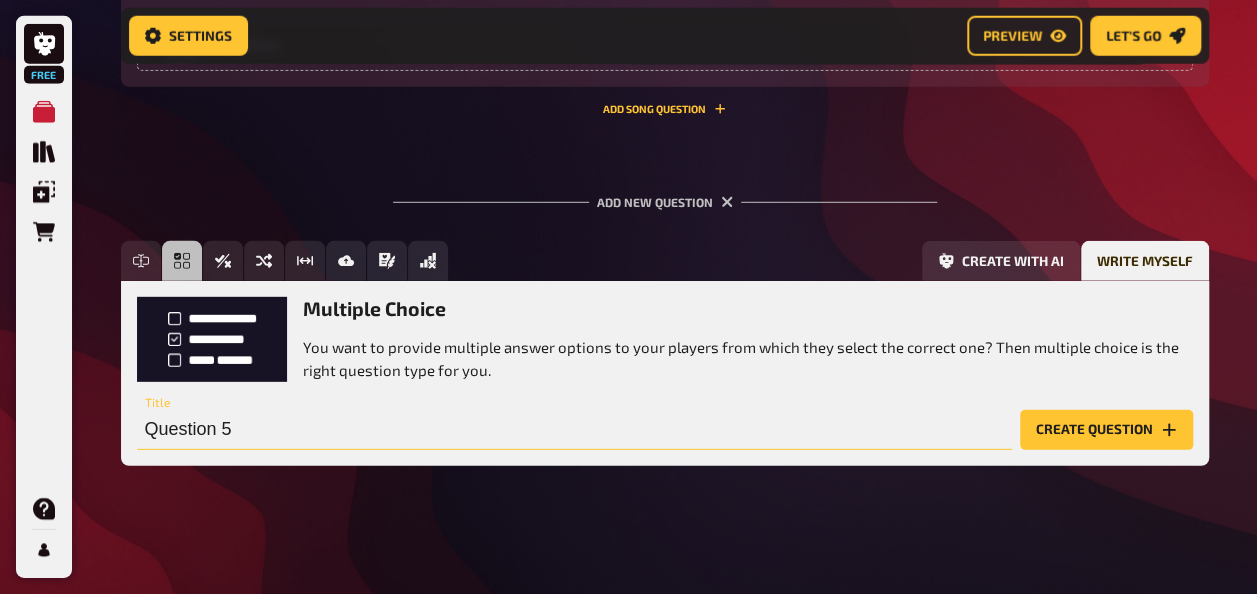 click on "Question 5" at bounding box center (574, 430) 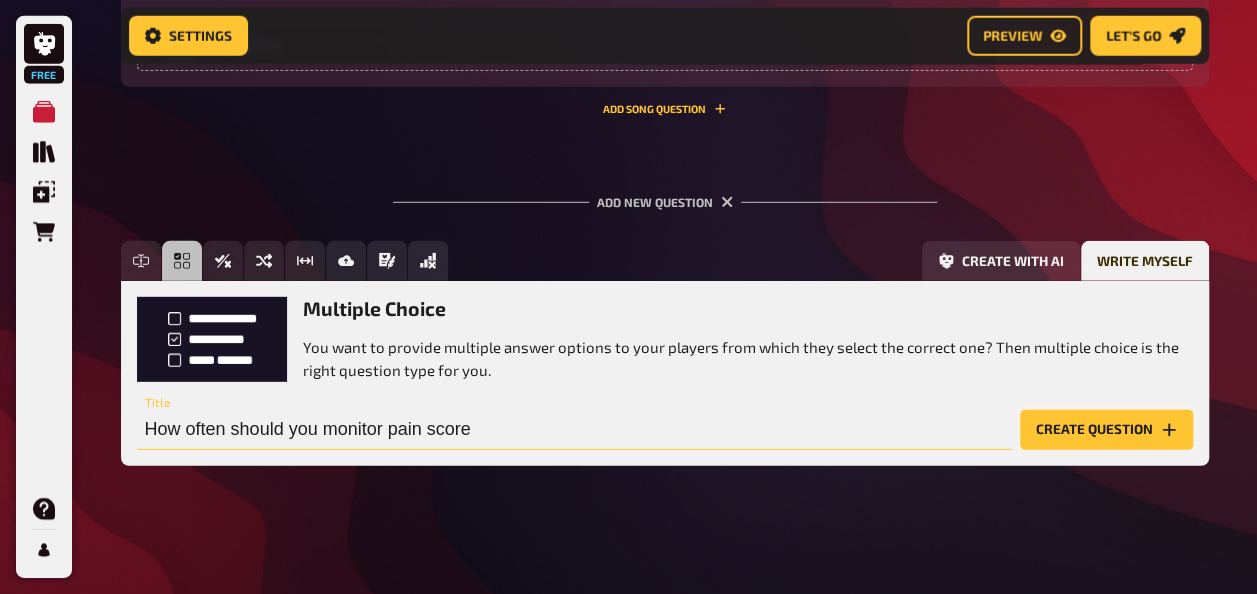 type on "How often should you monitor pain score" 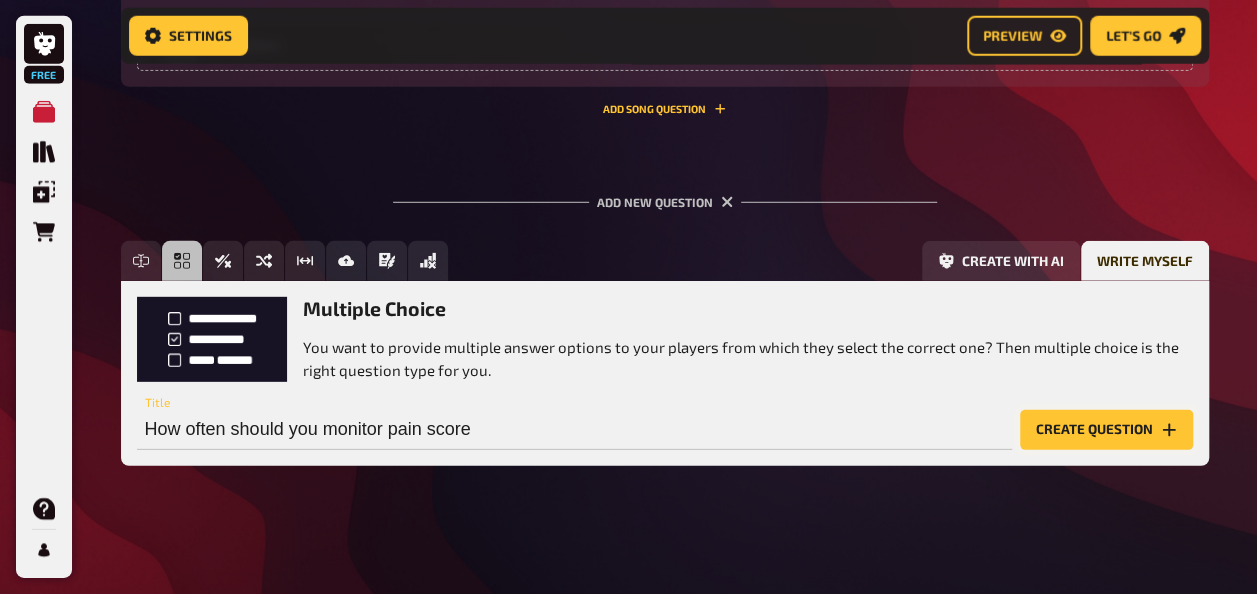 click on "Create question" at bounding box center [1106, 430] 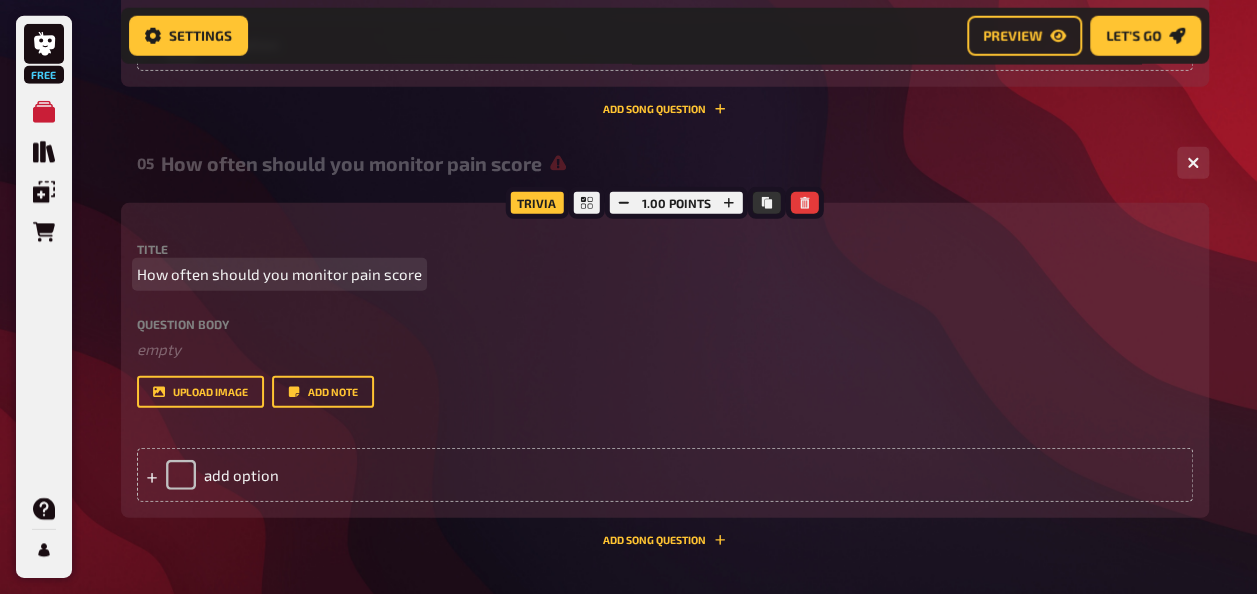 click on "How often should you monitor pain score" at bounding box center (665, 274) 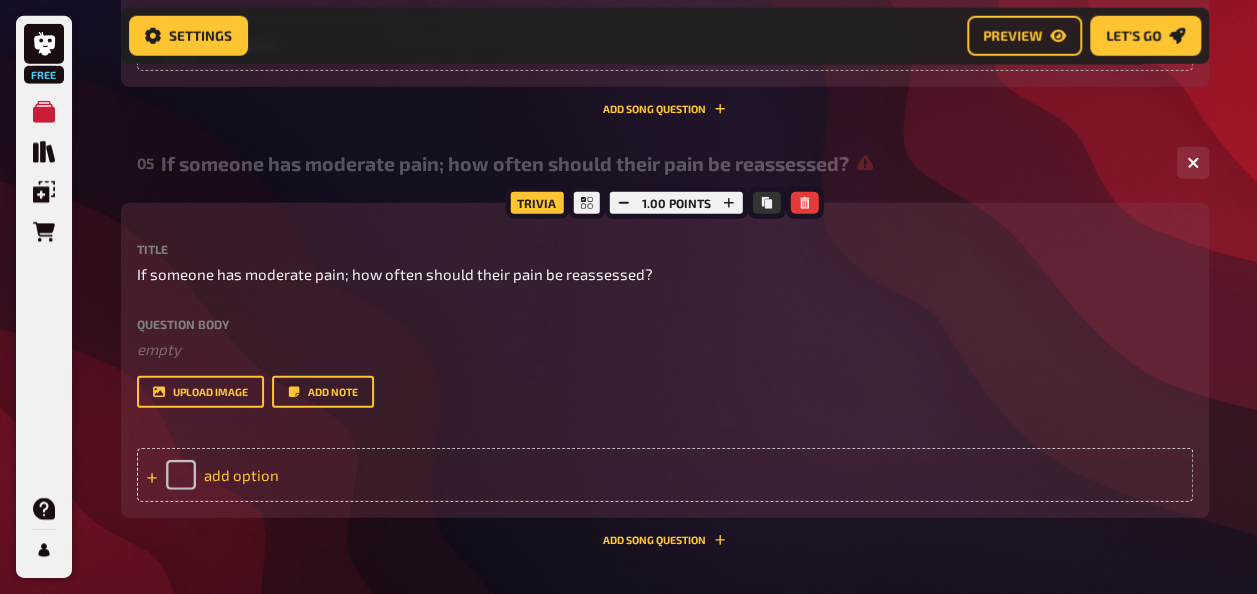 click on "add option" at bounding box center (665, 475) 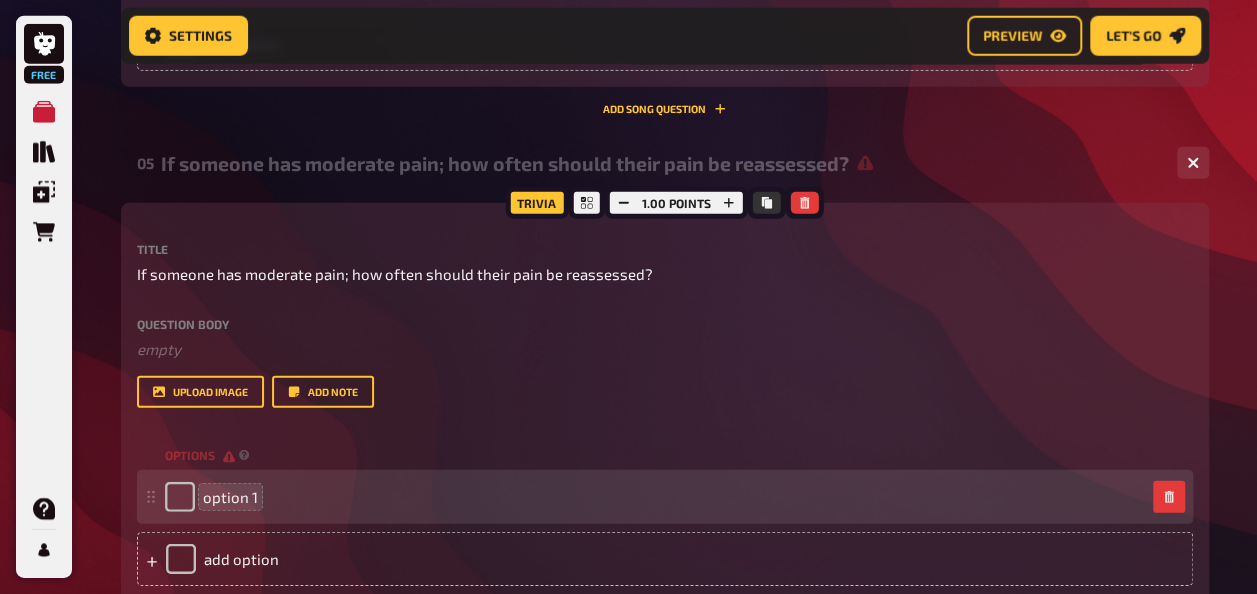 click on "option 1" at bounding box center [230, 497] 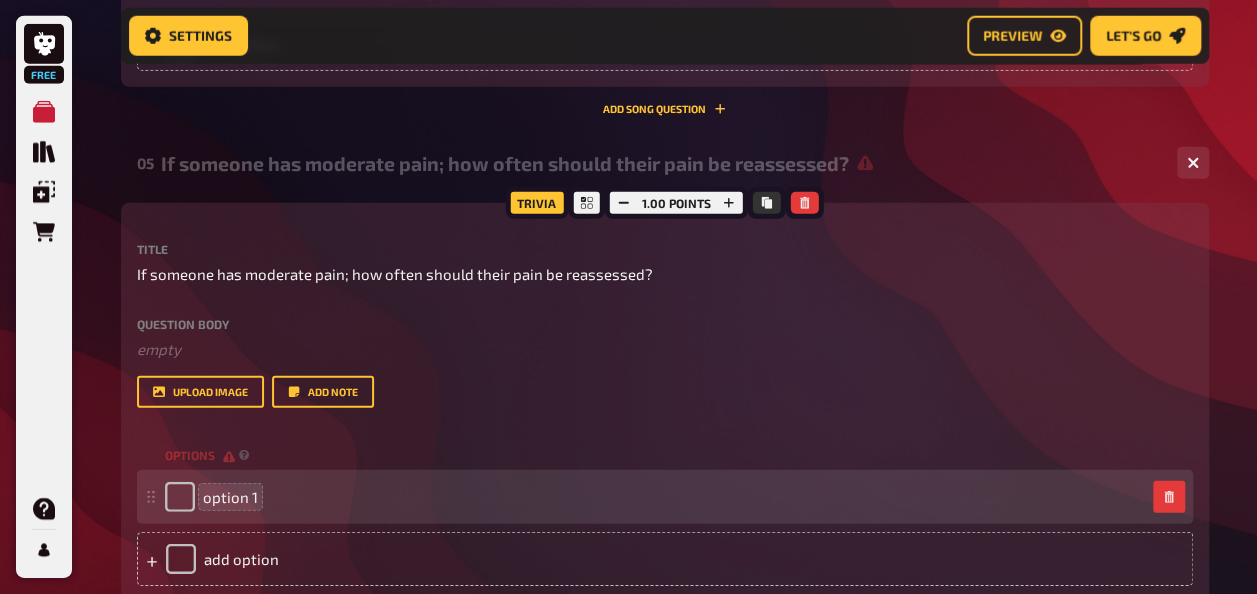 type 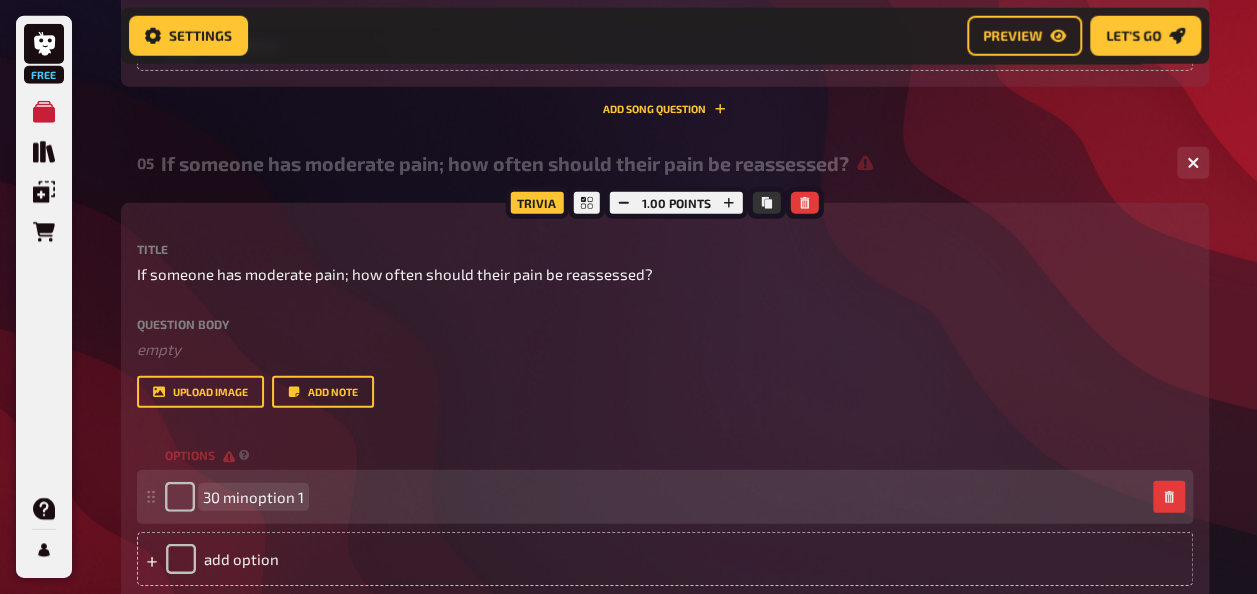 click on "30 minoption 1" at bounding box center [655, 497] 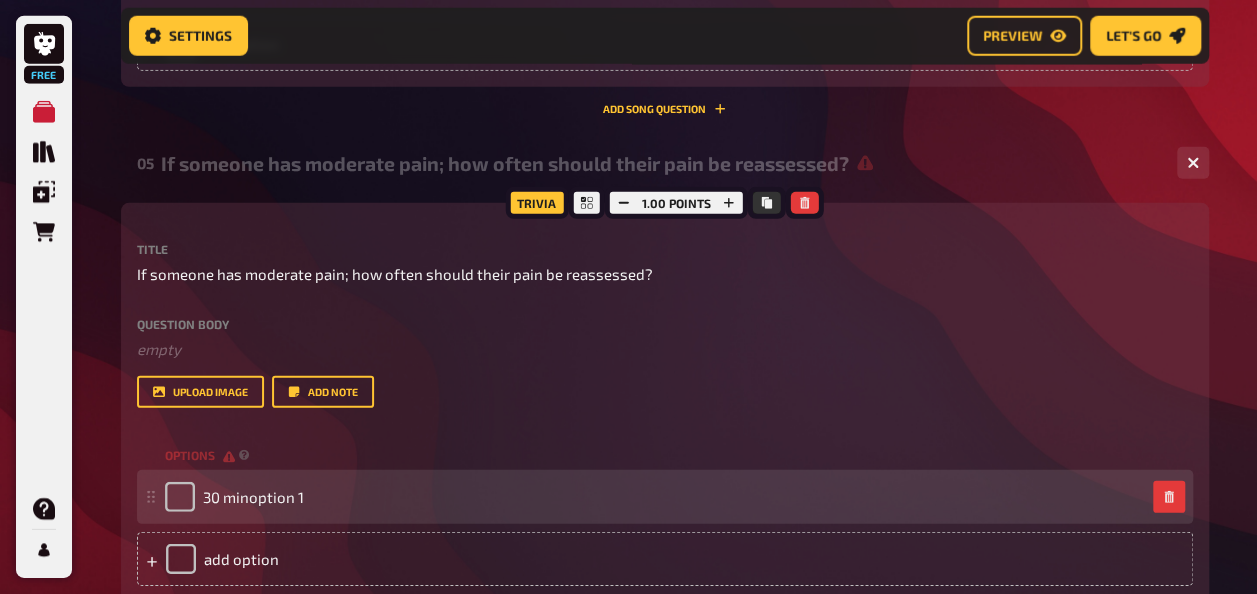 drag, startPoint x: 308, startPoint y: 490, endPoint x: 162, endPoint y: 484, distance: 146.12323 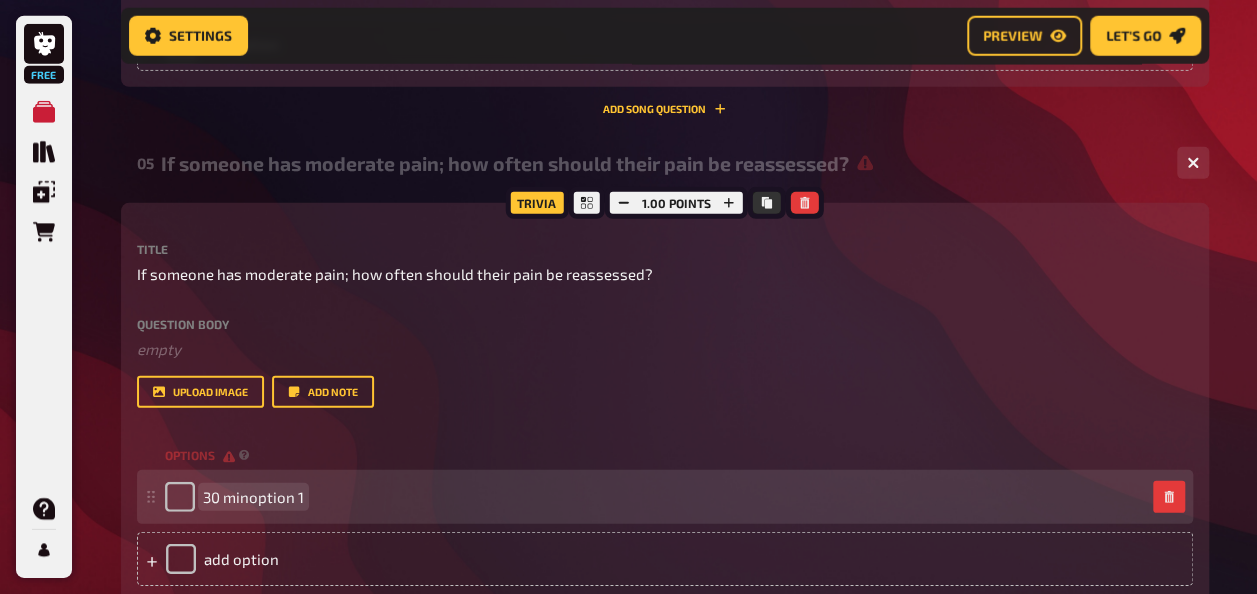 click on "30 minoption 1" at bounding box center [234, 497] 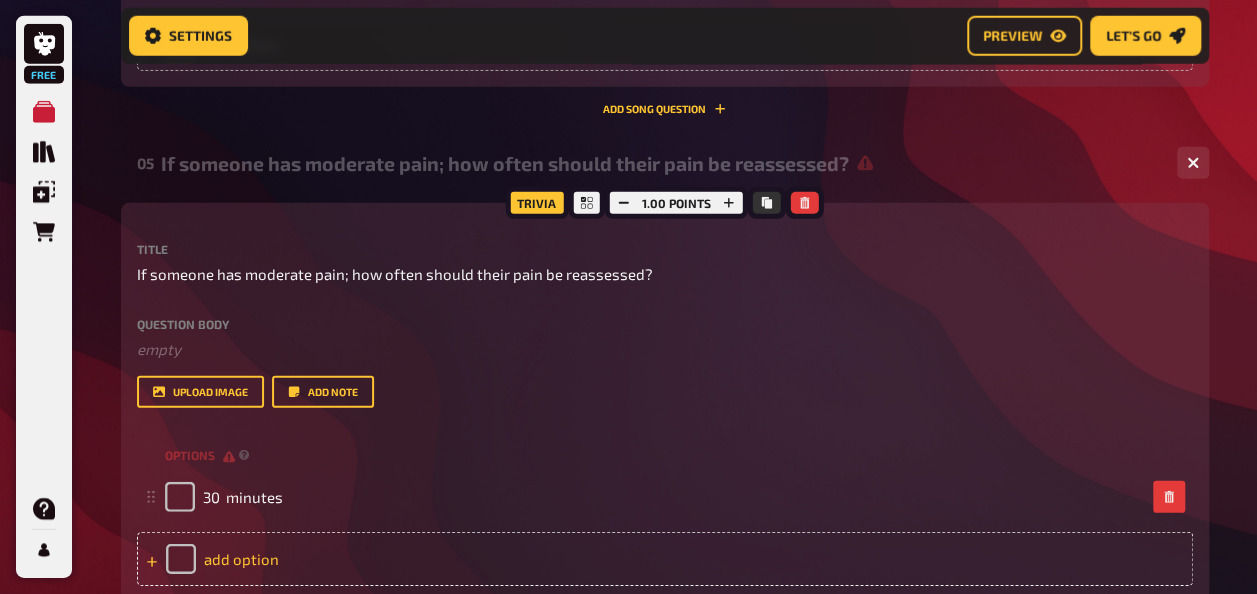 click on "add option" at bounding box center (665, 559) 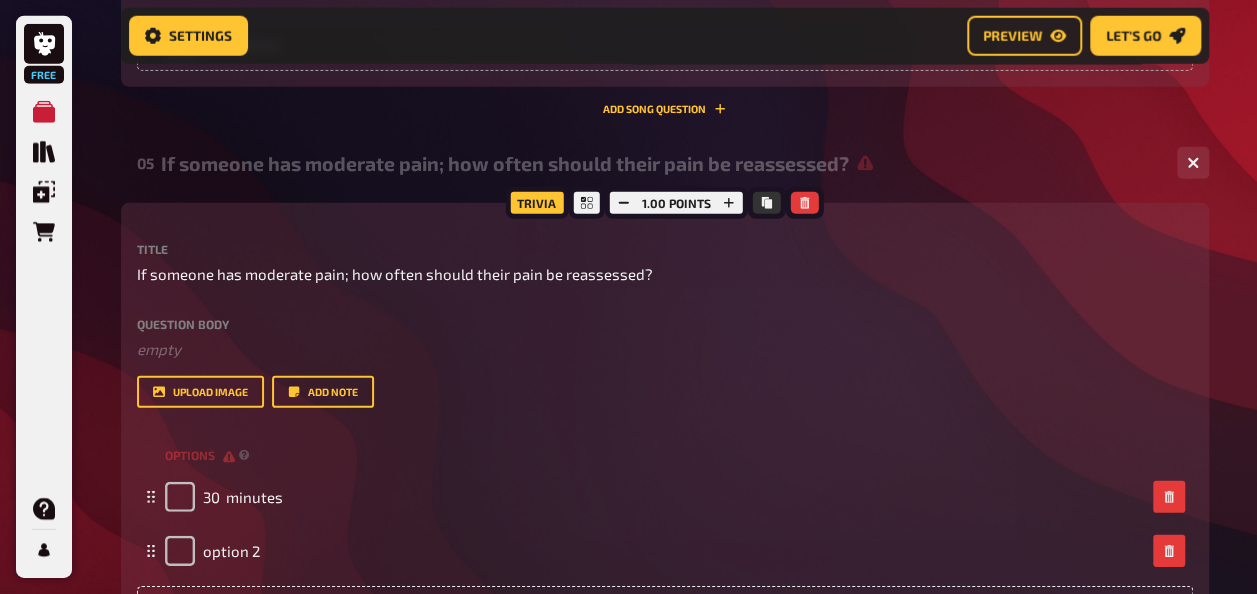 type 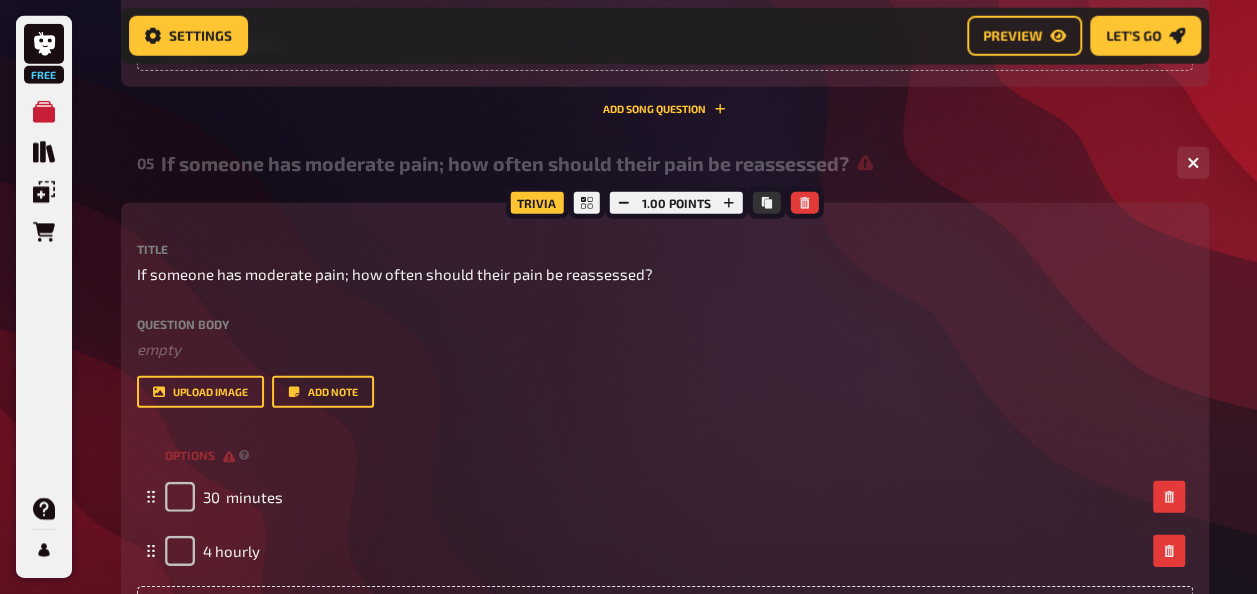 click on "add option" at bounding box center [665, 613] 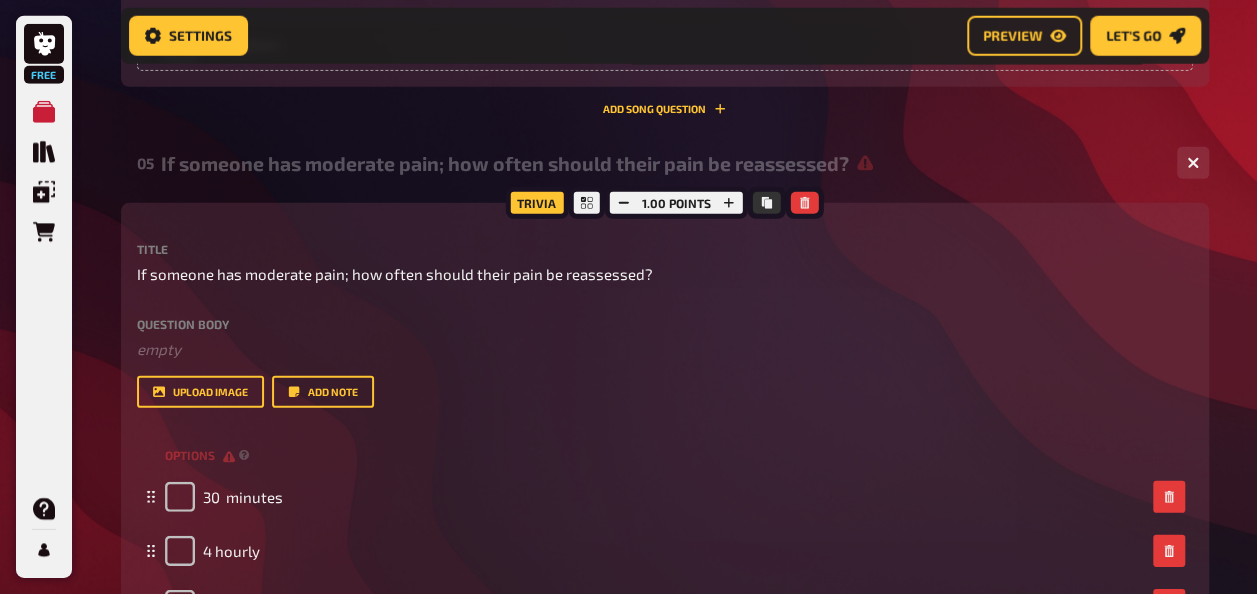 scroll, scrollTop: 3068, scrollLeft: 0, axis: vertical 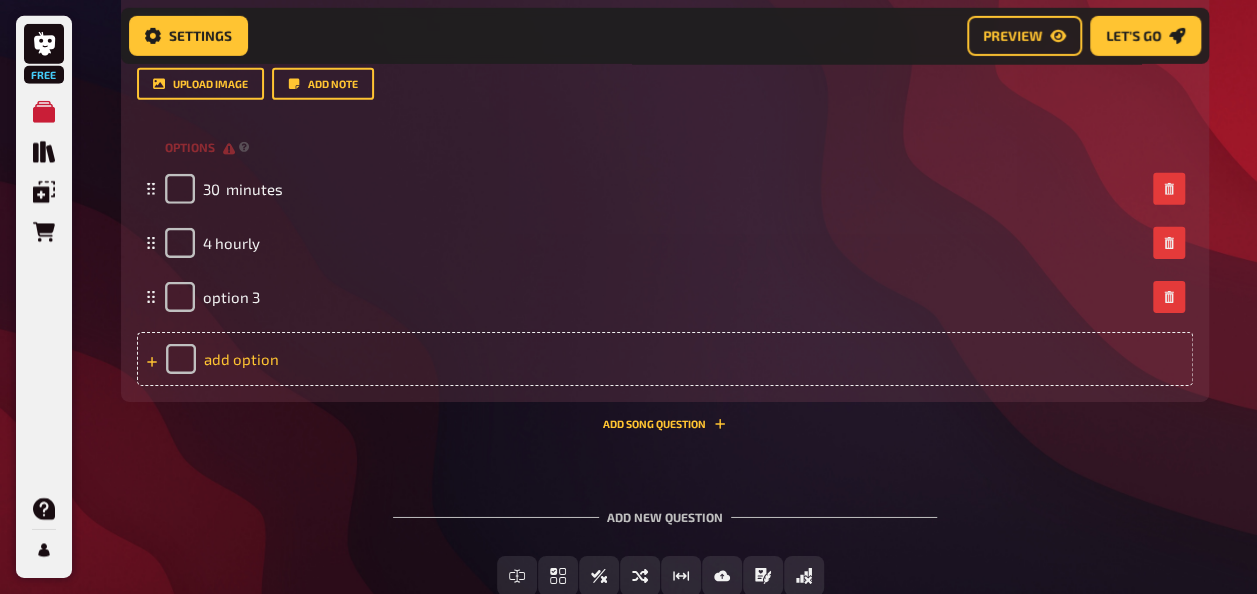 type 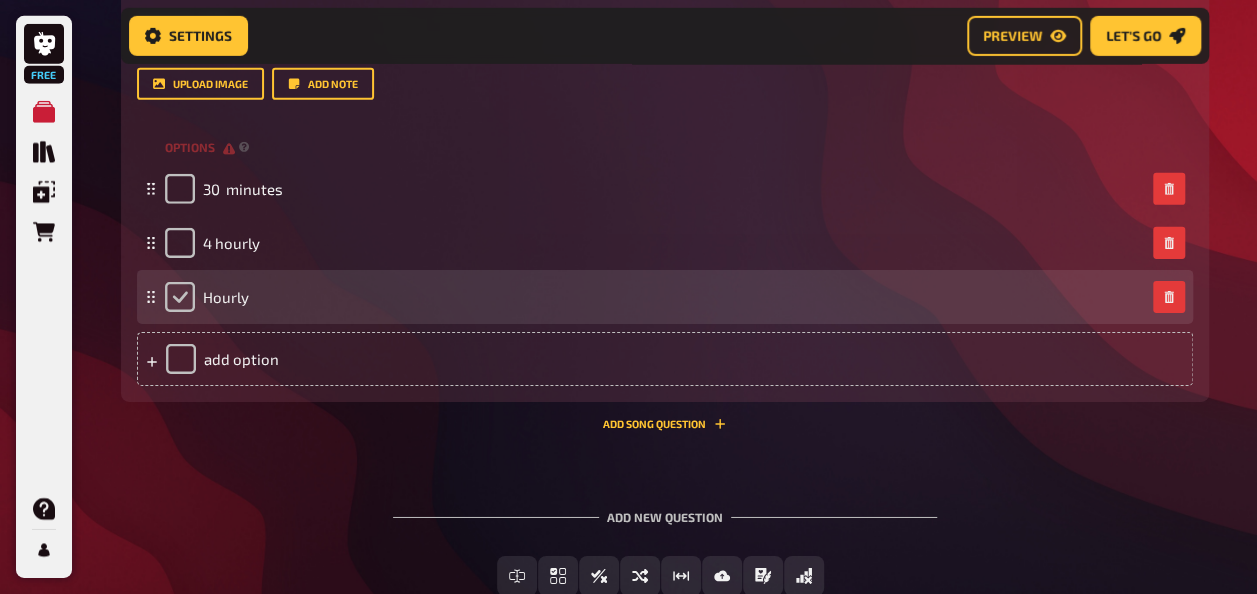 click at bounding box center (180, 297) 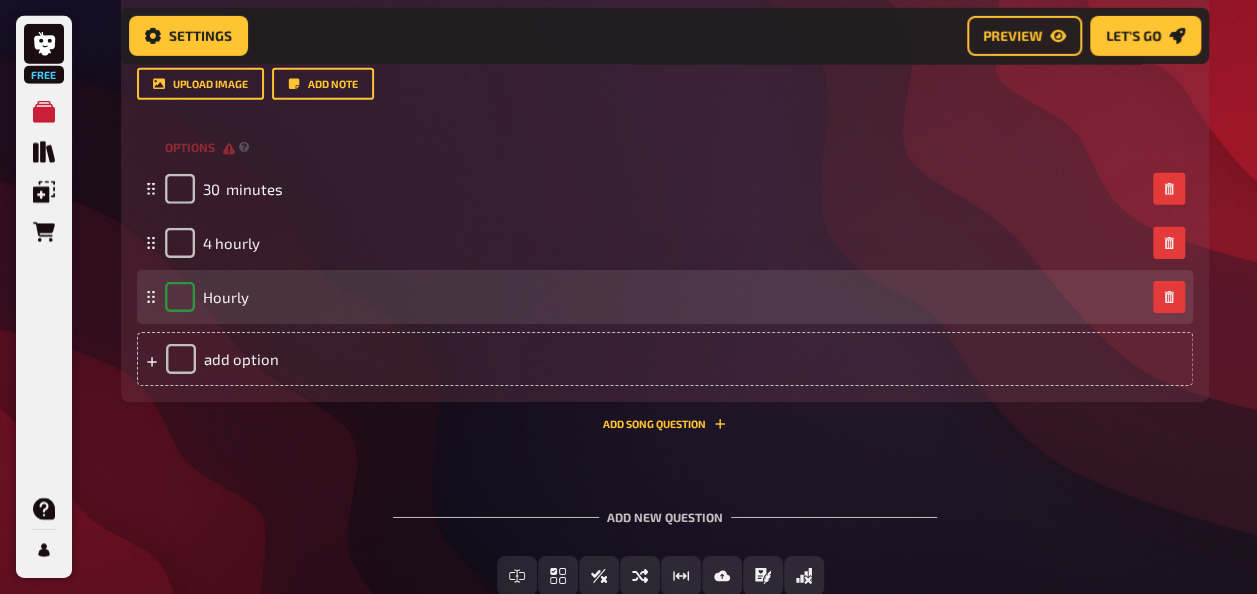 checkbox on "true" 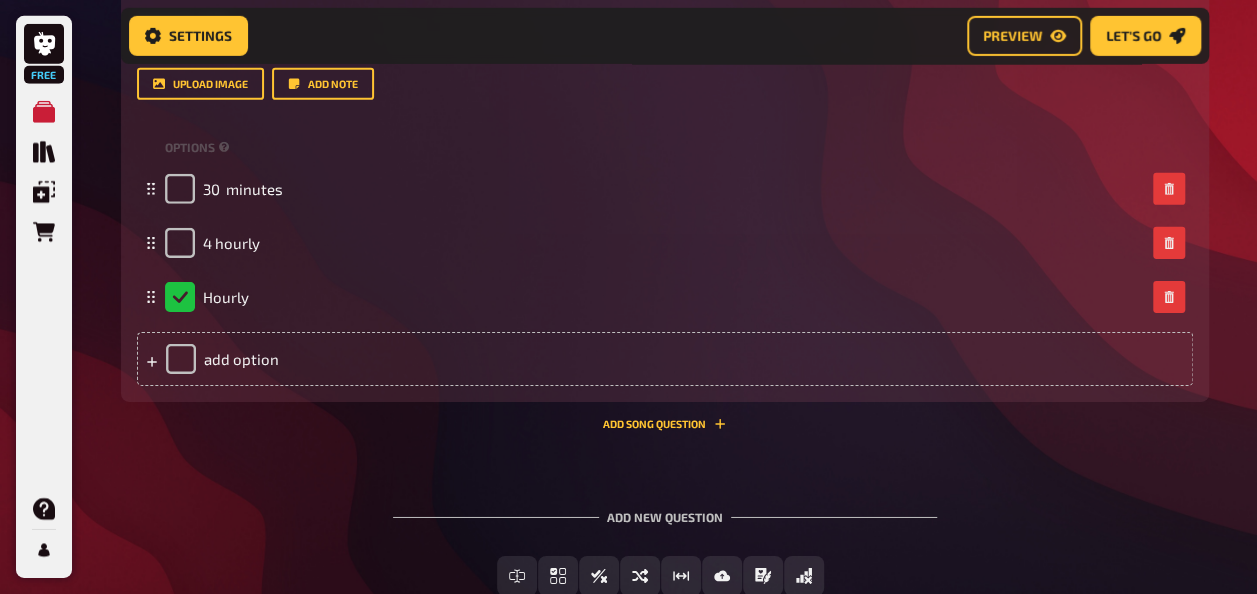 click on "Add new question" at bounding box center (665, 509) 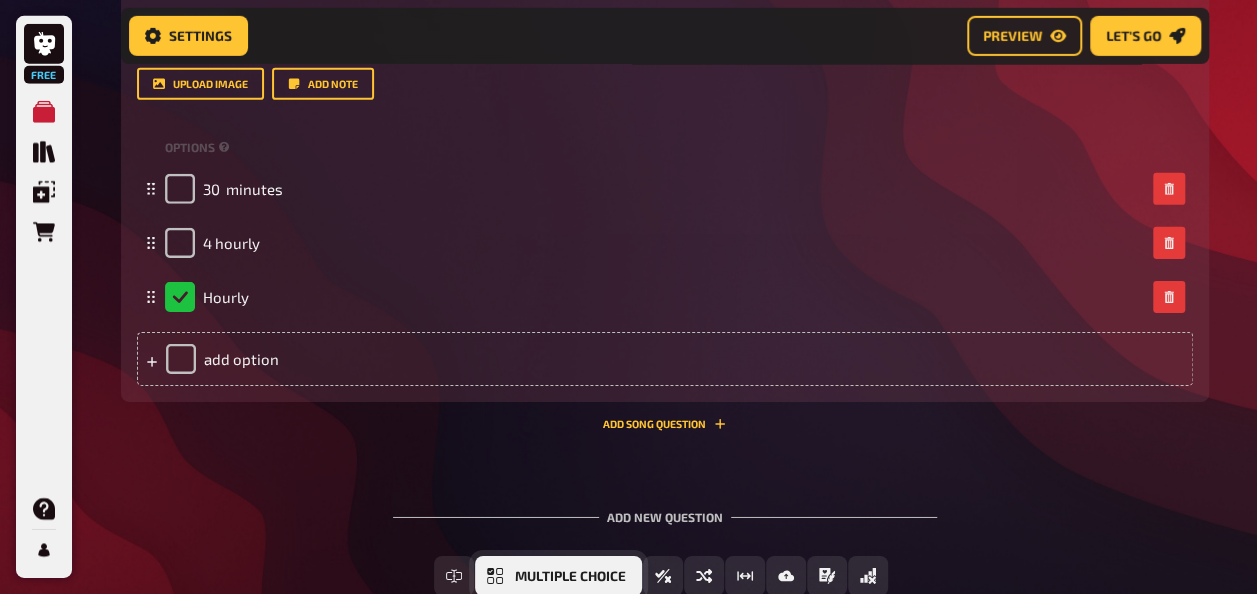 click on "Multiple Choice" at bounding box center (558, 576) 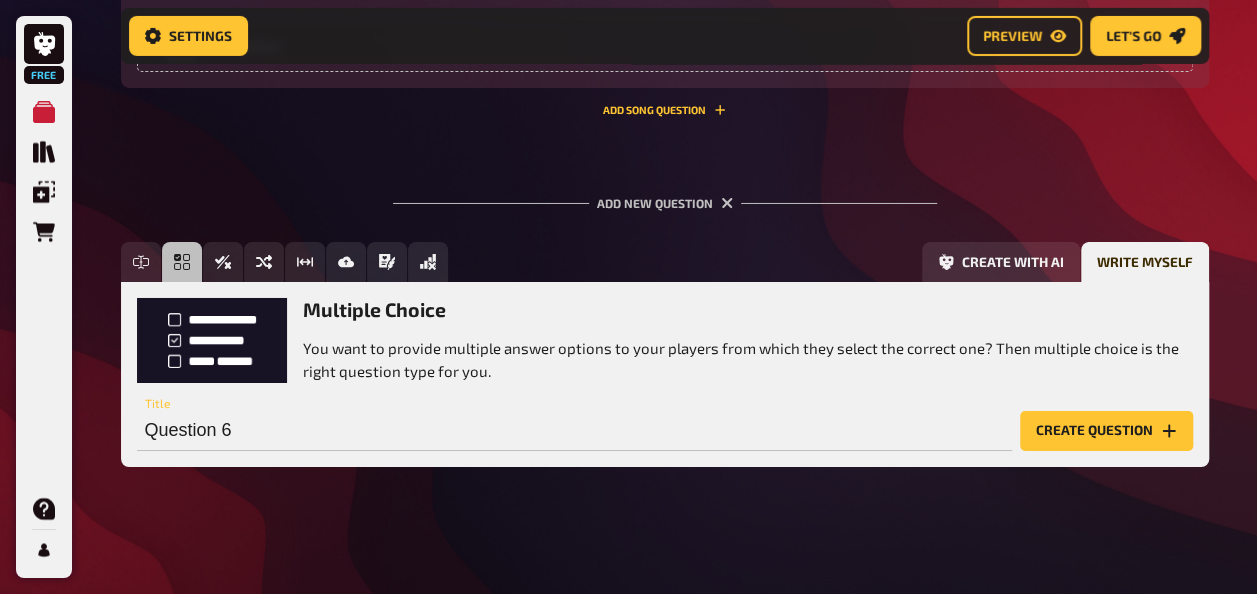 scroll, scrollTop: 3383, scrollLeft: 0, axis: vertical 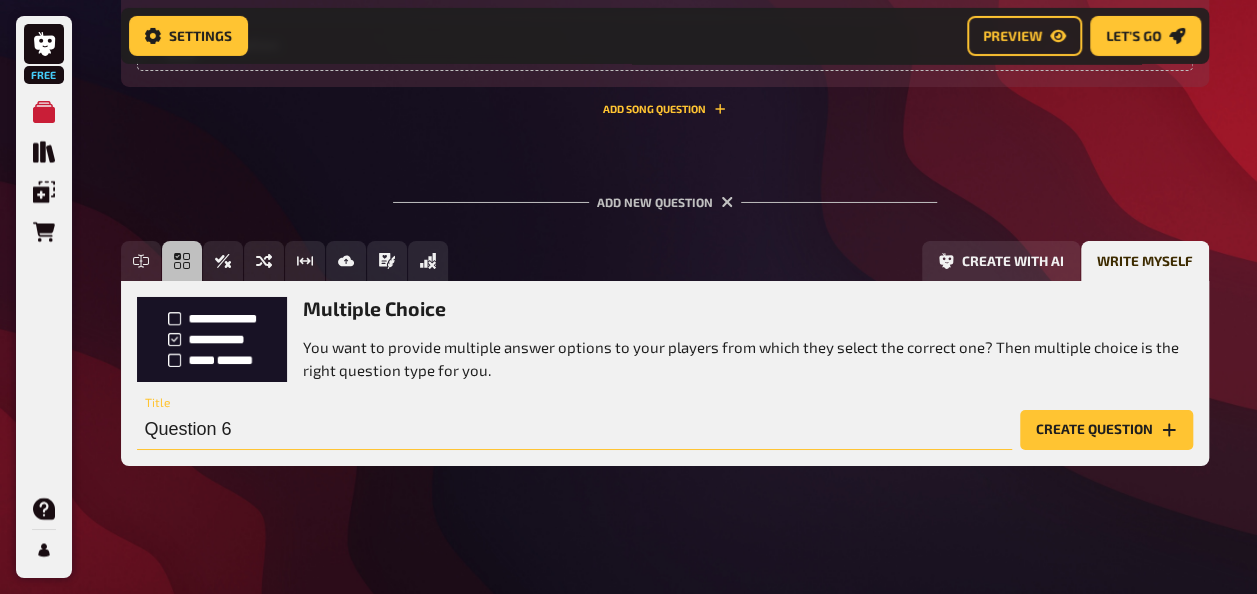 click on "Question 6" at bounding box center (574, 430) 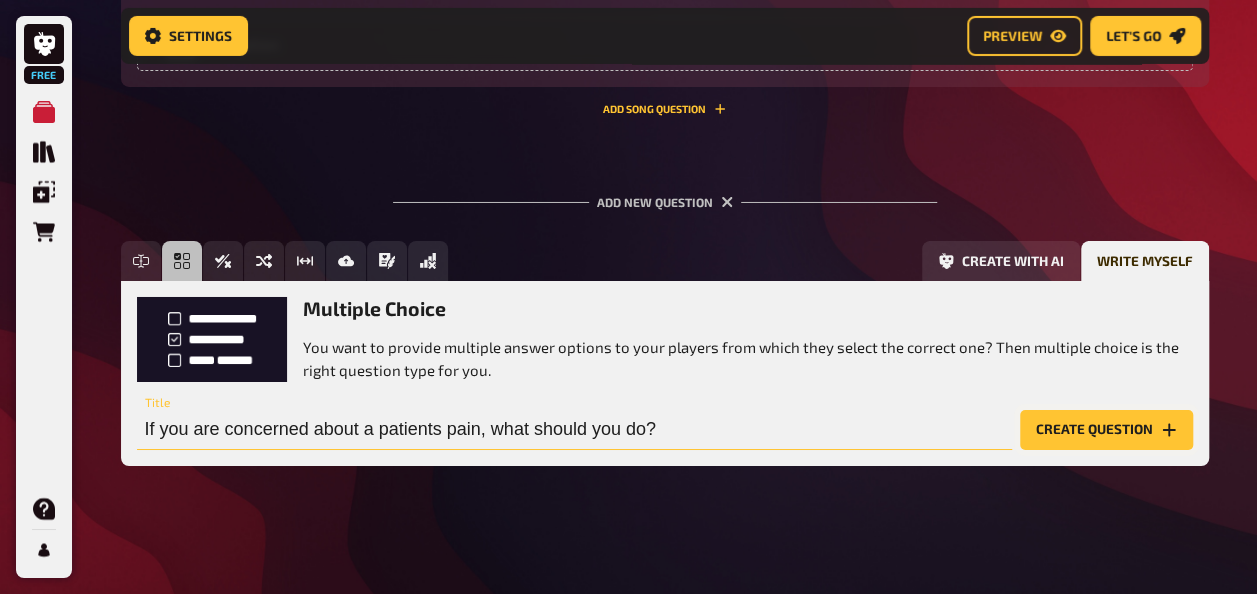 type on "If you are concerned about a patients pain, what should you do?" 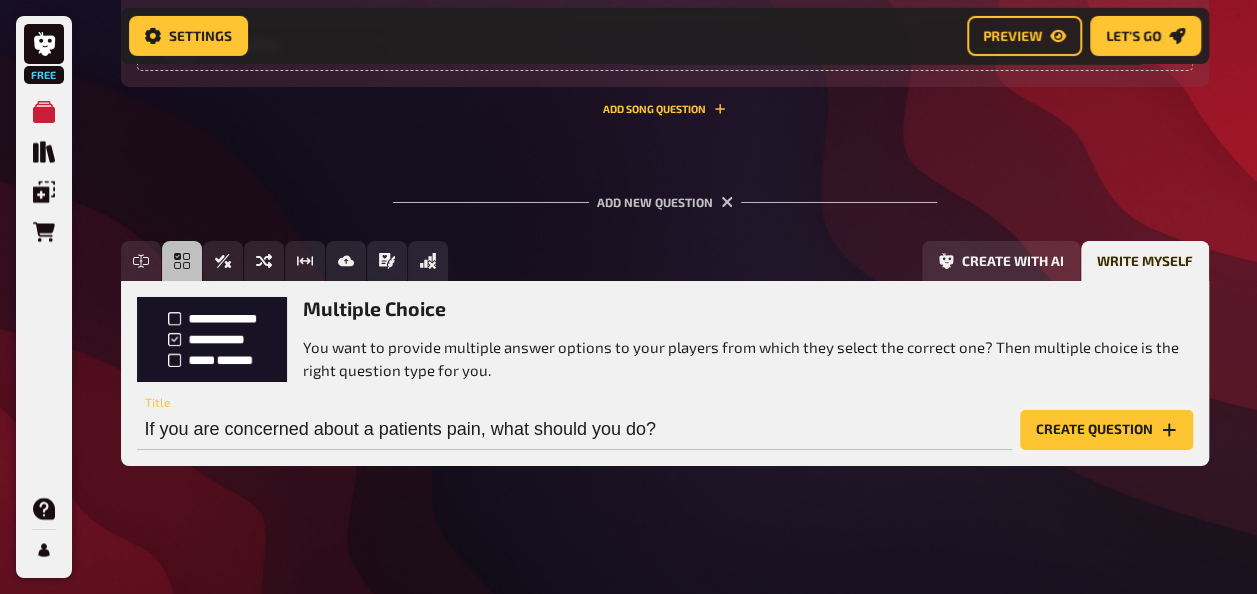 click on "Create question" at bounding box center (1106, 430) 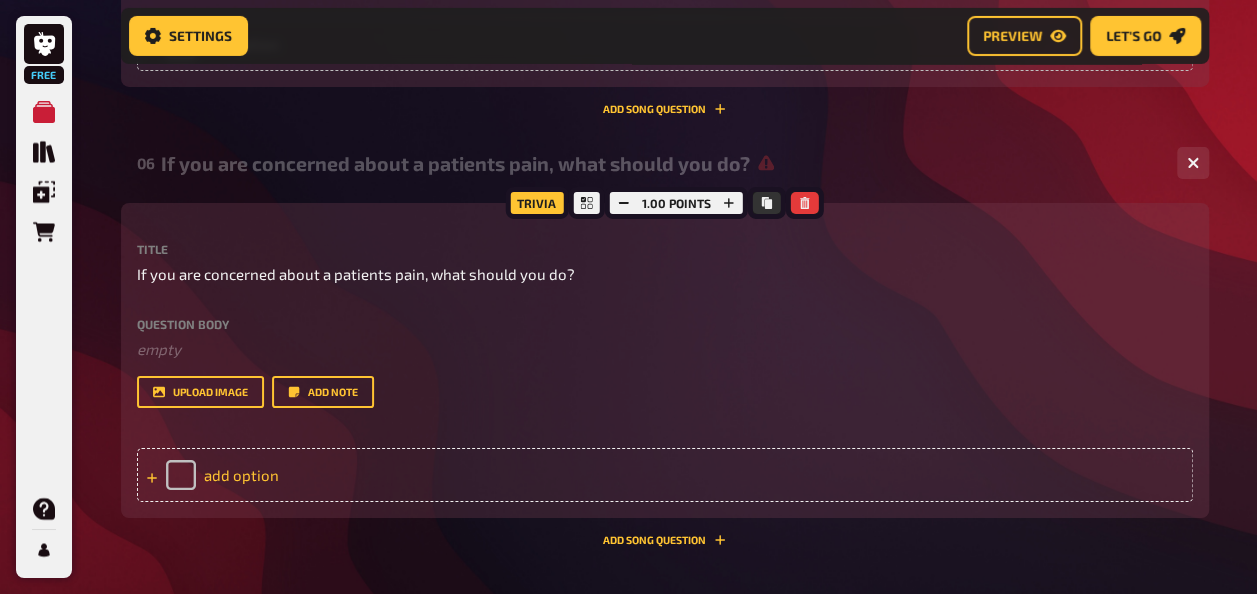 click on "add option" at bounding box center (665, 475) 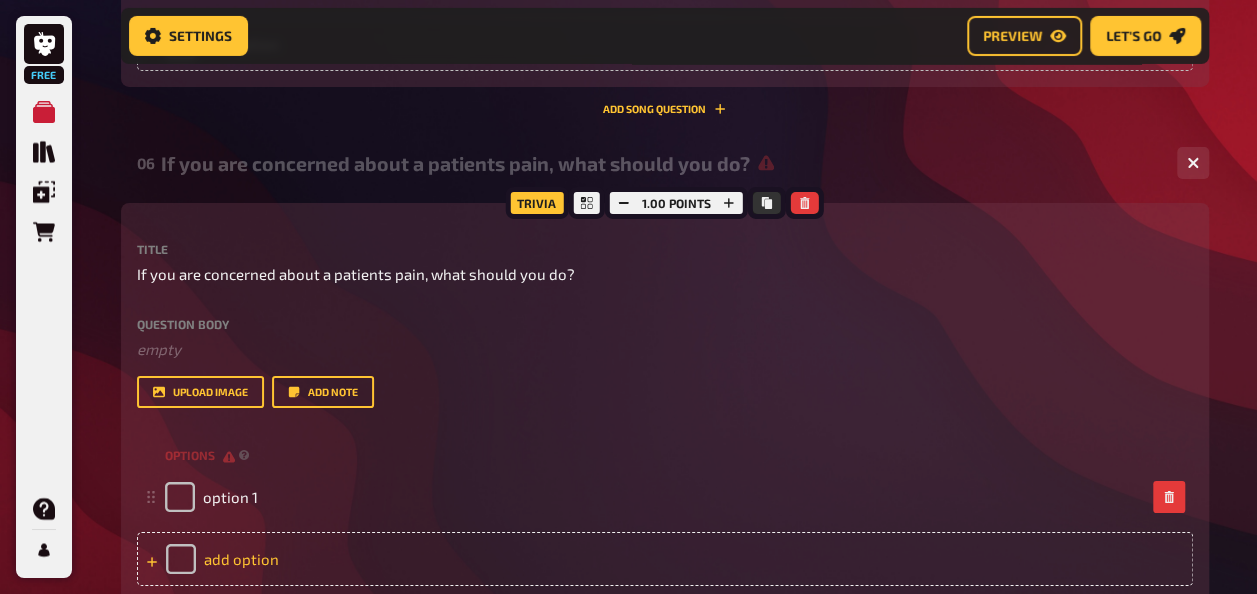 type 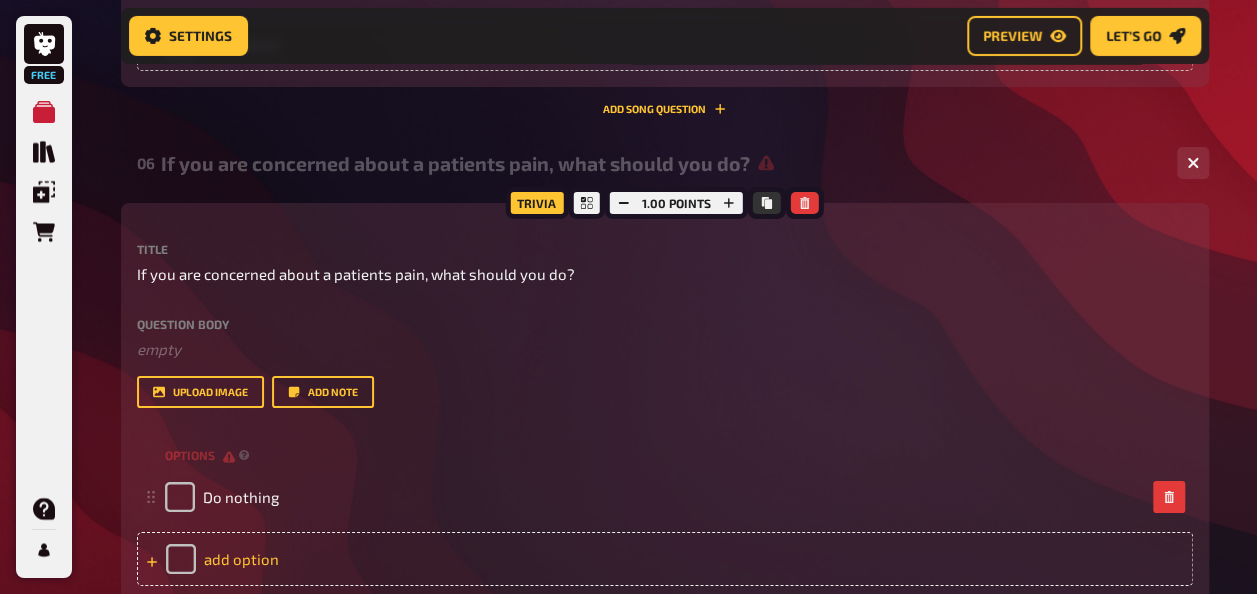 click on "add option" at bounding box center (665, 559) 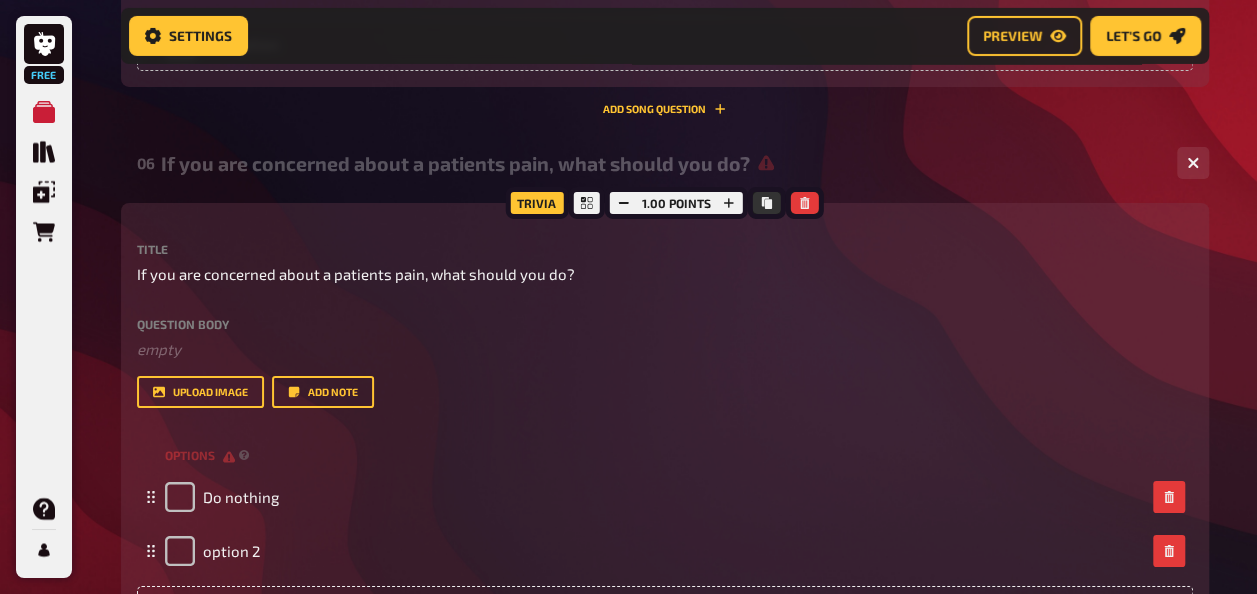 type 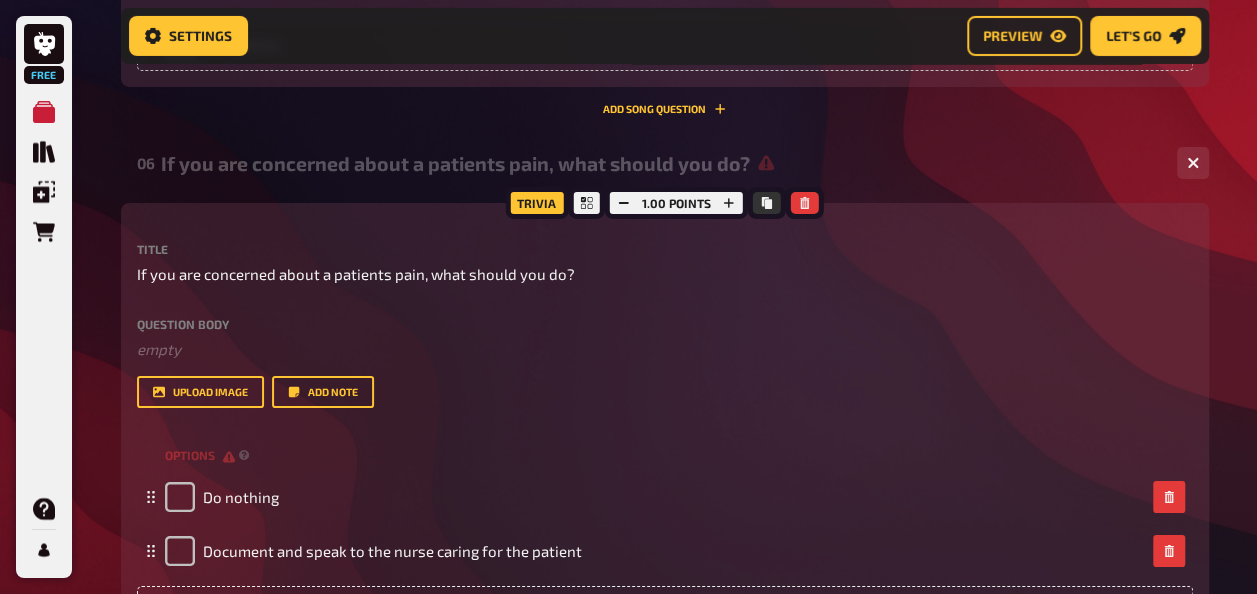 click on "add option" at bounding box center [665, 613] 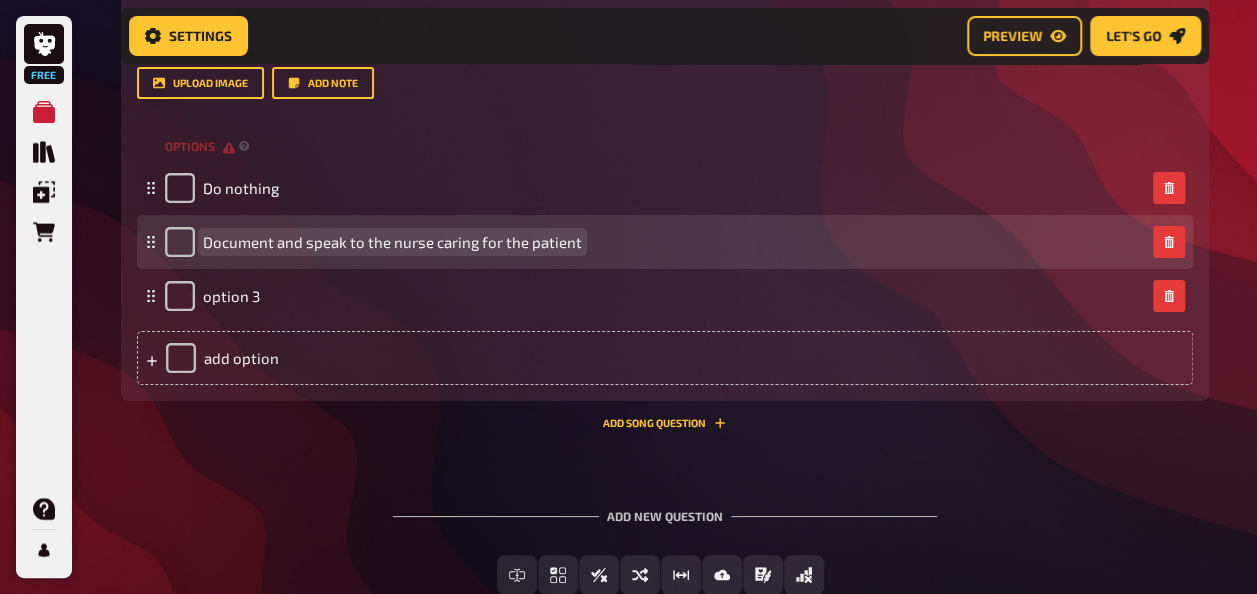 click on "Document and speak to the nurse caring for the patient" at bounding box center [392, 242] 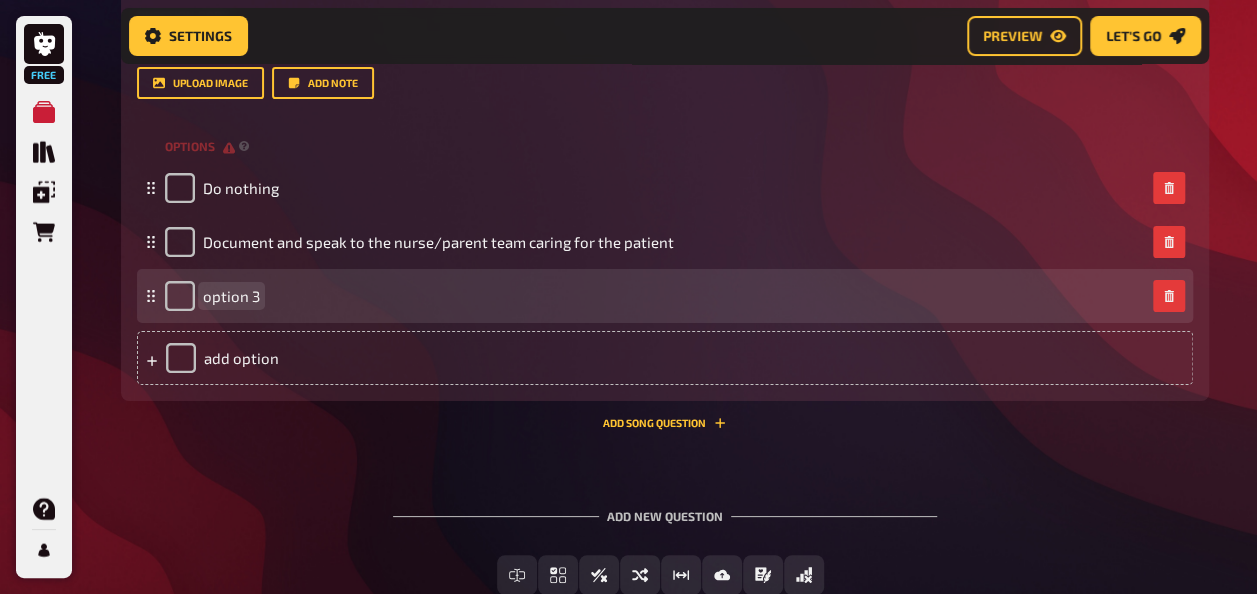 click on "option 3" at bounding box center (231, 296) 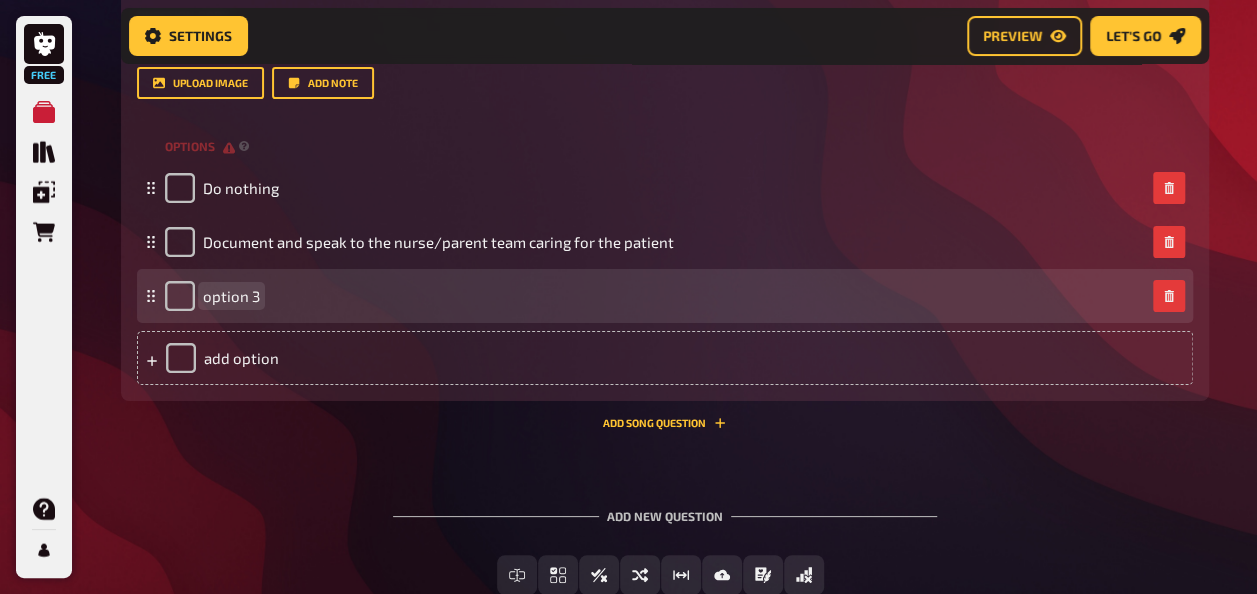 type 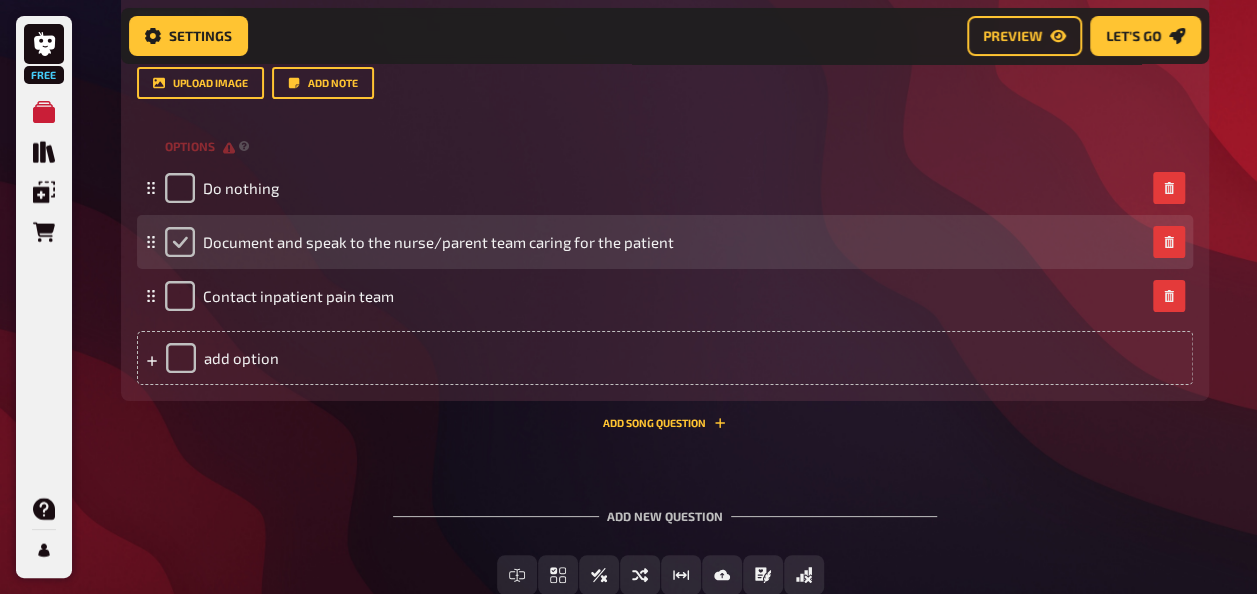 click at bounding box center (180, 242) 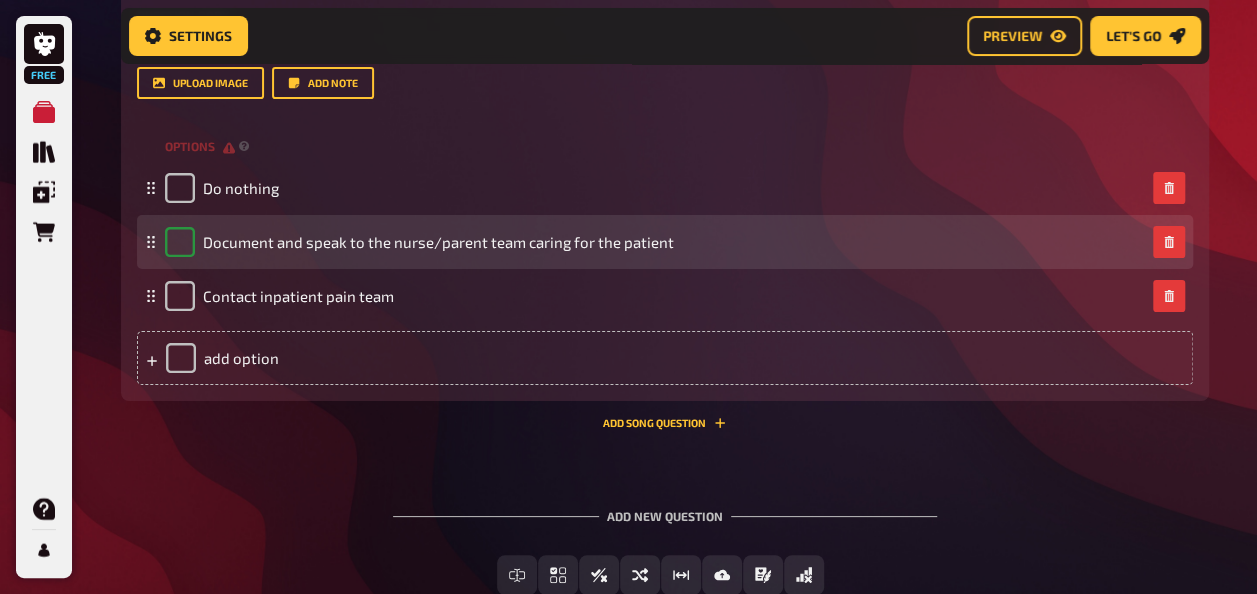 checkbox on "true" 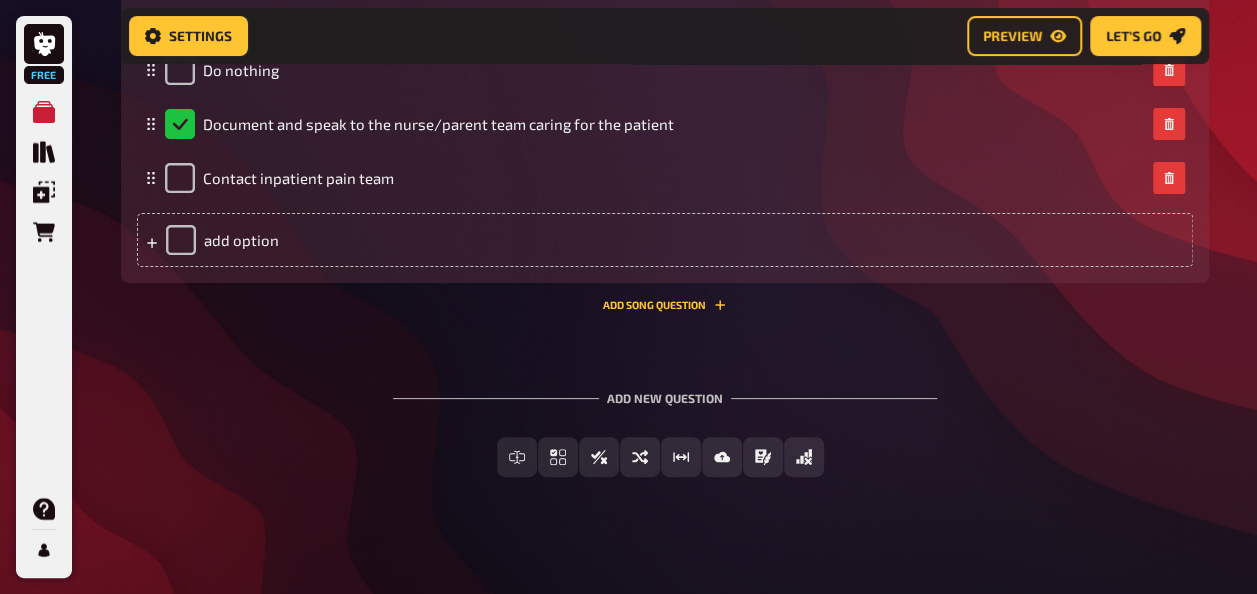 scroll, scrollTop: 3822, scrollLeft: 0, axis: vertical 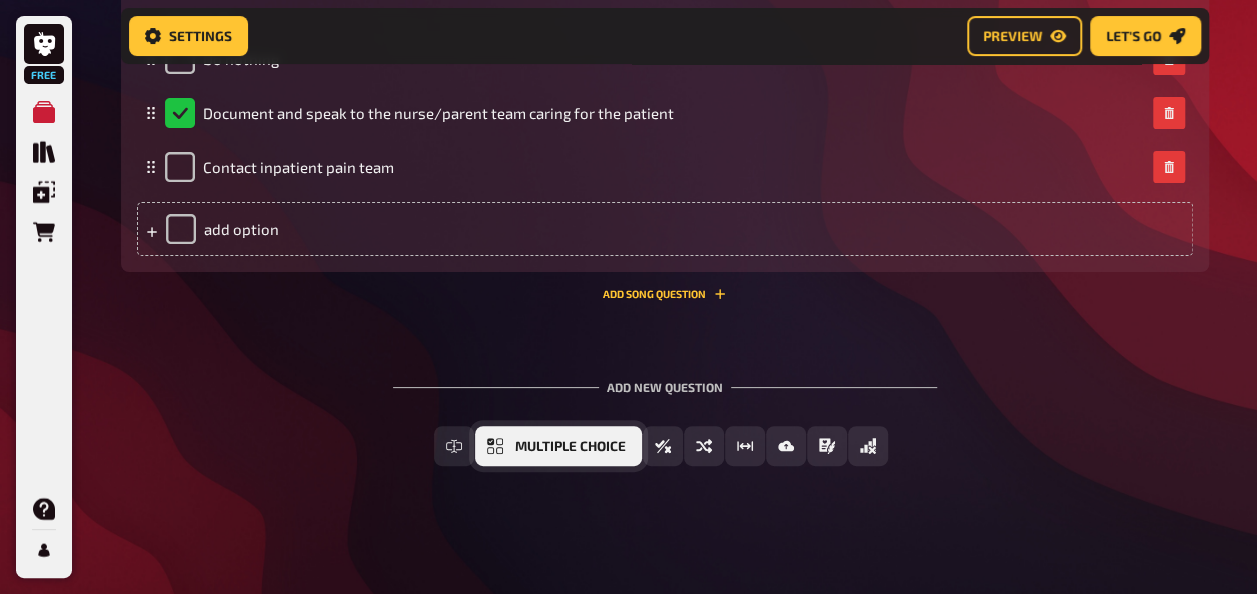 click on "Multiple Choice" at bounding box center (570, 447) 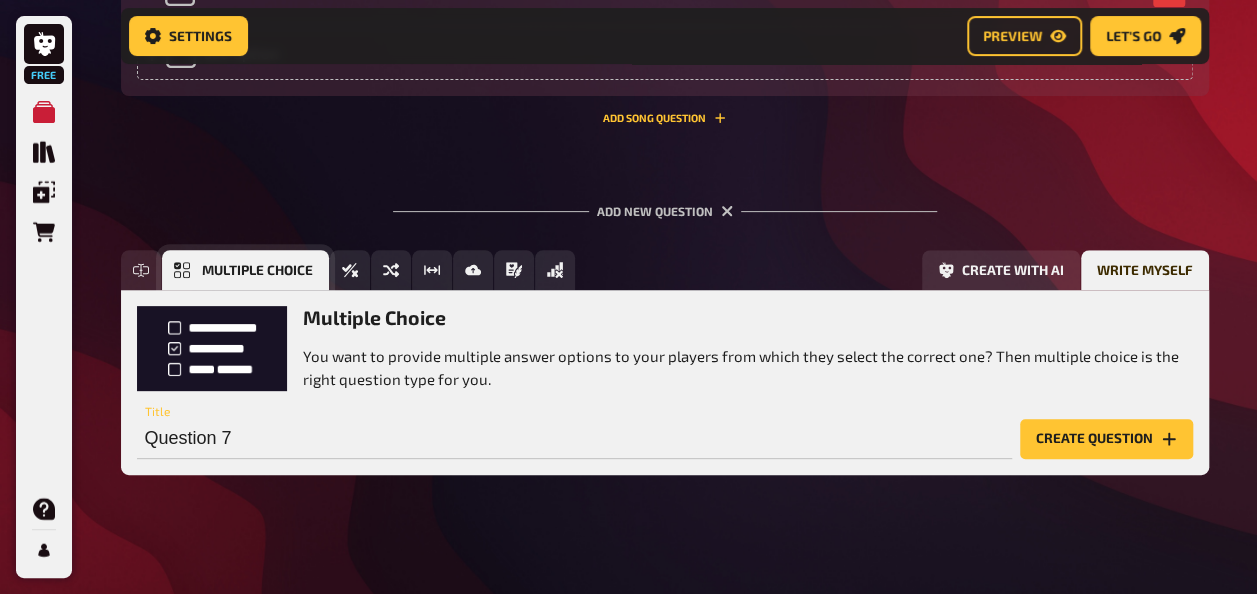 scroll, scrollTop: 4006, scrollLeft: 0, axis: vertical 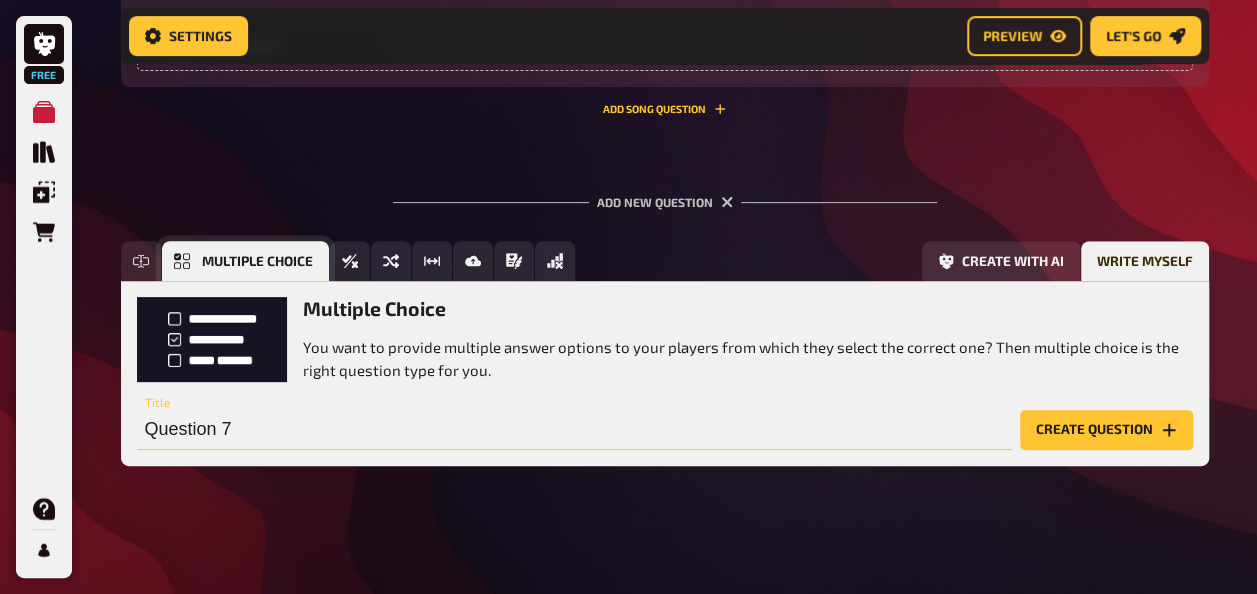 click on "Question 7" at bounding box center [574, 430] 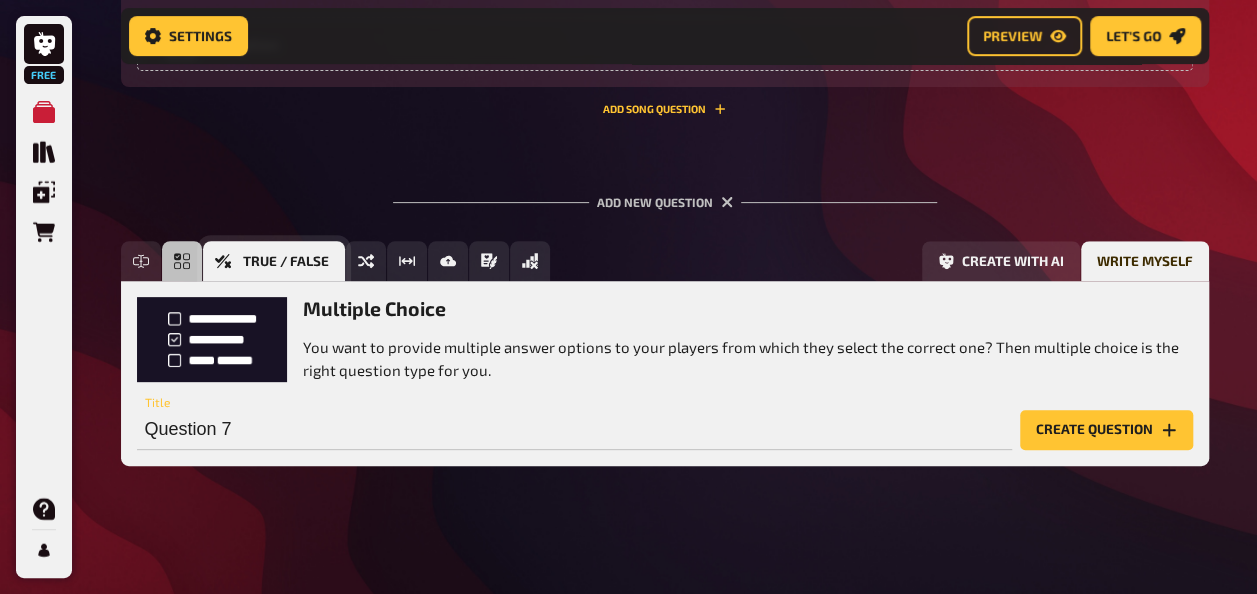 click on "True / False" at bounding box center [274, 261] 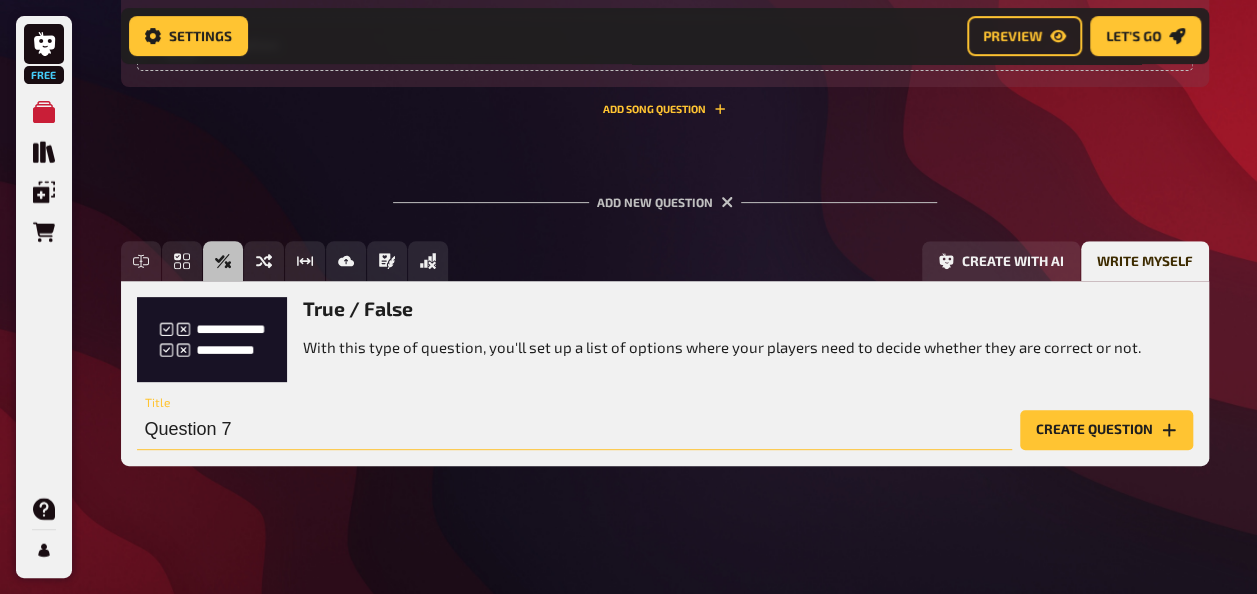 click on "Question 7" at bounding box center [574, 430] 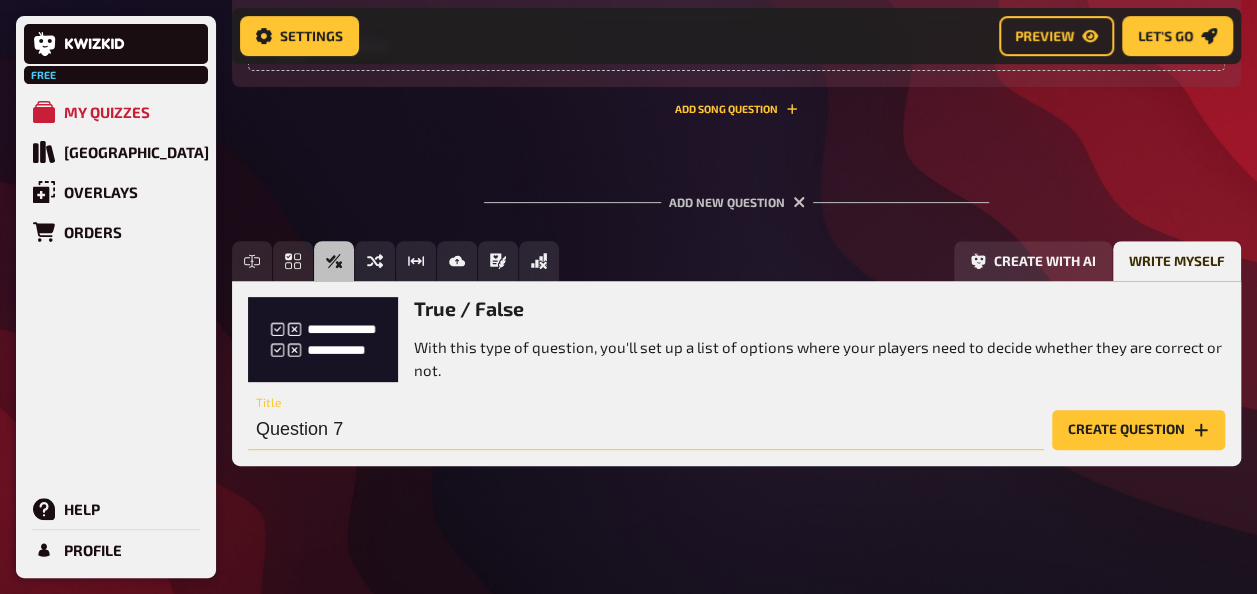 drag, startPoint x: 243, startPoint y: 431, endPoint x: 0, endPoint y: 416, distance: 243.46252 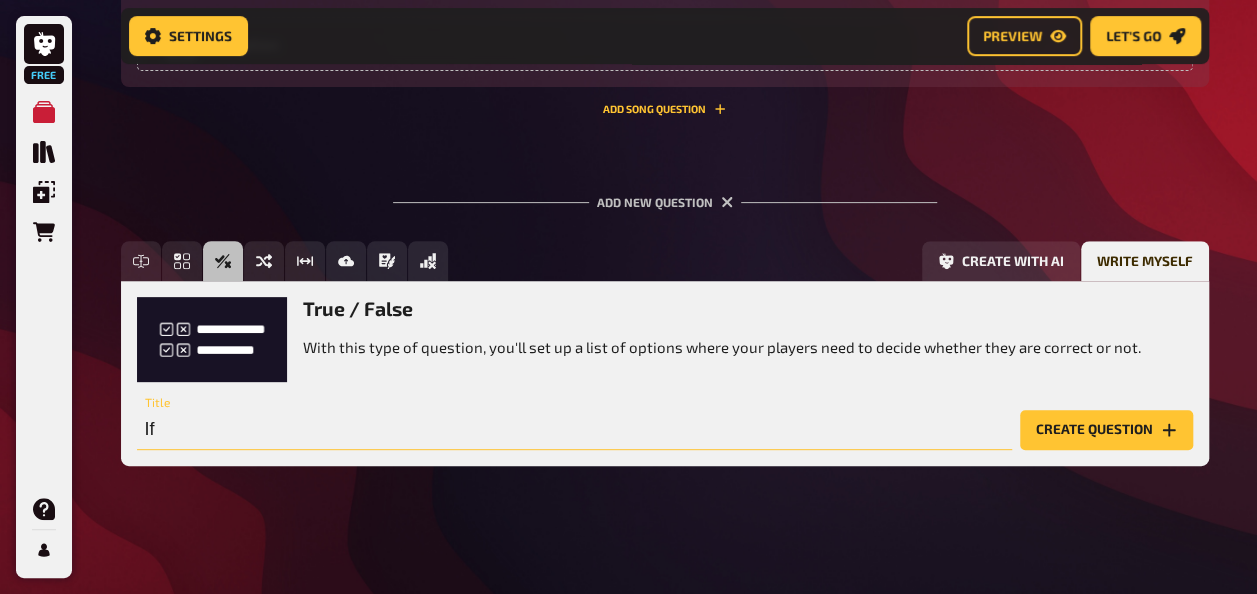 type on "I" 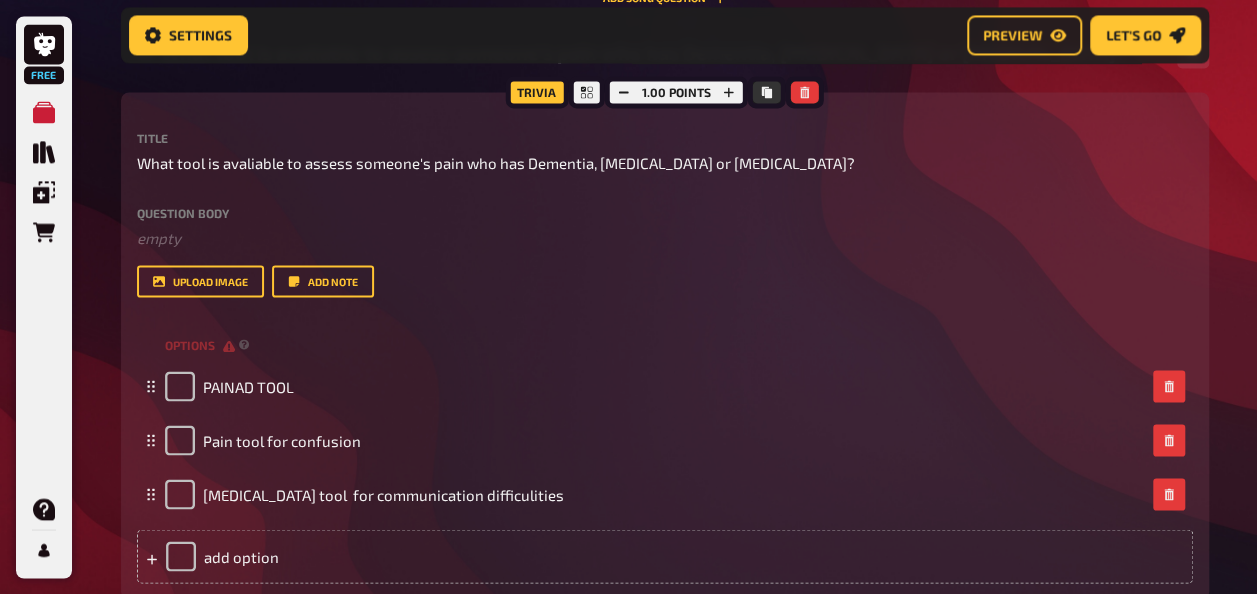 scroll, scrollTop: 1709, scrollLeft: 0, axis: vertical 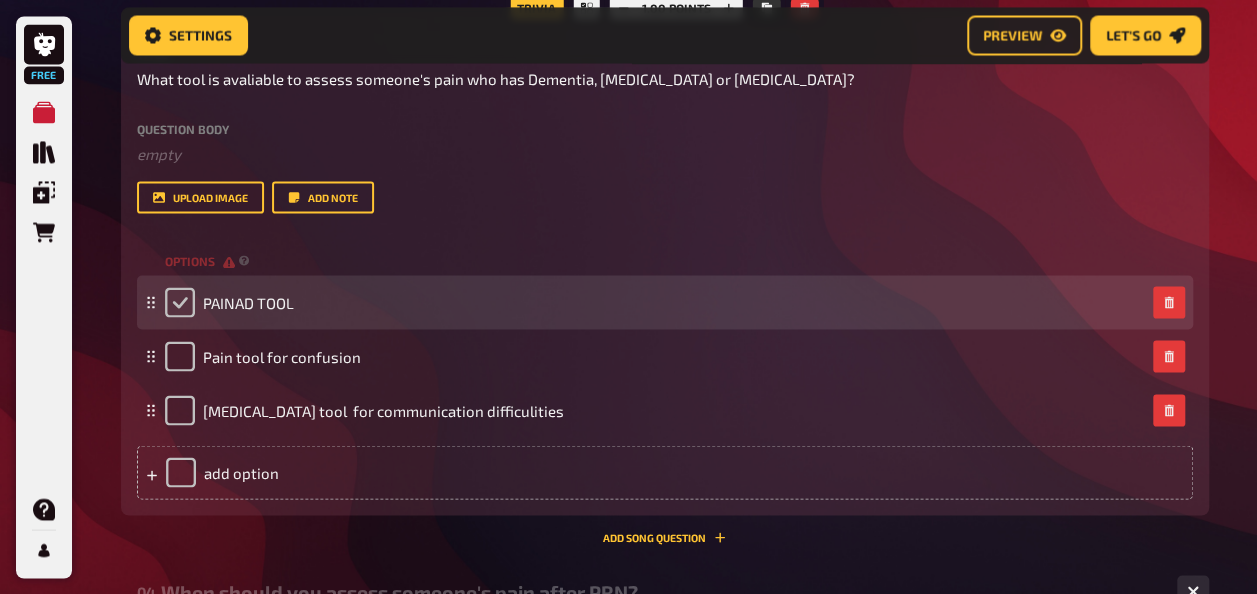 type 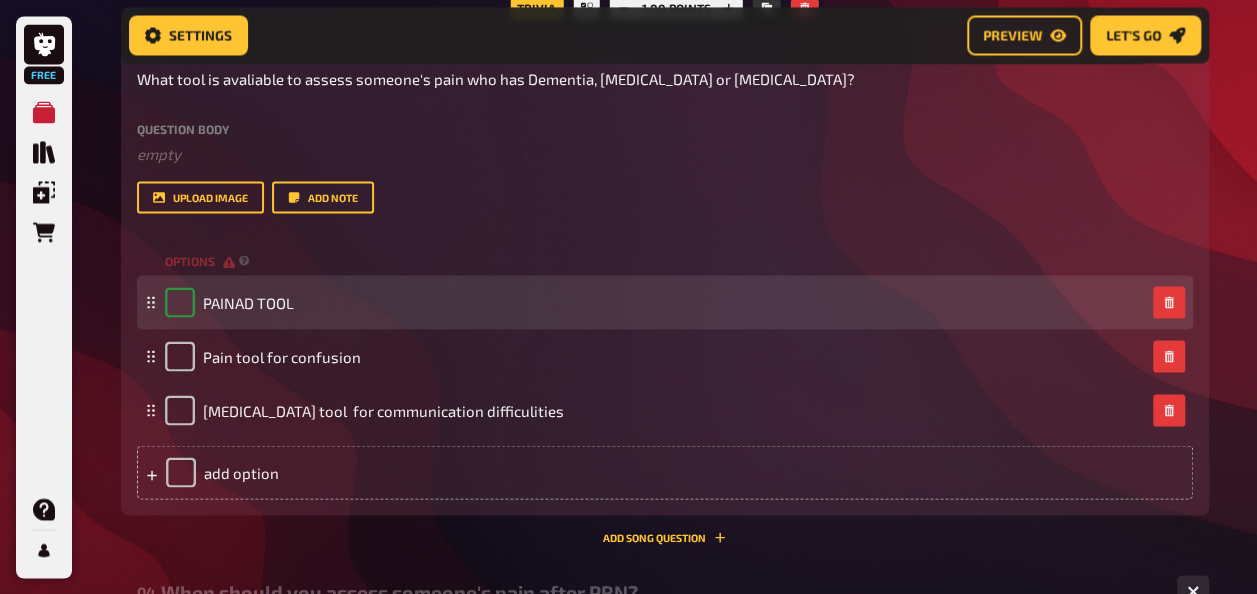 checkbox on "true" 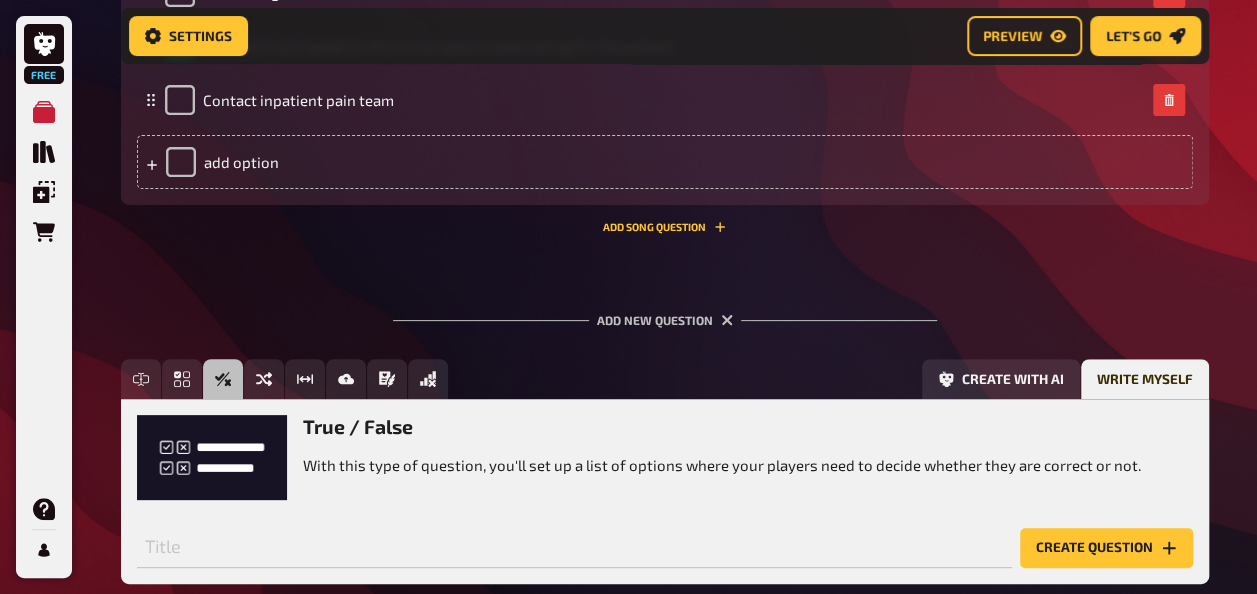 scroll, scrollTop: 3962, scrollLeft: 0, axis: vertical 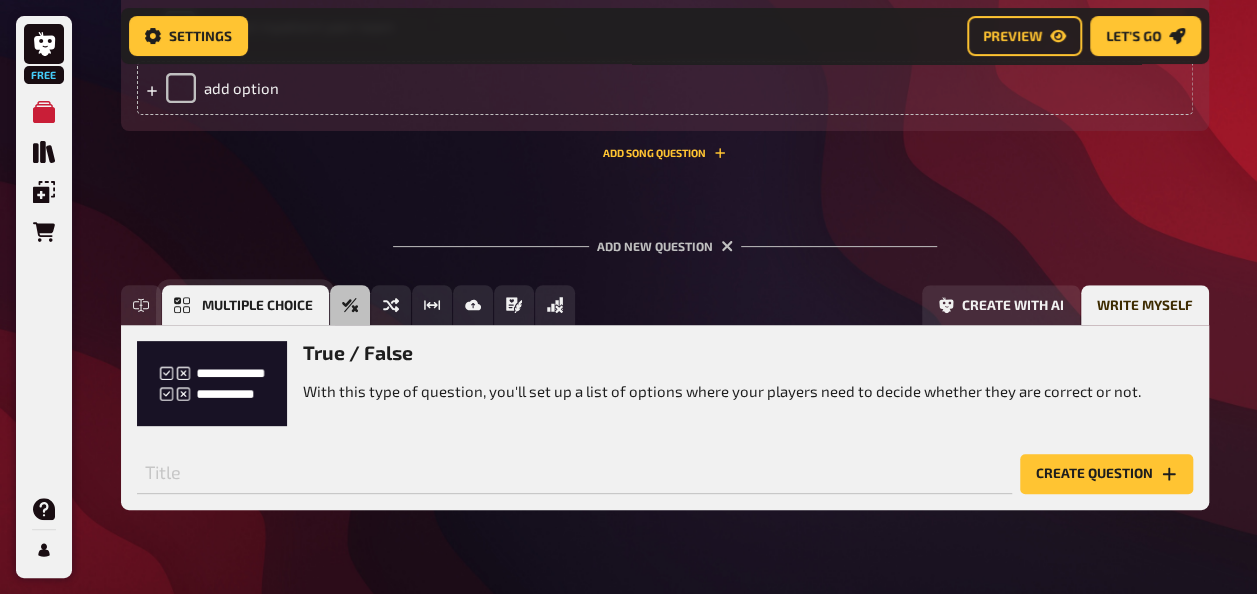 click on "Multiple Choice" at bounding box center (257, 306) 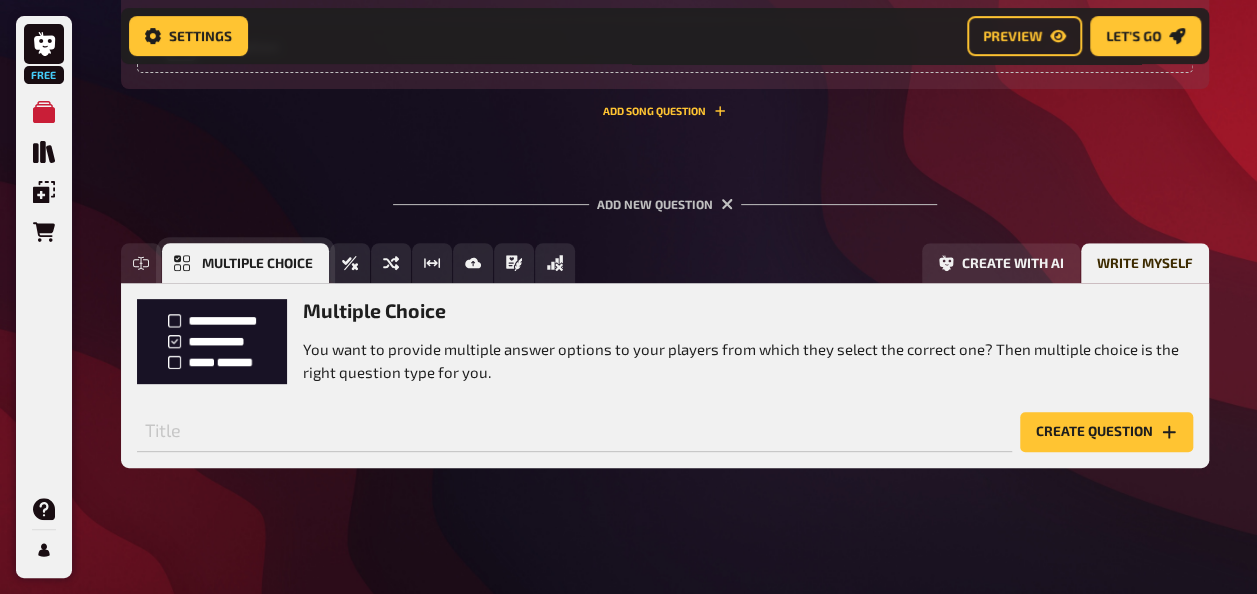 scroll, scrollTop: 4006, scrollLeft: 0, axis: vertical 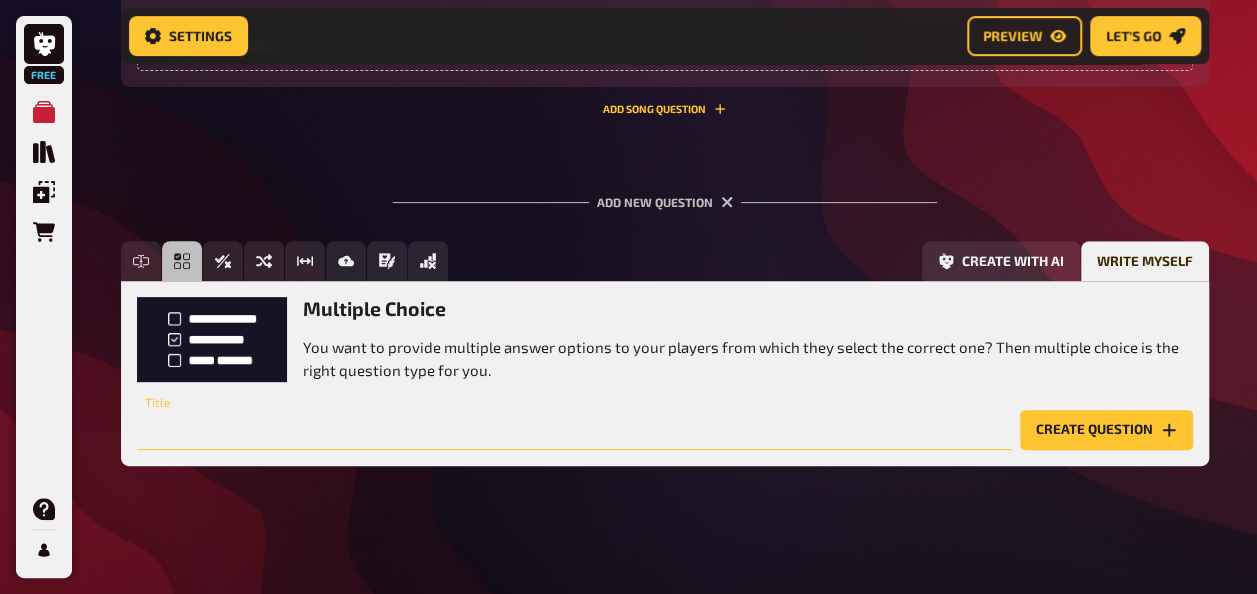 click at bounding box center [574, 430] 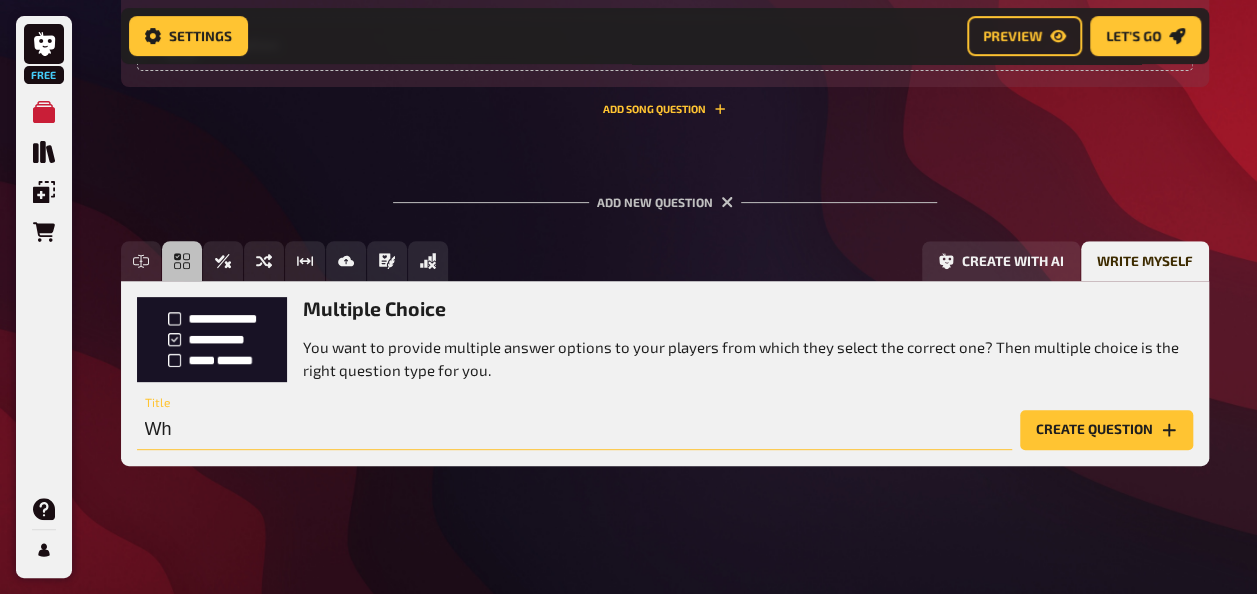 type on "W" 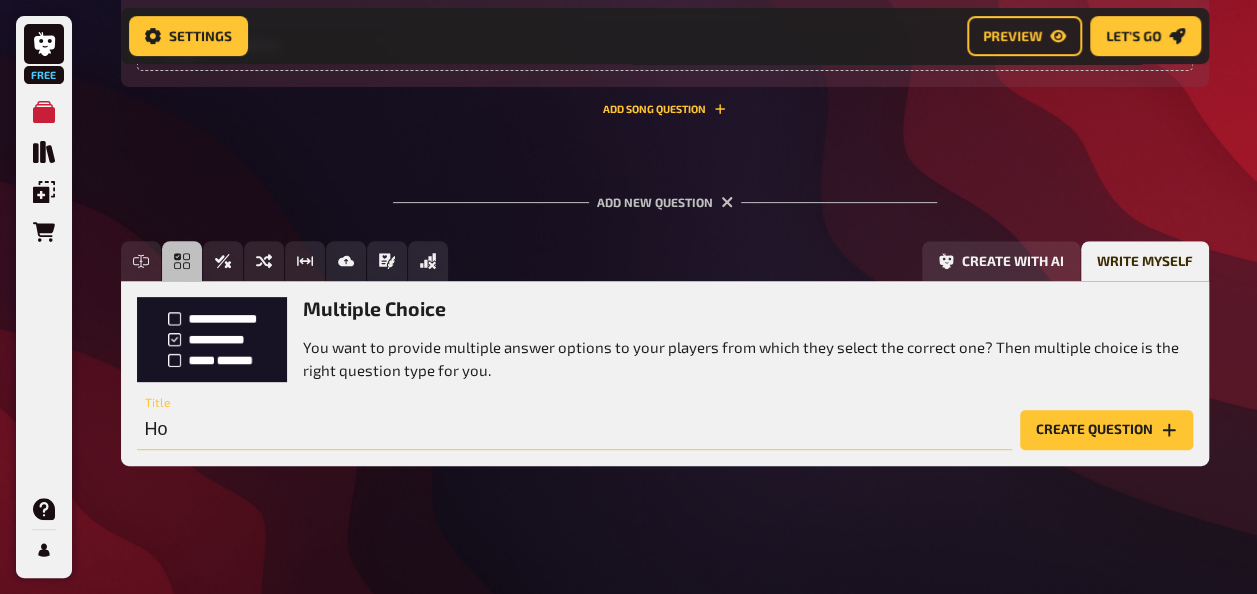 type on "H" 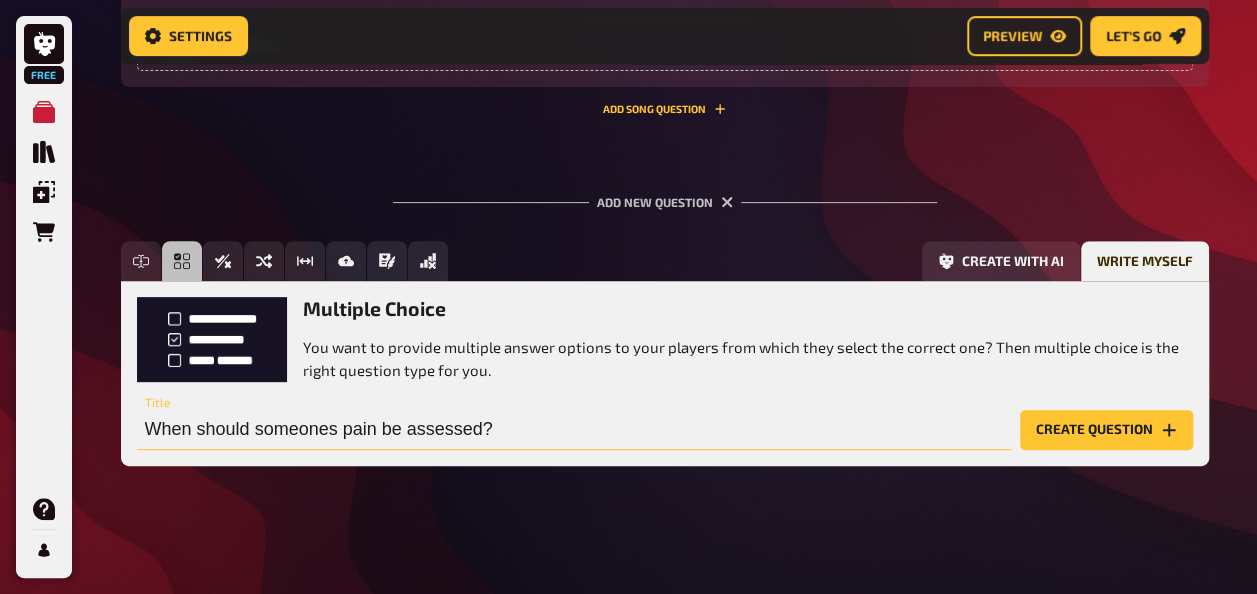 click on "When should someones pain be assessed?" at bounding box center (574, 430) 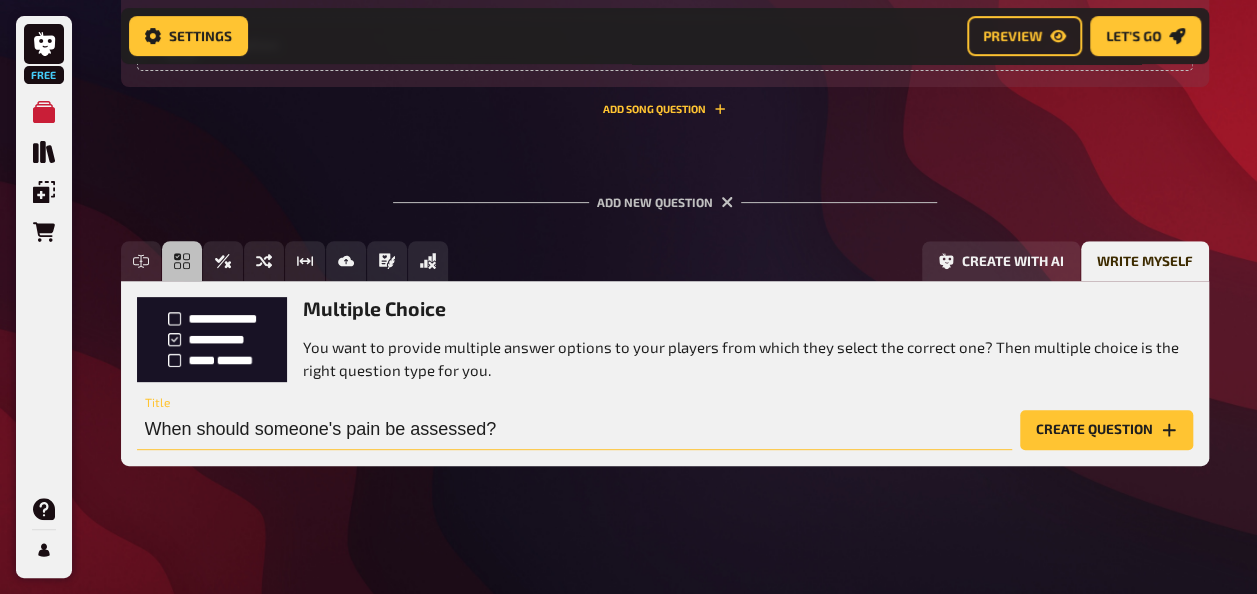 drag, startPoint x: 337, startPoint y: 428, endPoint x: 255, endPoint y: 422, distance: 82.219215 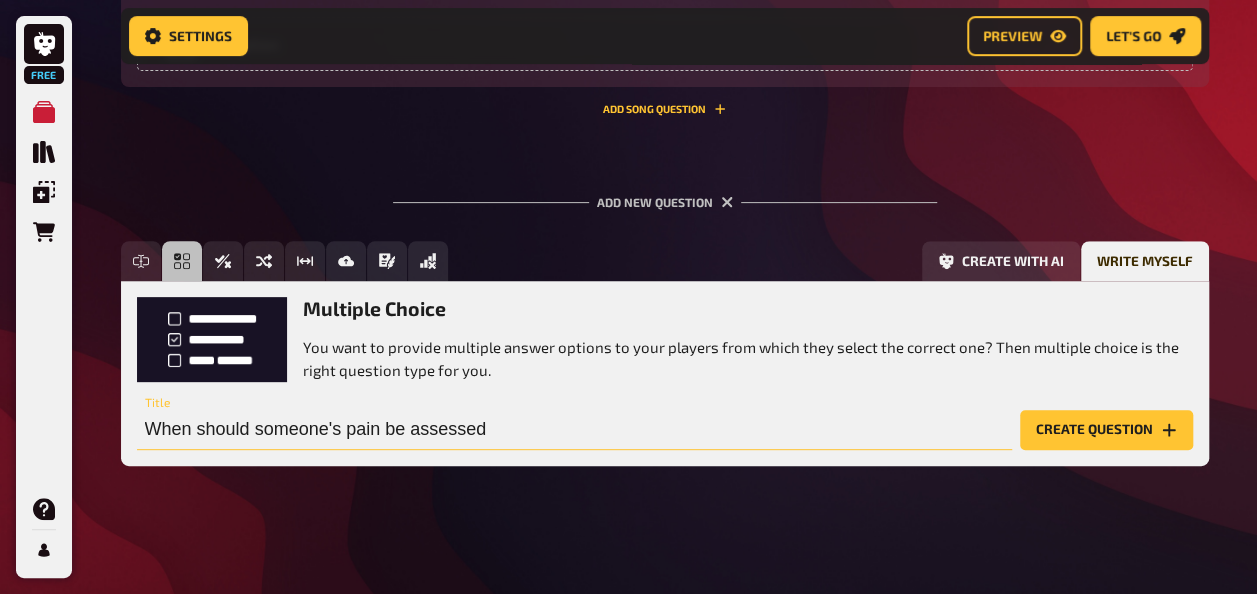 type on "When should someone's pain be assessed?" 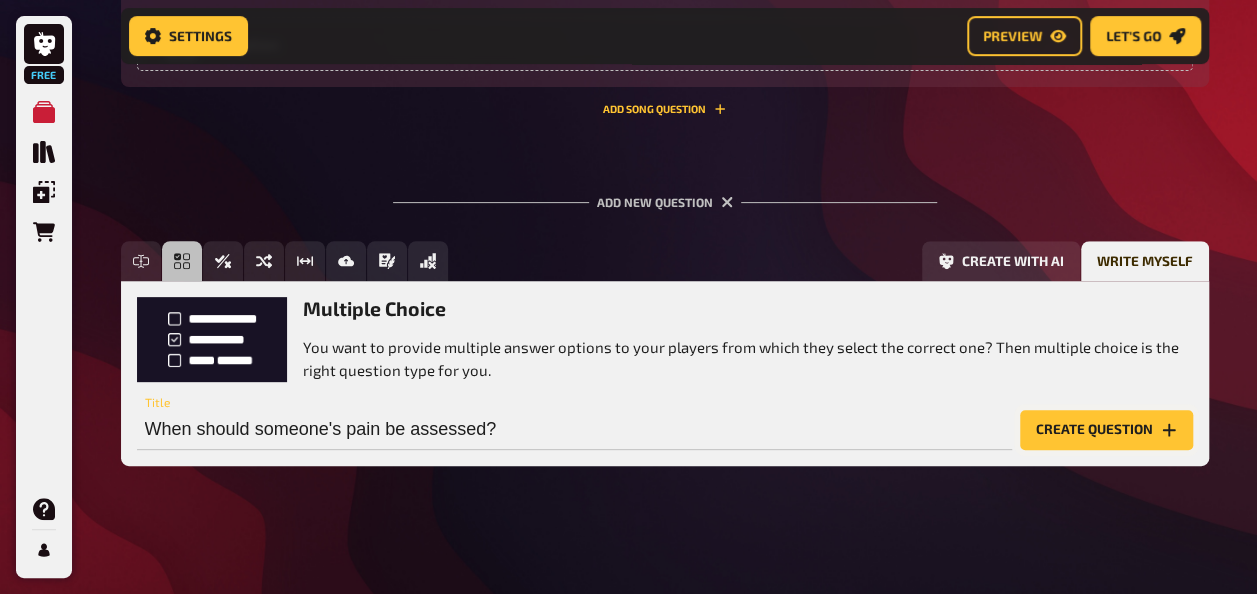 click on "Create question" at bounding box center [1106, 430] 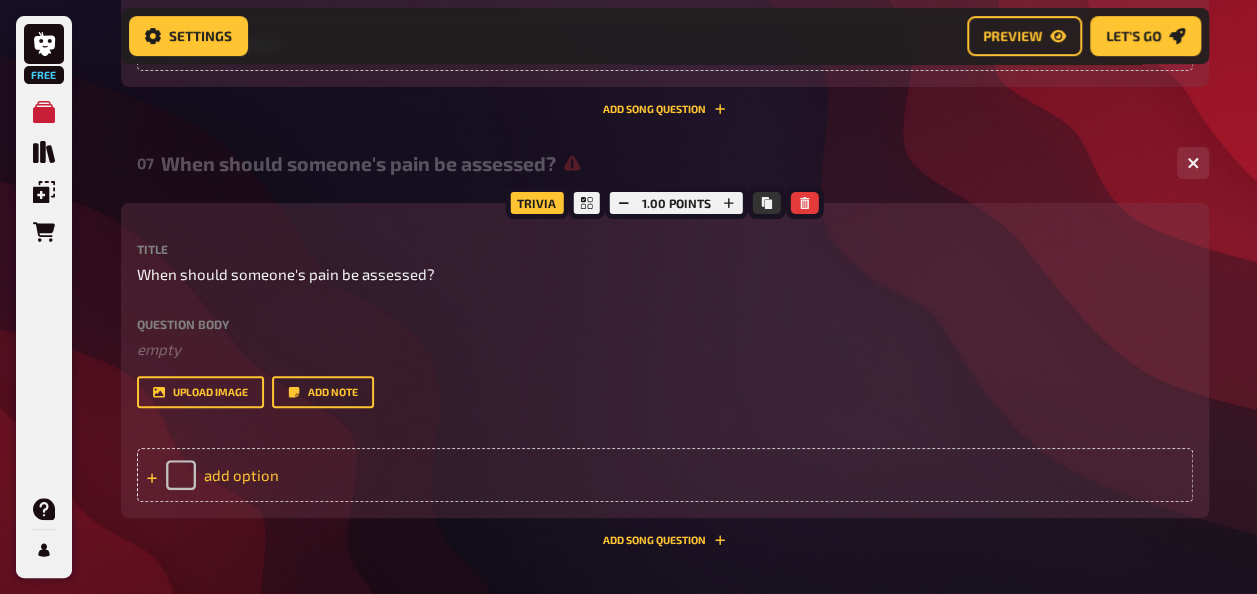 click on "add option" at bounding box center [665, 475] 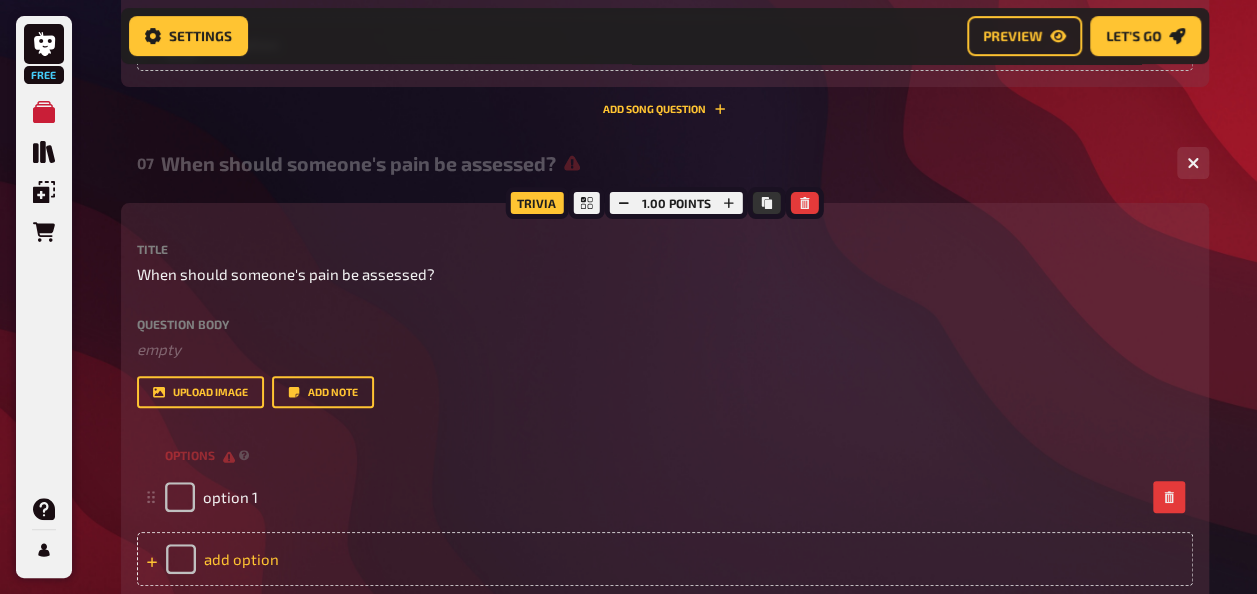 type 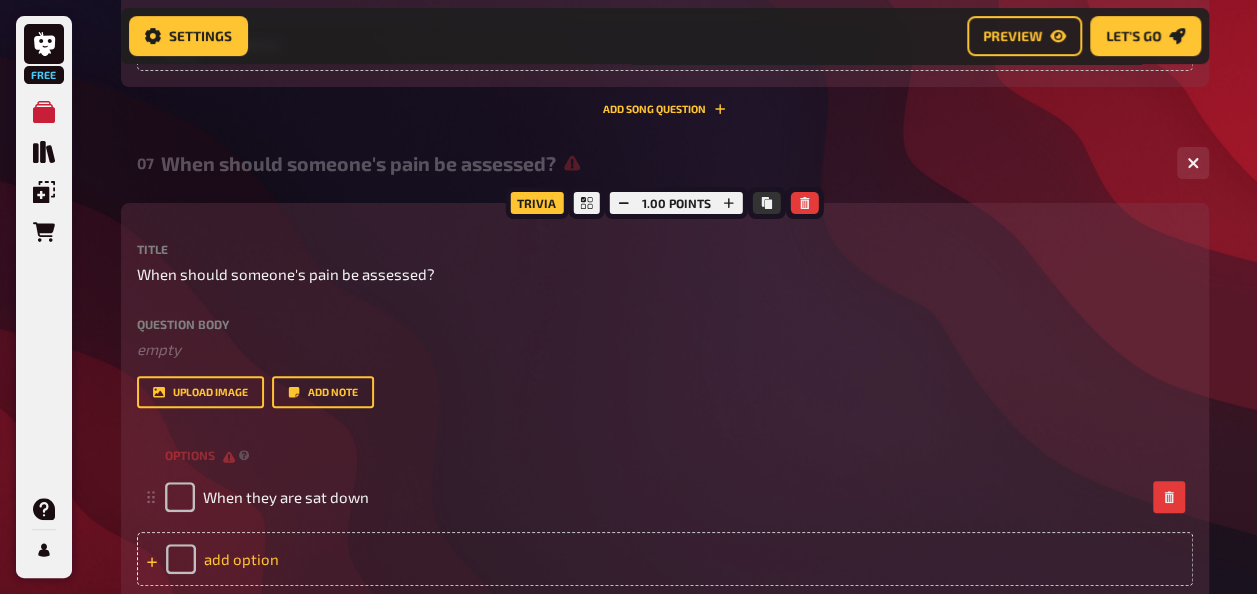 click on "add option" at bounding box center [665, 559] 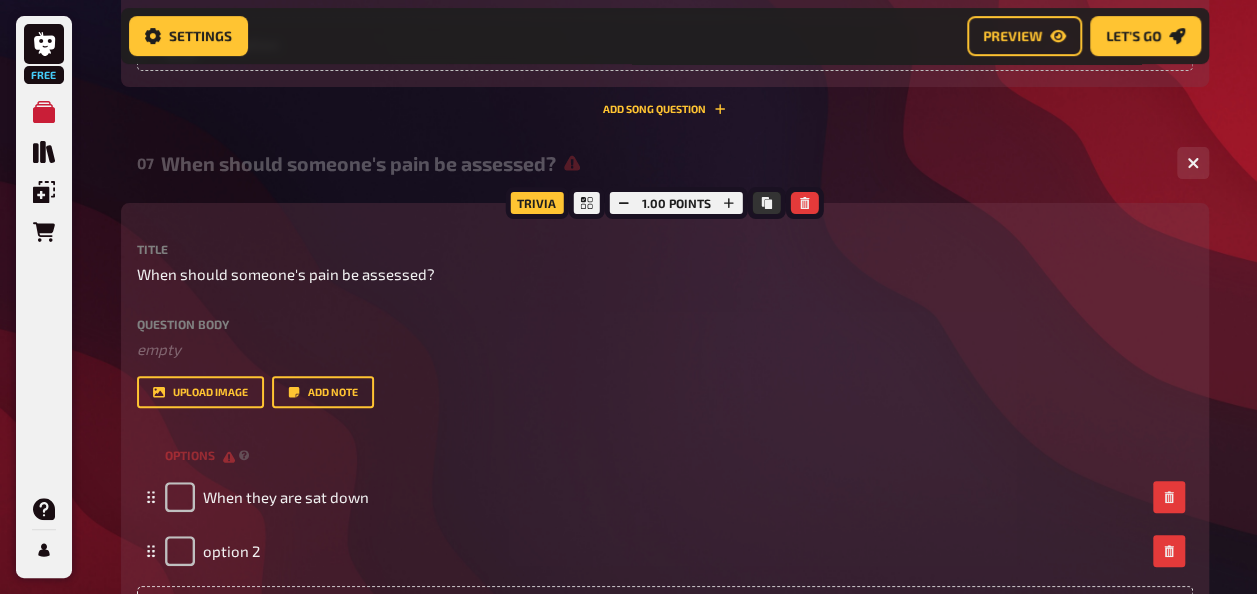 type 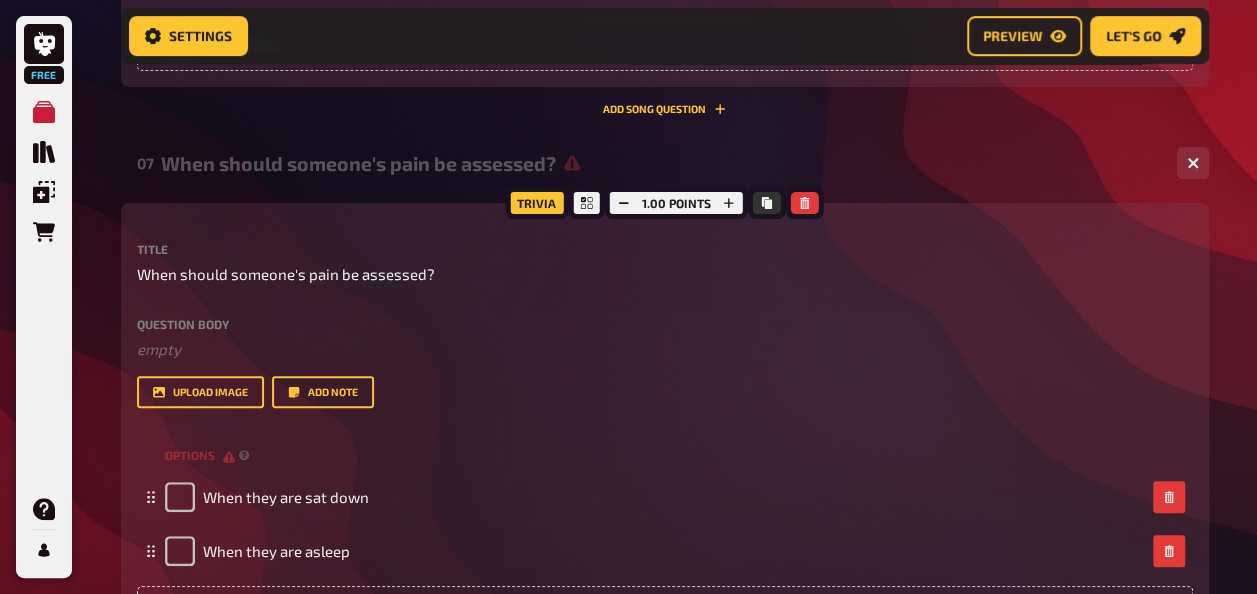 click on "add option" at bounding box center (665, 613) 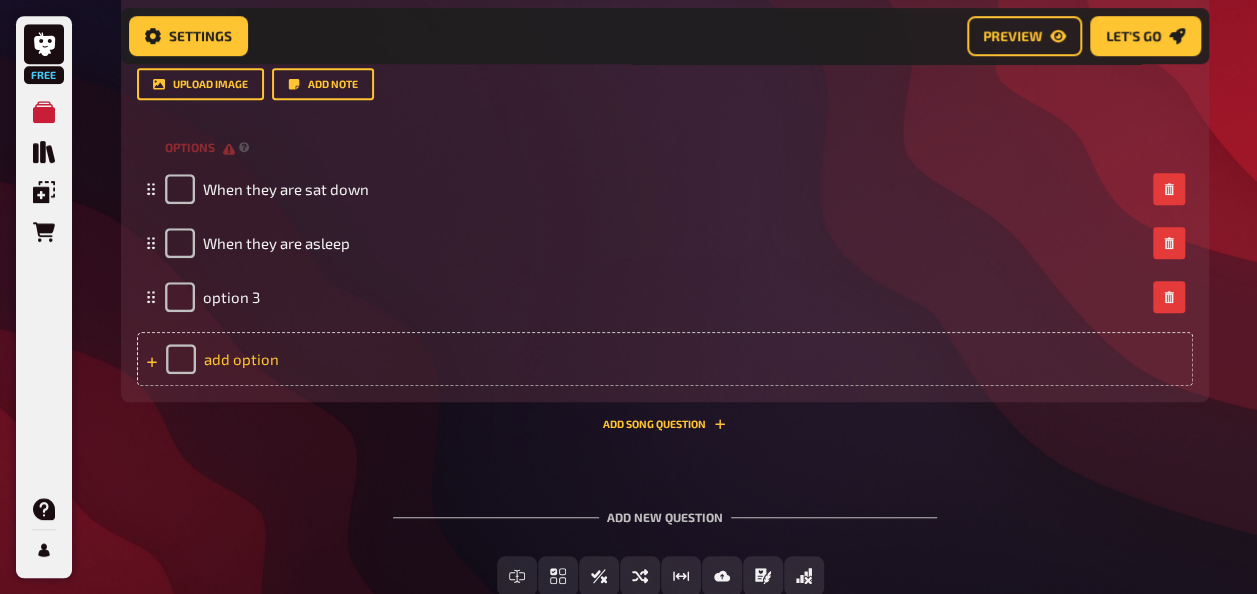type 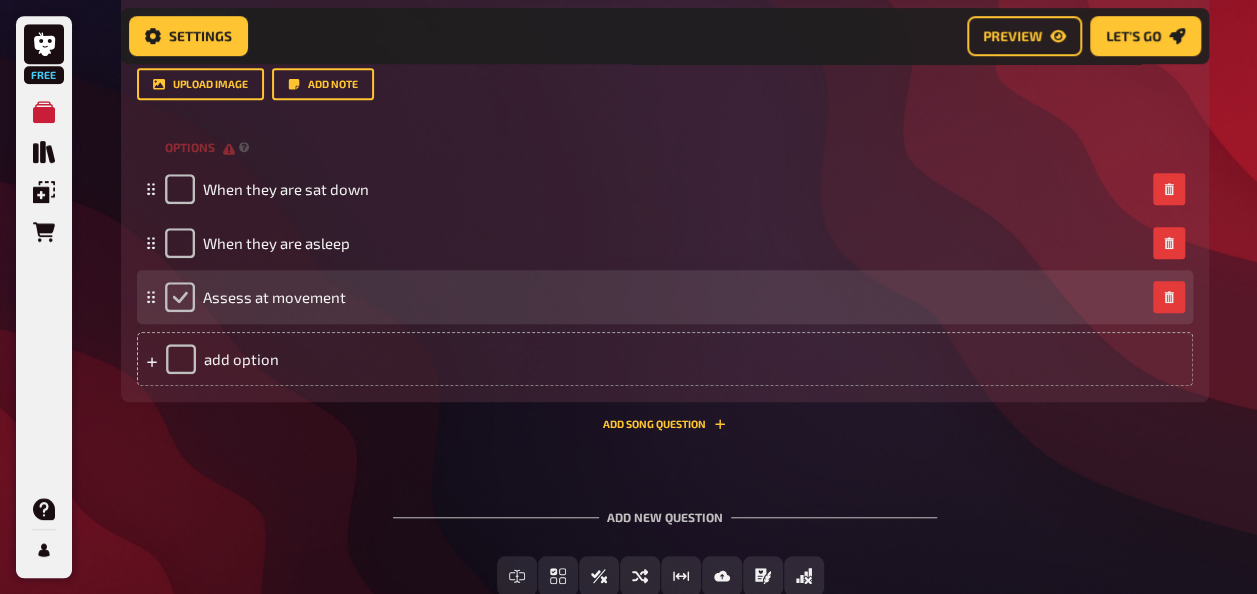 click at bounding box center (180, 297) 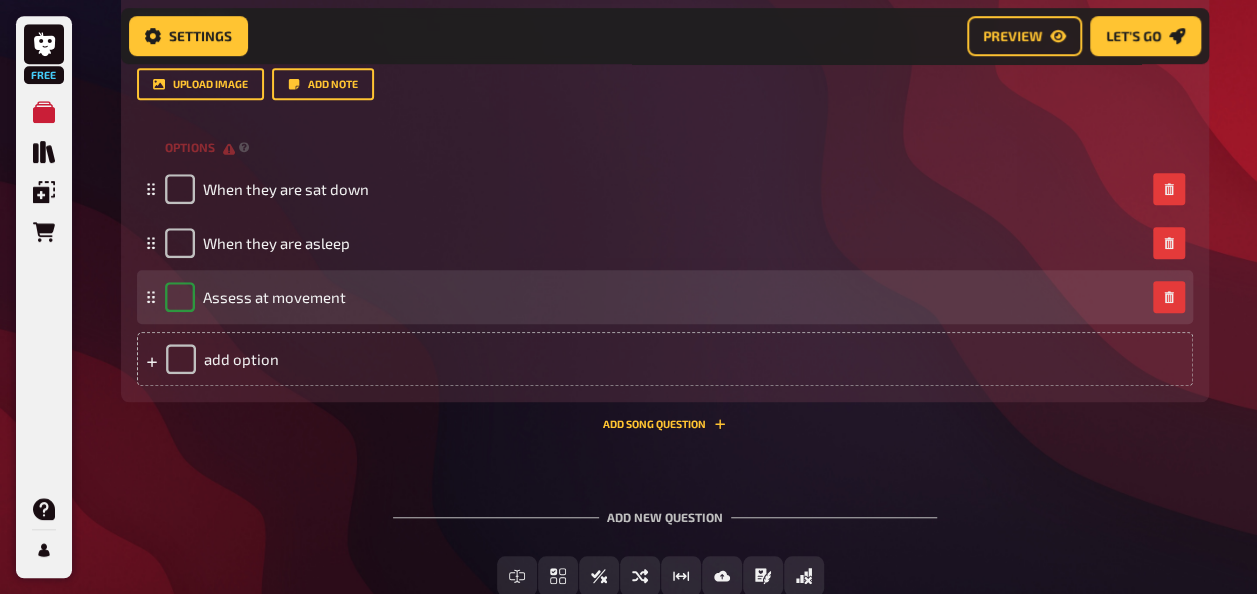 checkbox on "true" 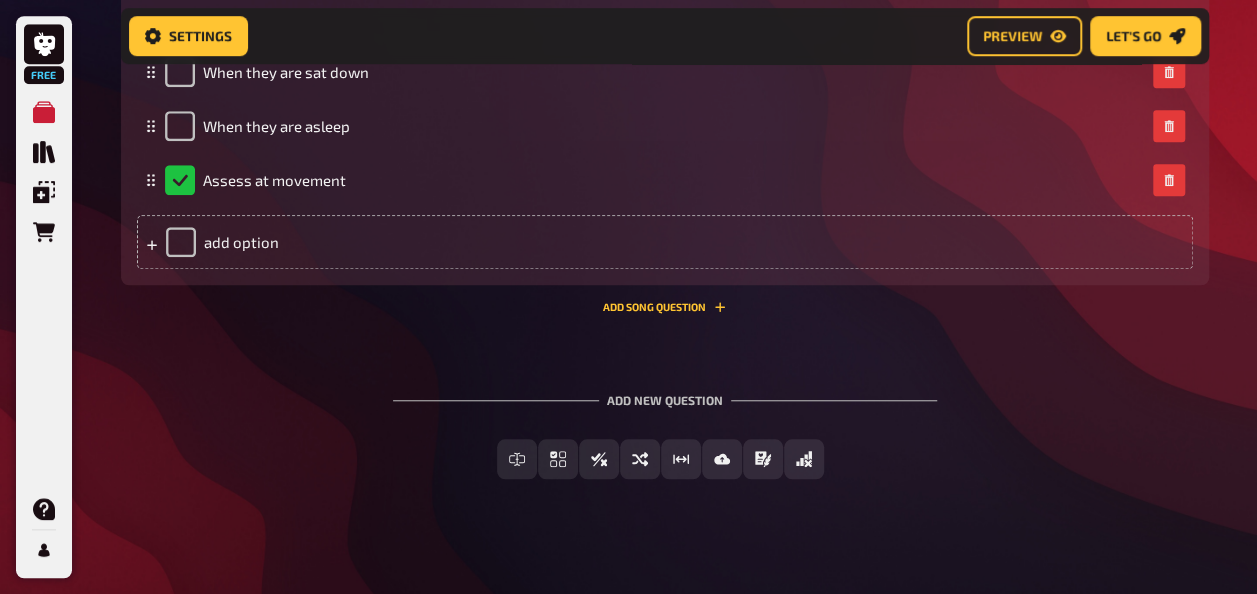 scroll, scrollTop: 4445, scrollLeft: 0, axis: vertical 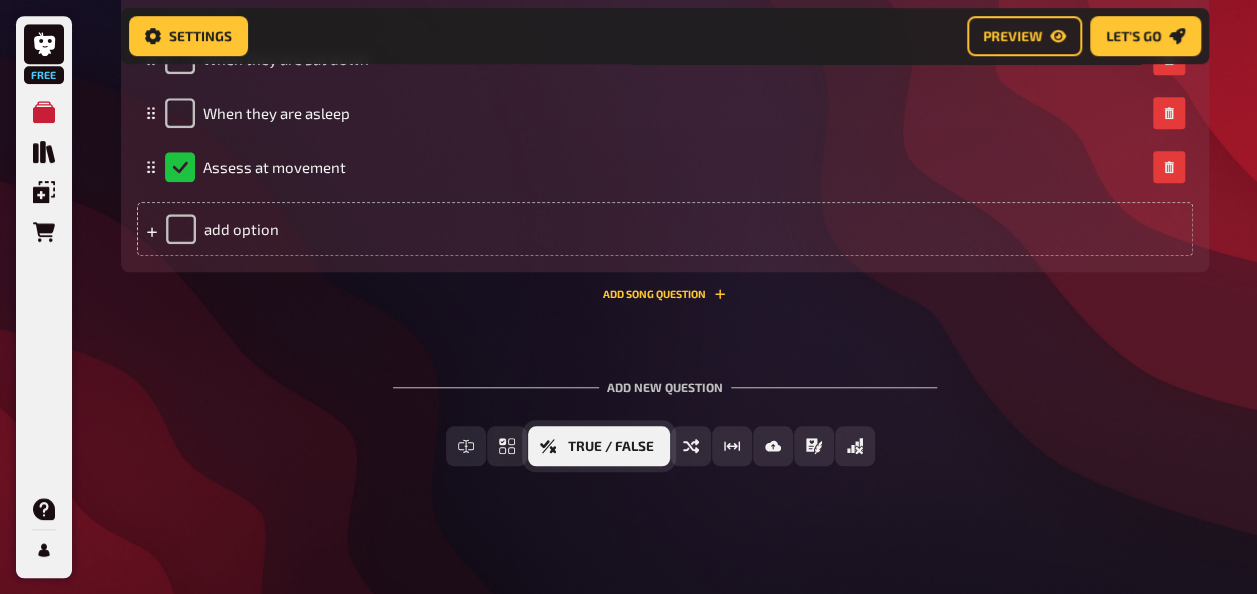 click on "True / False" at bounding box center (599, 446) 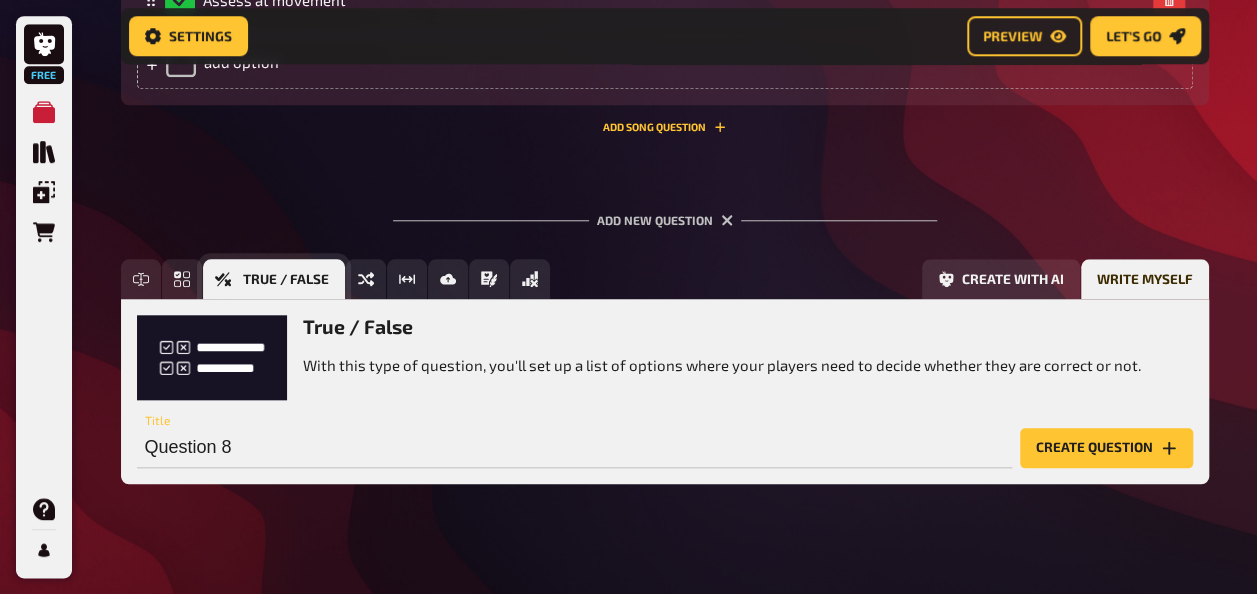 scroll, scrollTop: 4629, scrollLeft: 0, axis: vertical 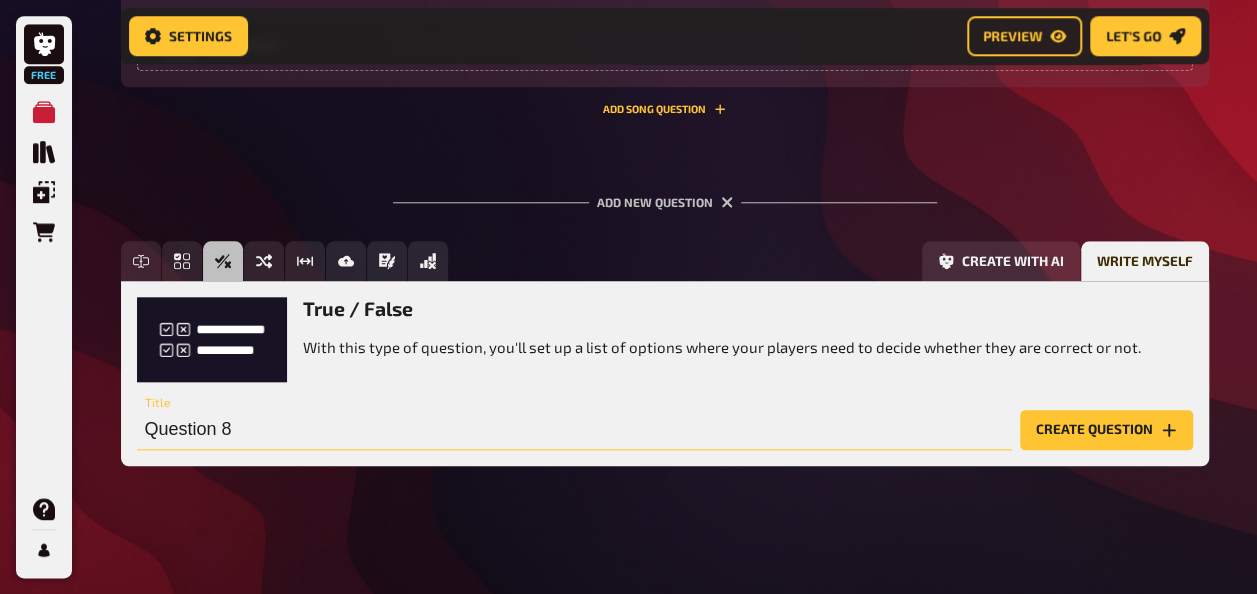 click on "Question 8" at bounding box center (574, 430) 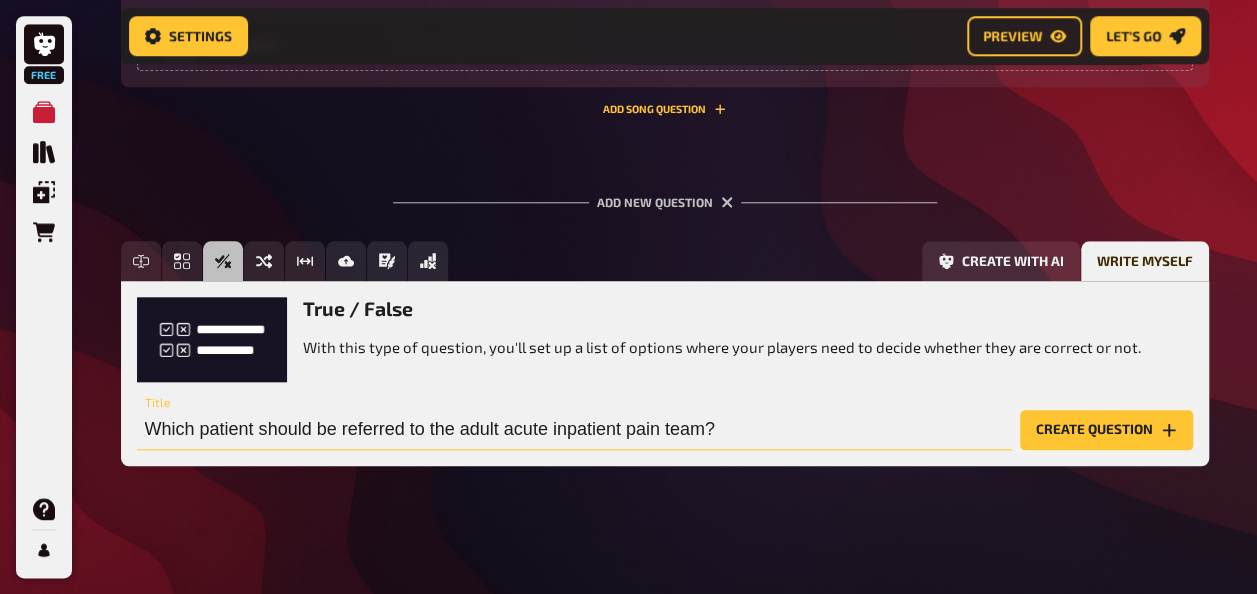 type on "Which patient should be referred to the adult acute inpatient pain team?" 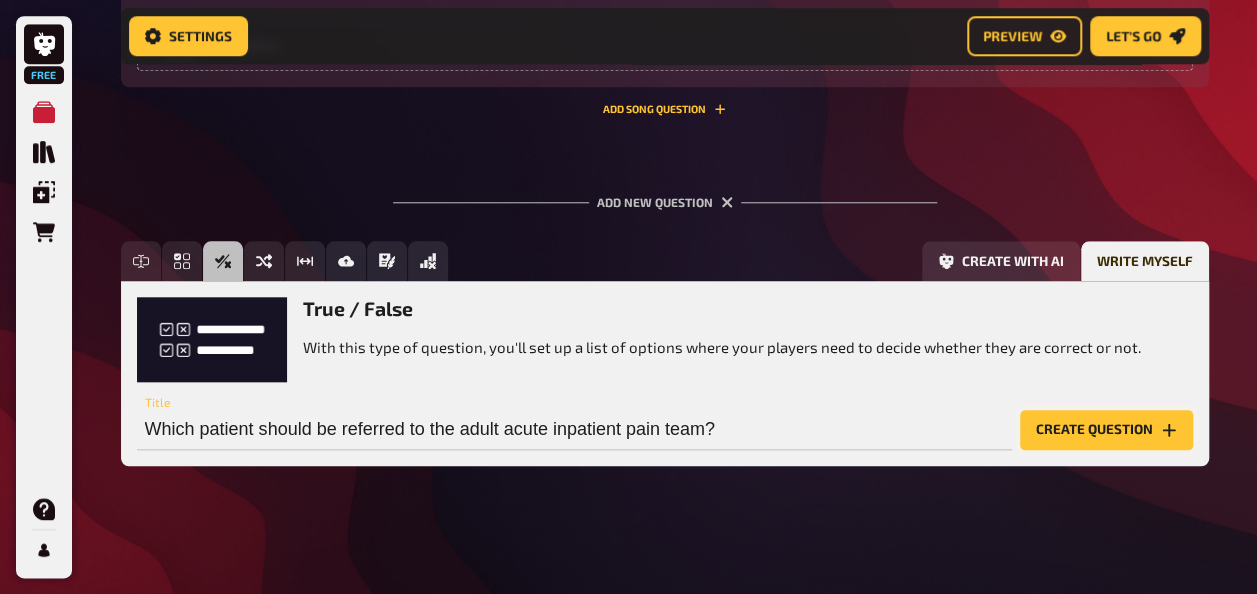 click on "Create question" at bounding box center (1106, 430) 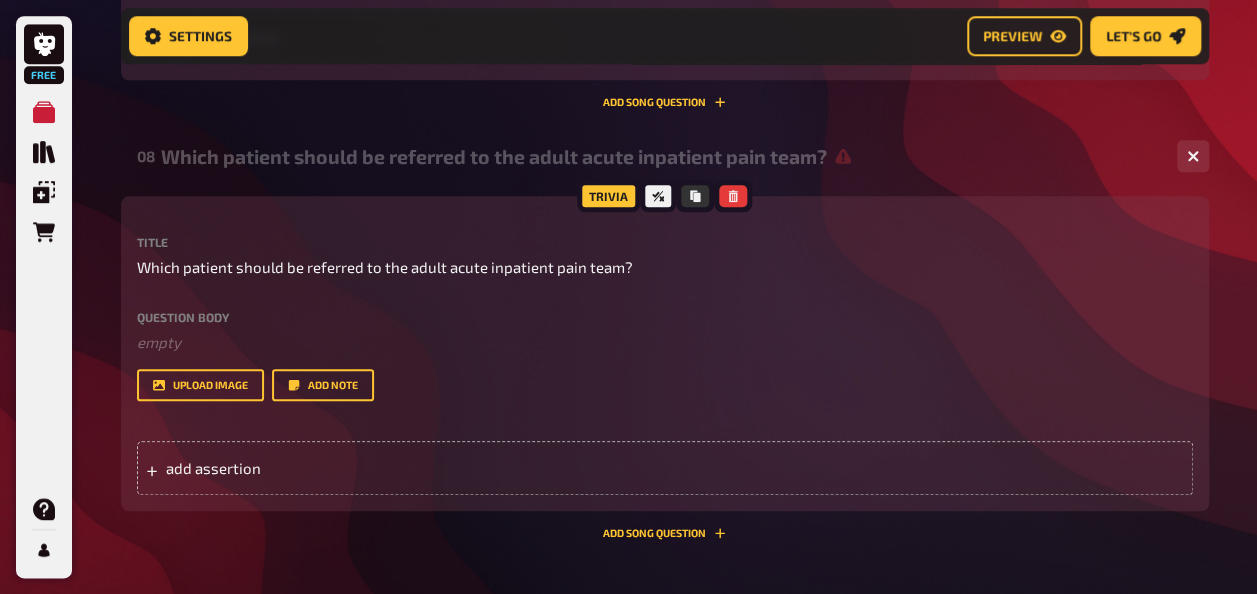 scroll, scrollTop: 4656, scrollLeft: 0, axis: vertical 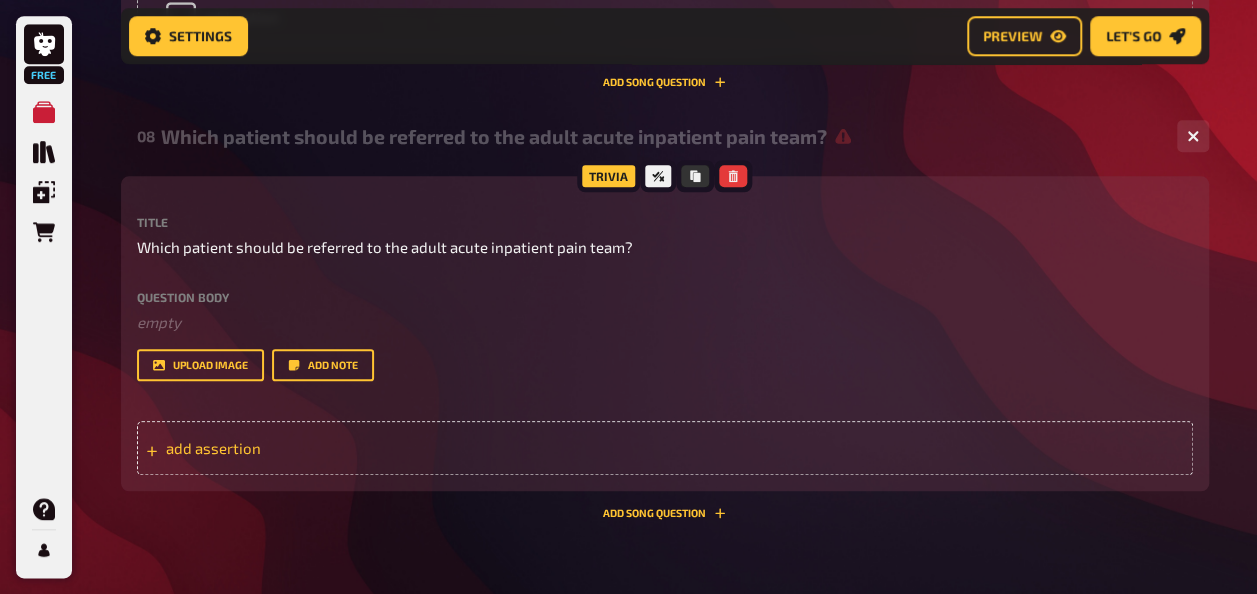 click on "add assertion" at bounding box center (665, 448) 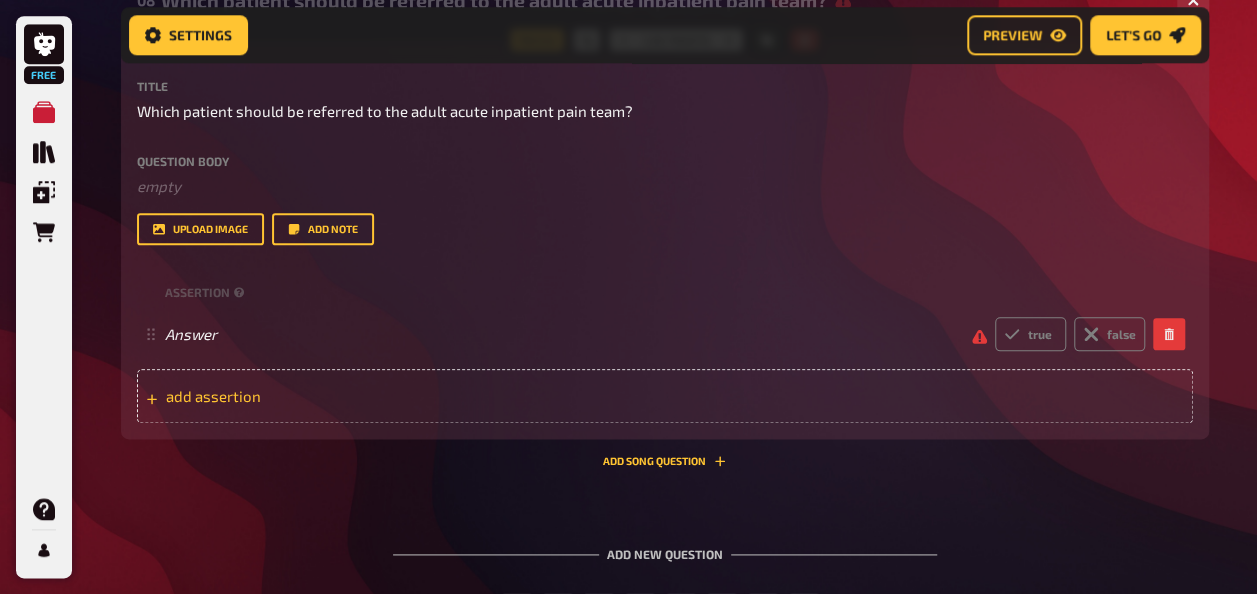 scroll, scrollTop: 4792, scrollLeft: 0, axis: vertical 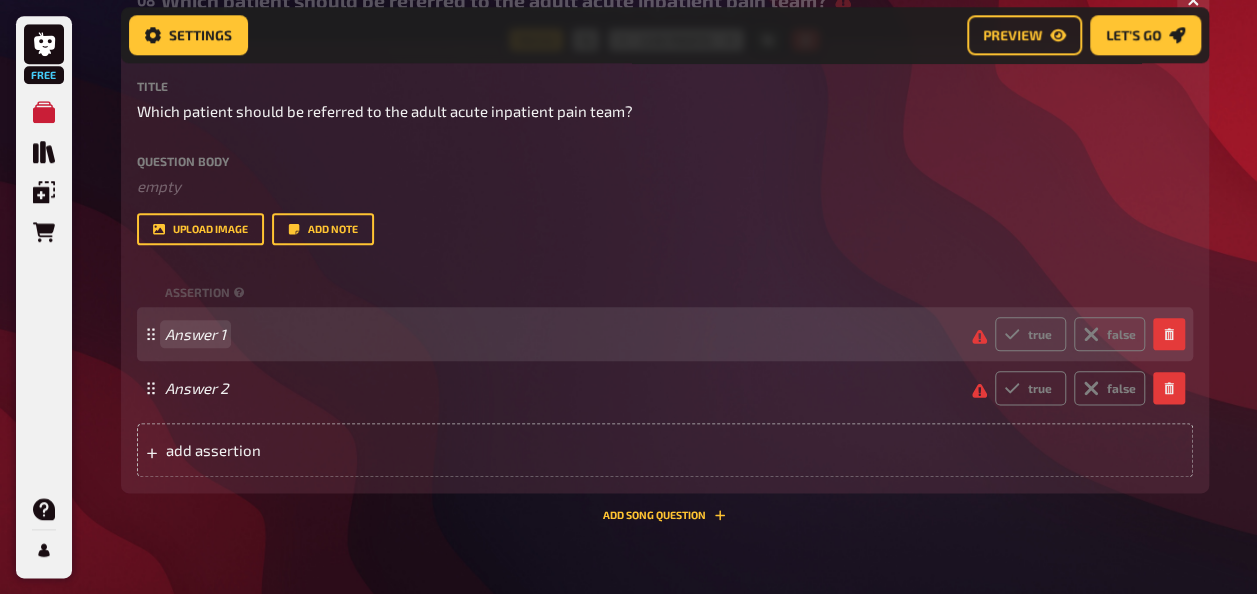 click on "Answer 1" at bounding box center (560, 334) 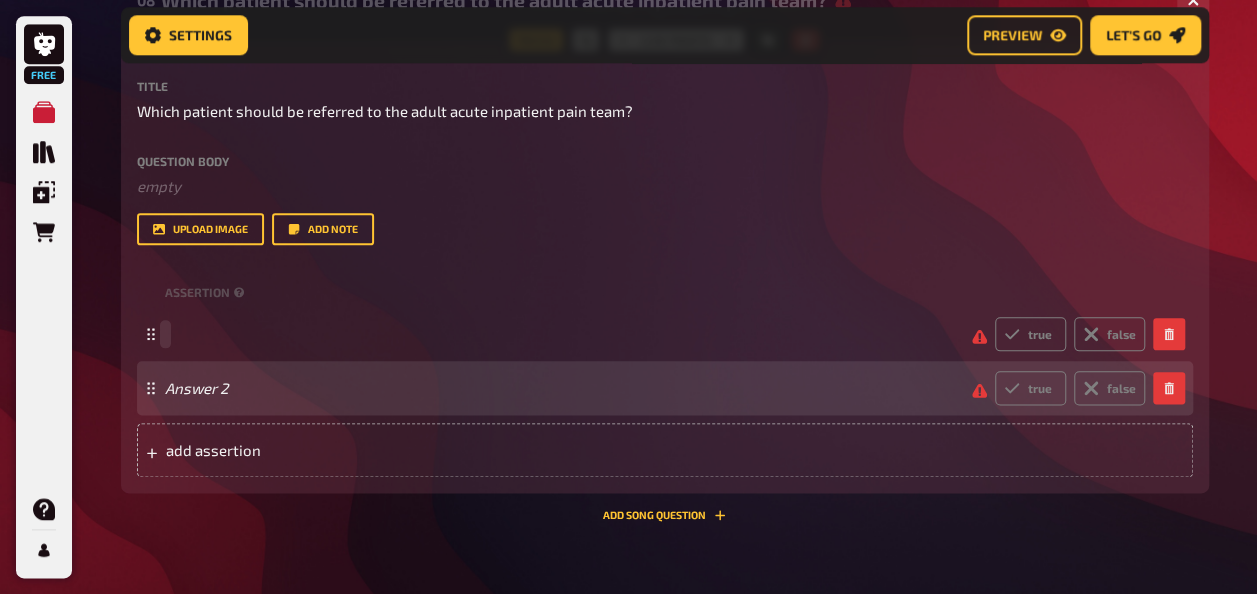 type 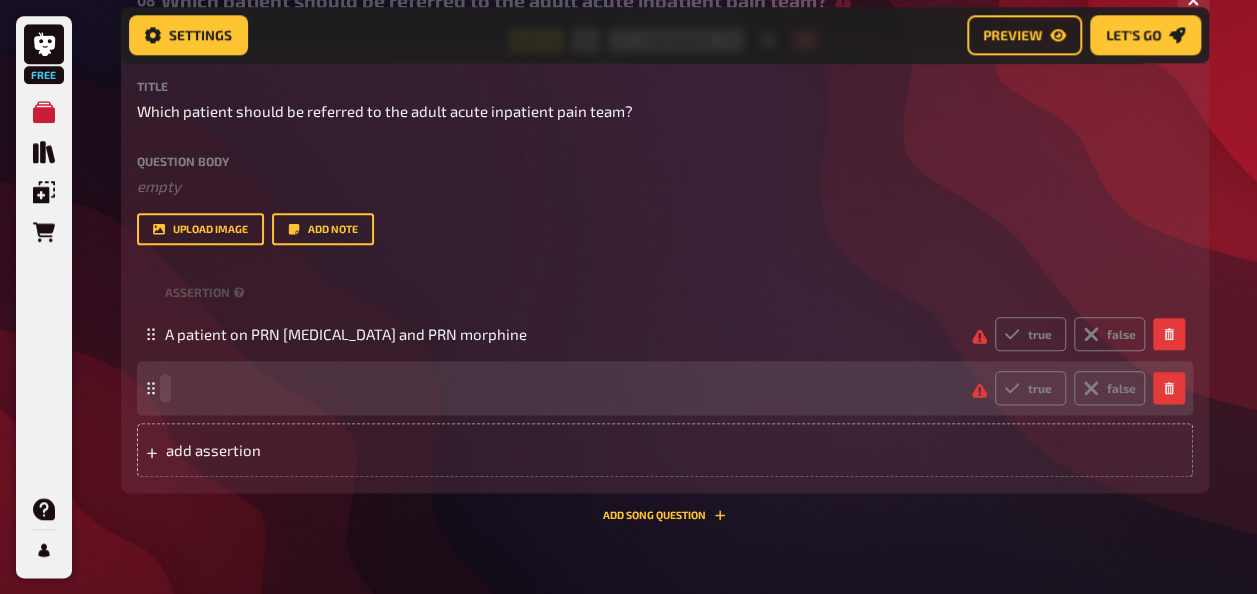 click at bounding box center (560, 388) 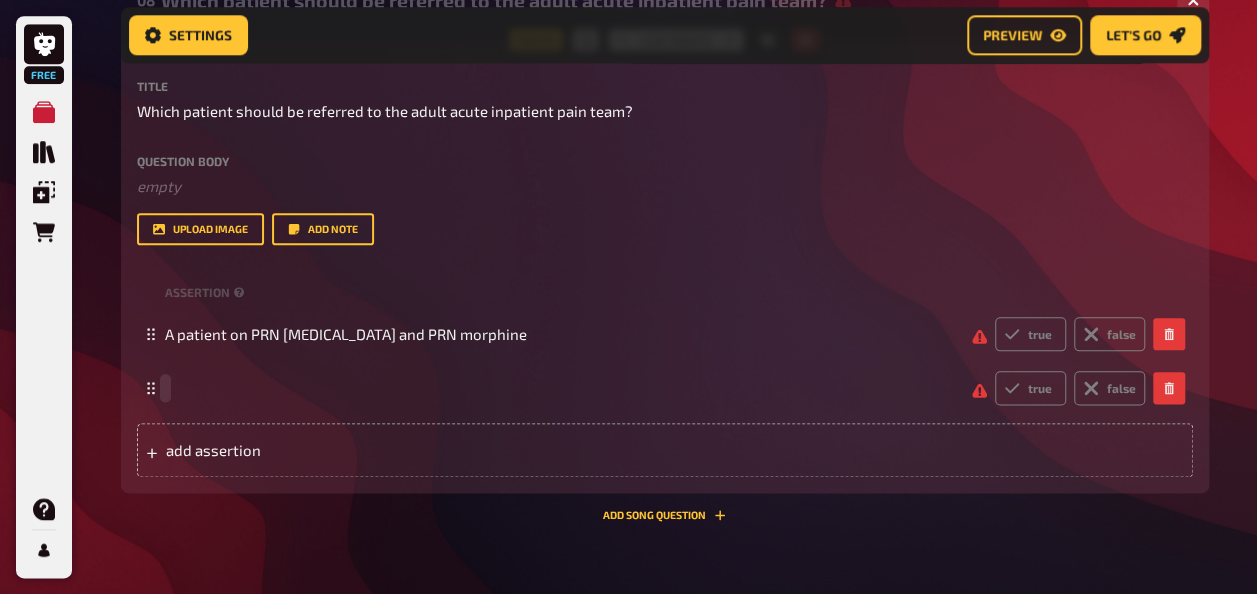 type 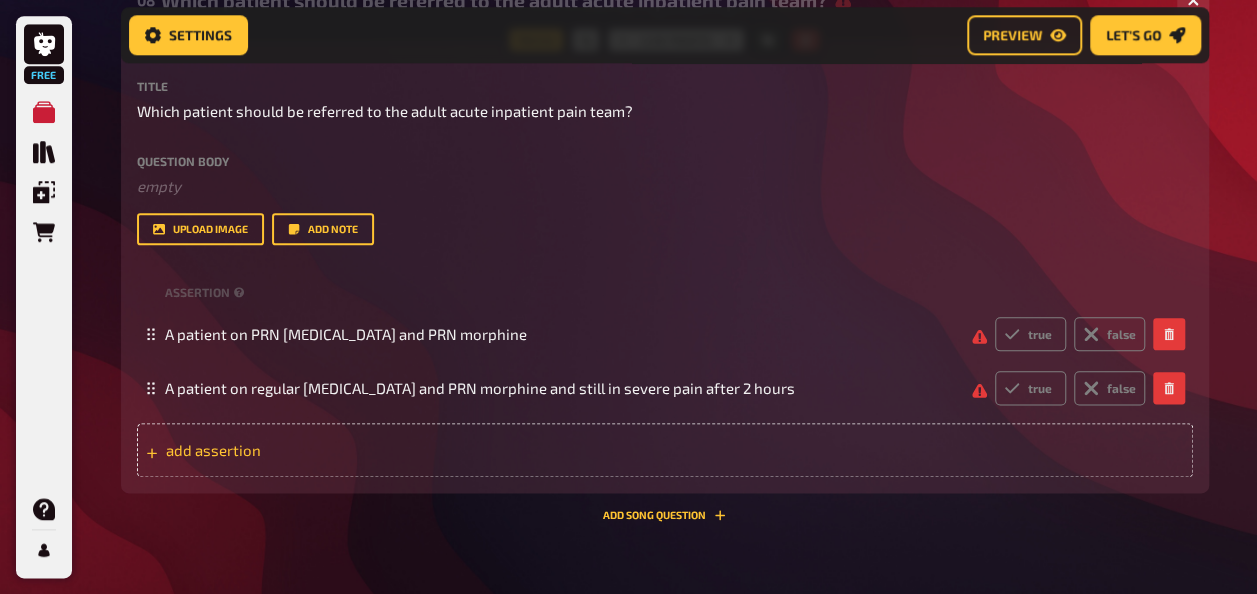 click on "add assertion" at bounding box center (321, 450) 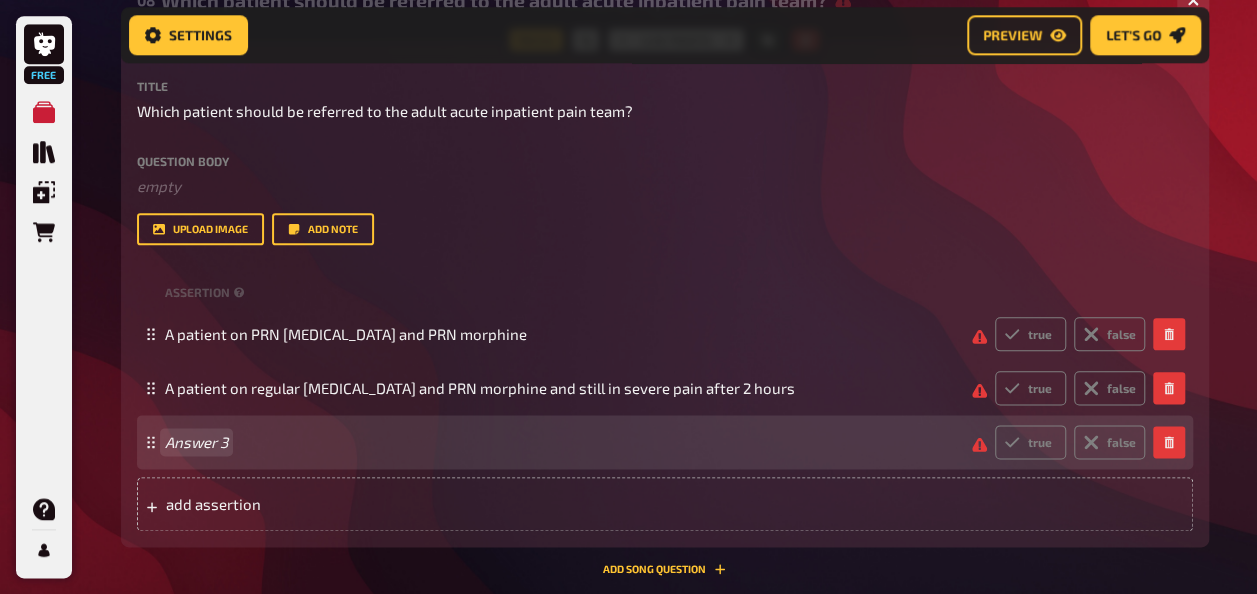 click on "Answer 3" at bounding box center [560, 442] 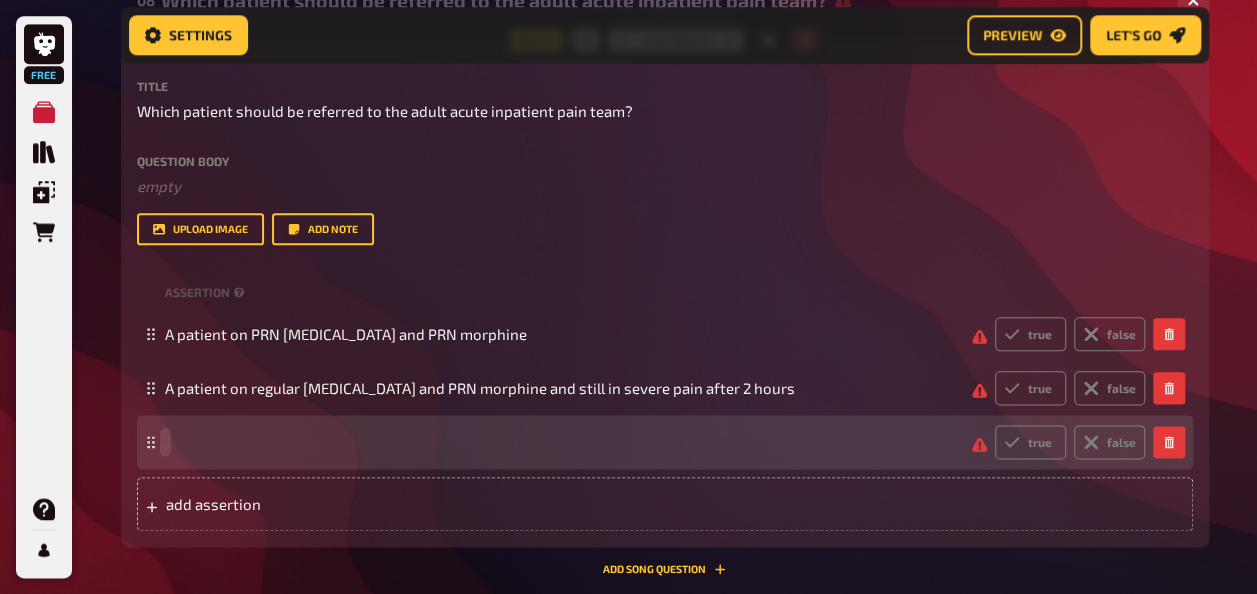 type 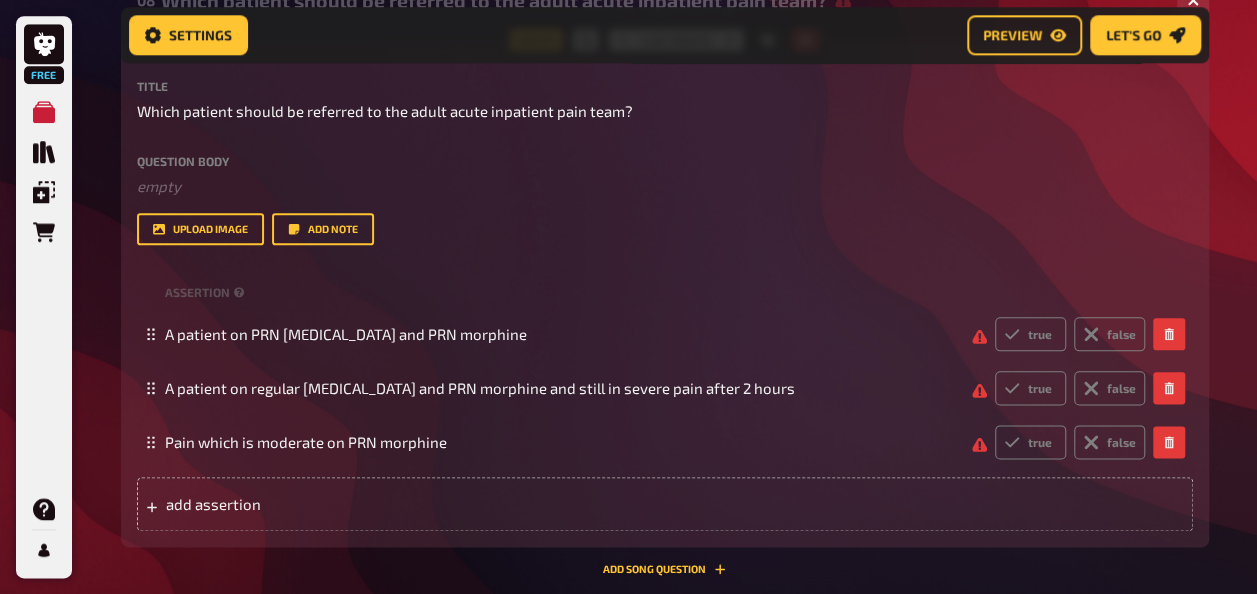 click on "Question body ﻿ empty Drop here to upload" at bounding box center [665, 176] 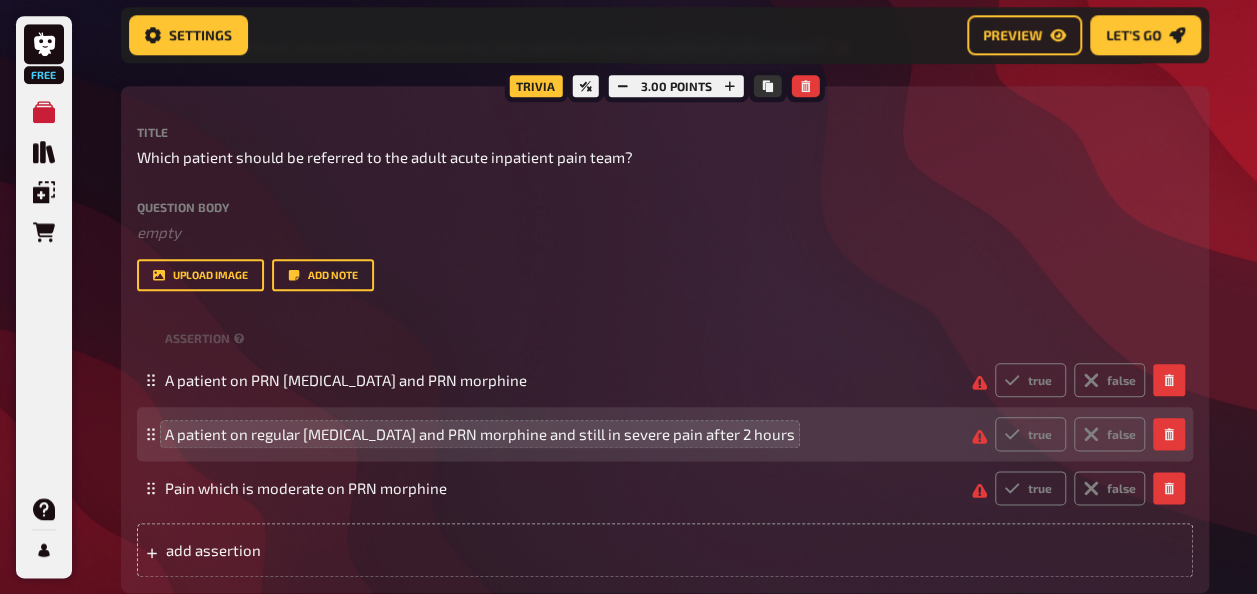 scroll, scrollTop: 4747, scrollLeft: 0, axis: vertical 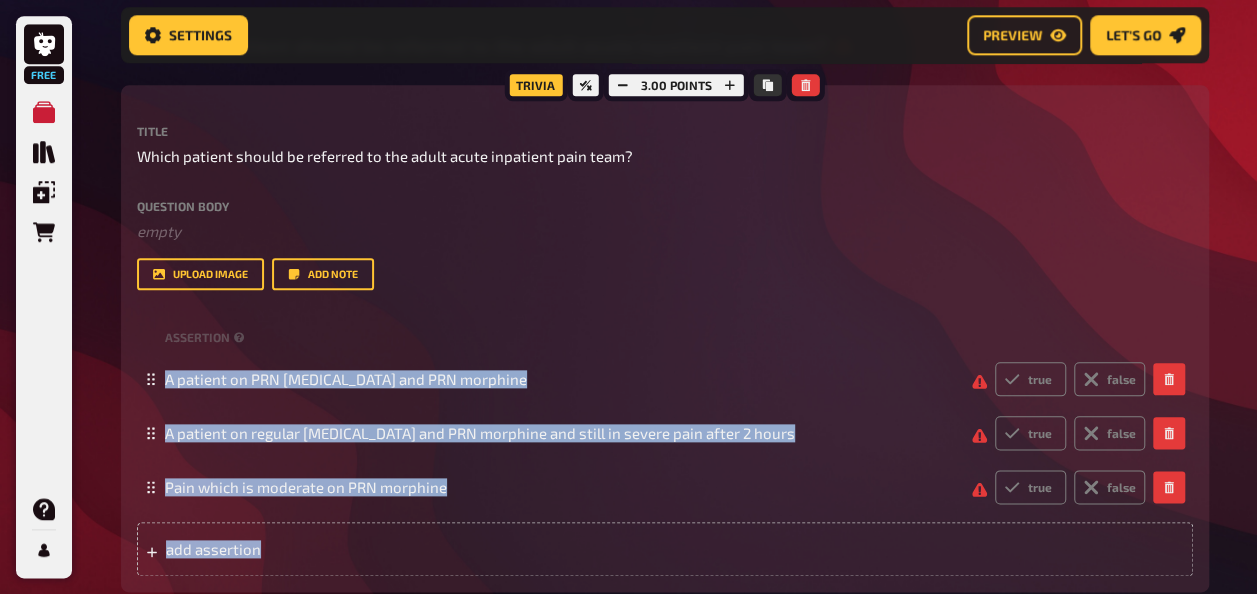 drag, startPoint x: 160, startPoint y: 378, endPoint x: 555, endPoint y: 518, distance: 419.07635 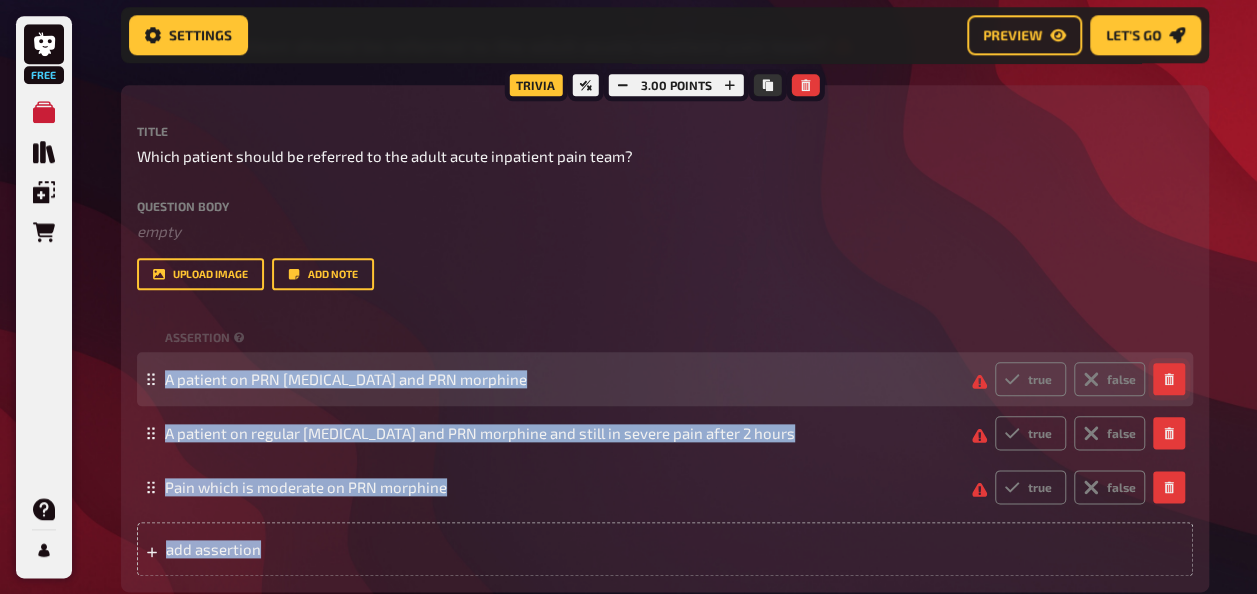 click at bounding box center [1169, 379] 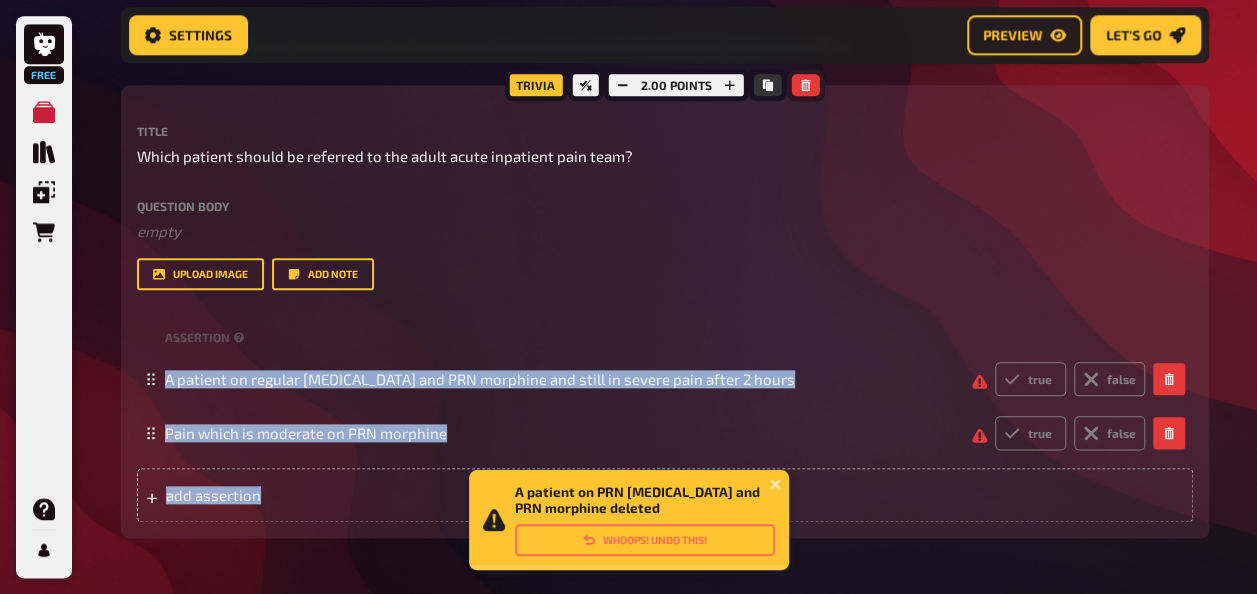 click 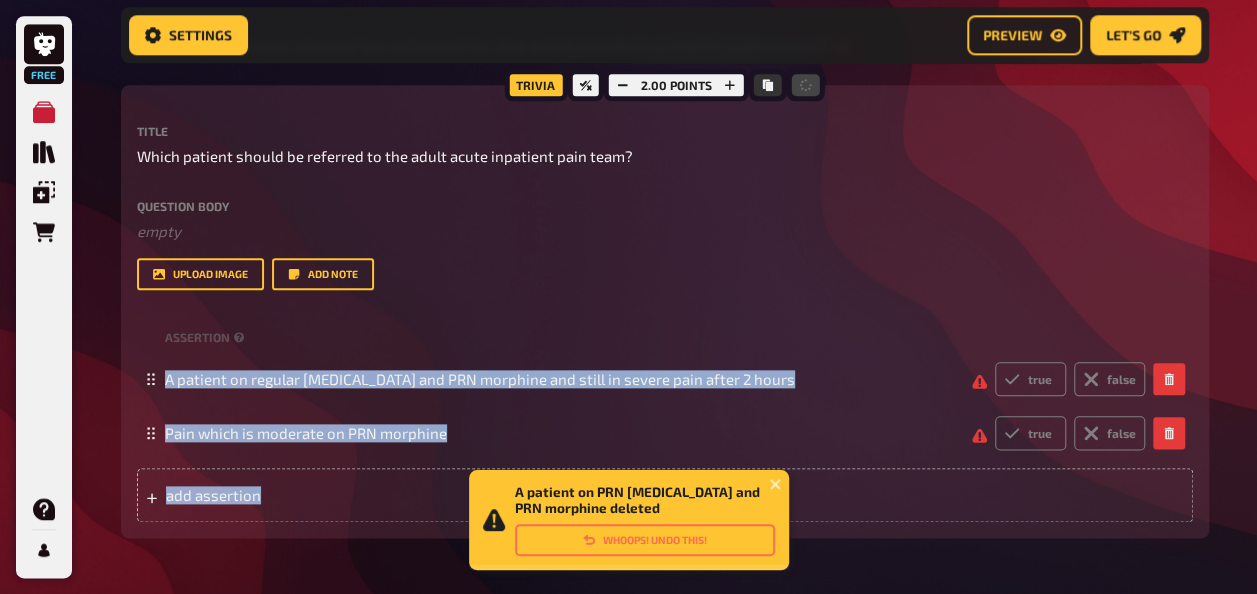 scroll, scrollTop: 4445, scrollLeft: 0, axis: vertical 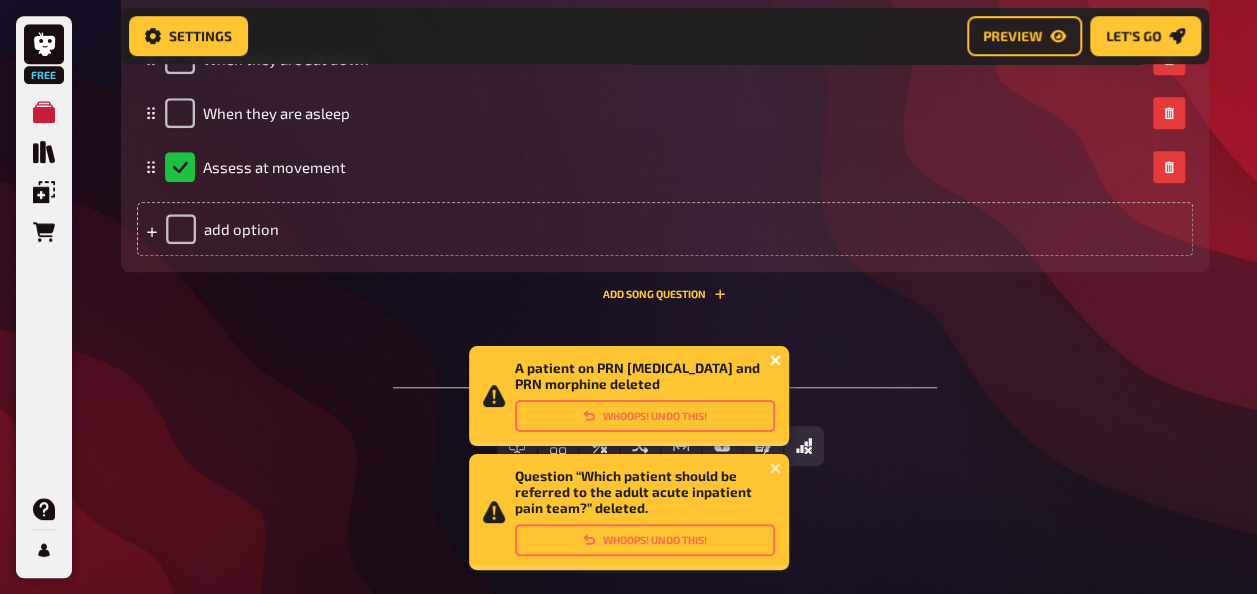 click 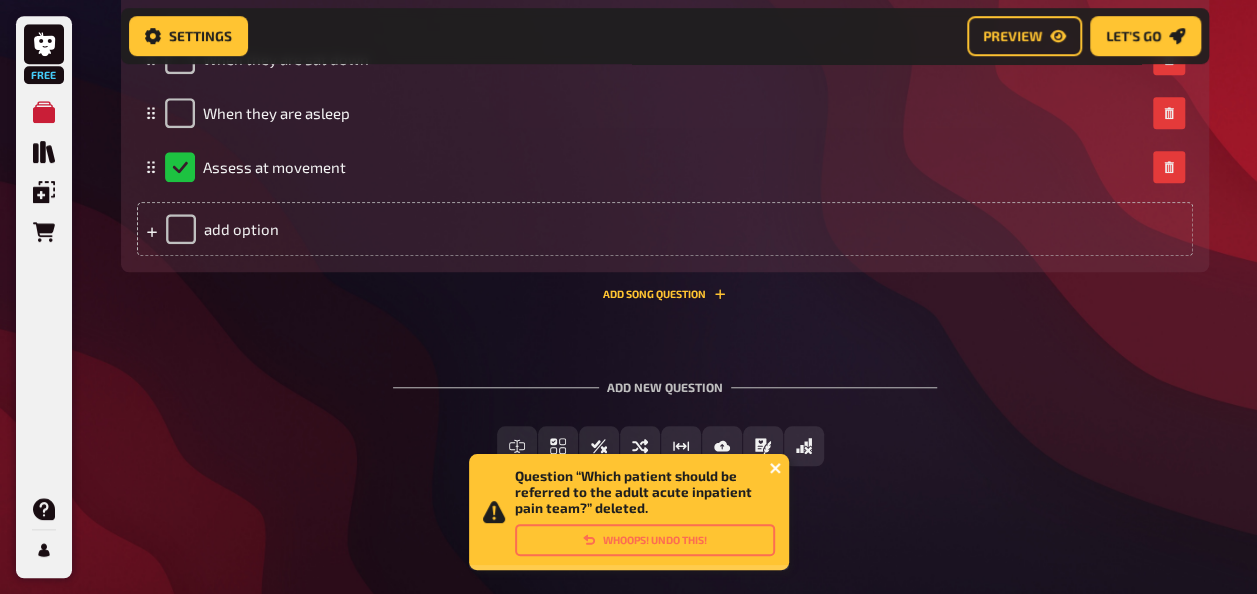 click 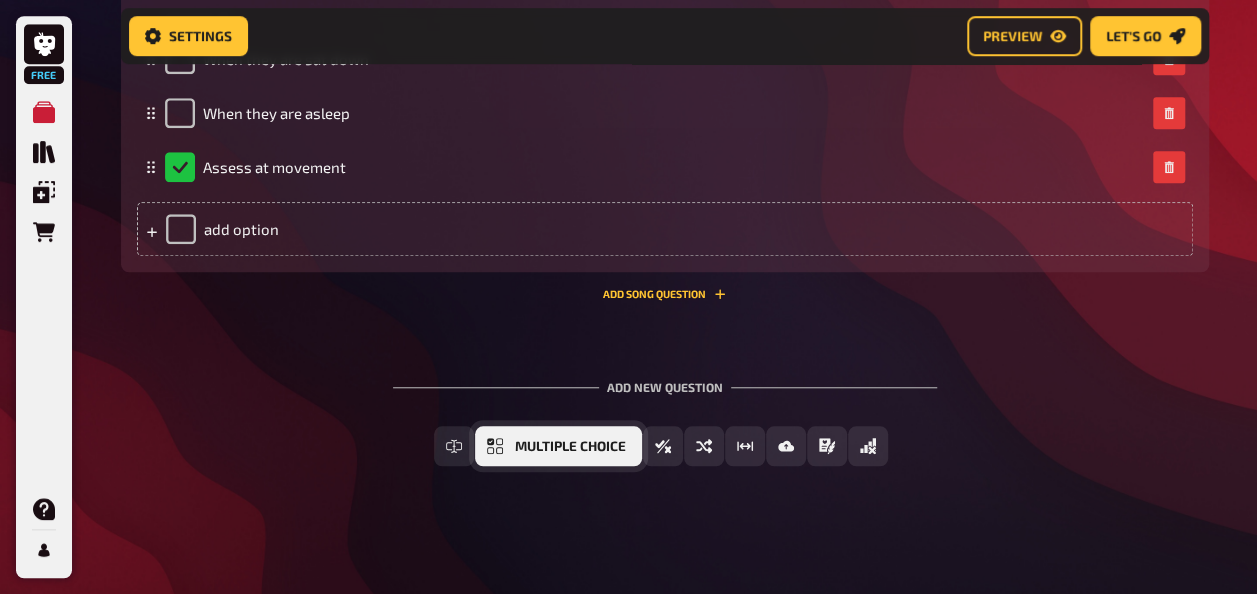 click on "Multiple Choice" at bounding box center (570, 447) 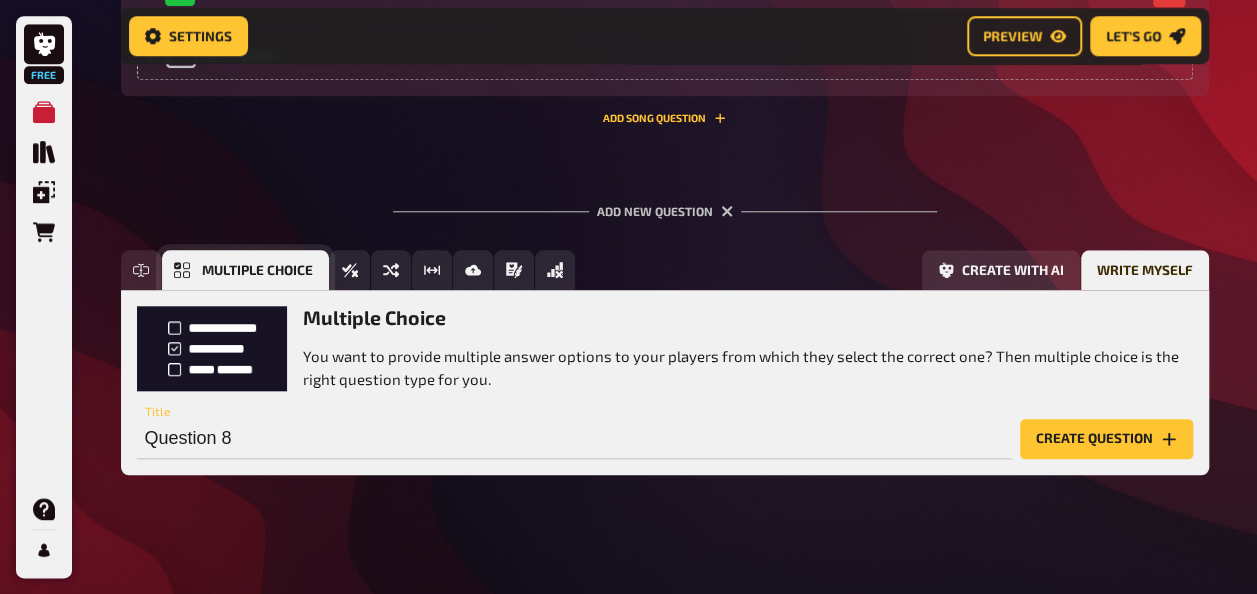 scroll, scrollTop: 4629, scrollLeft: 0, axis: vertical 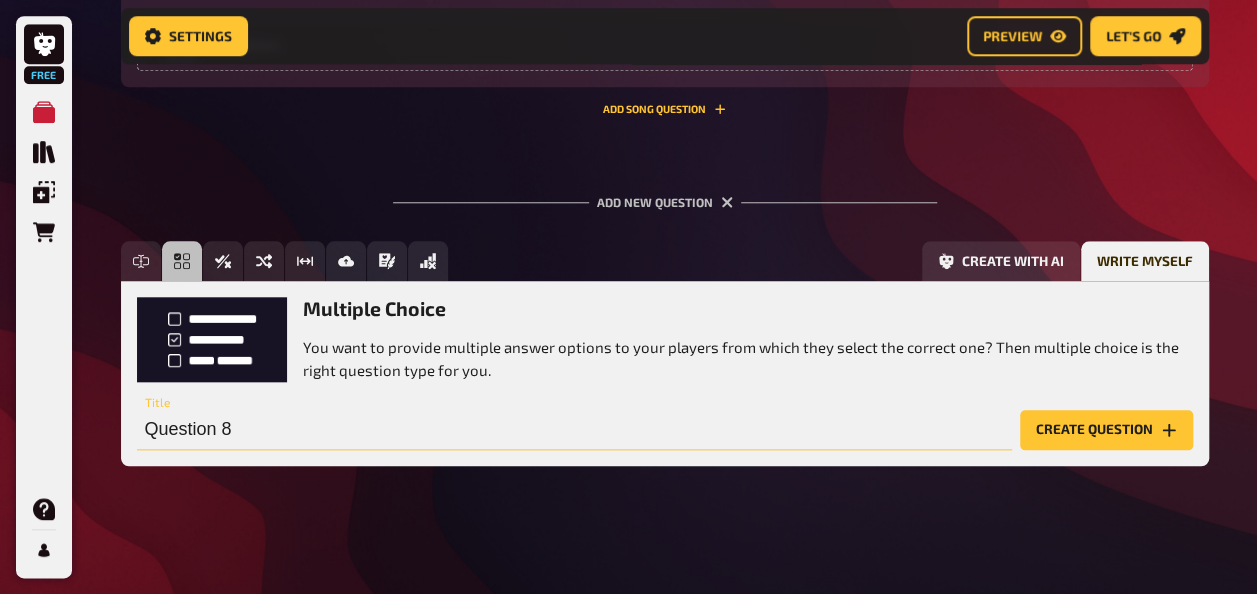 click on "Question 8" at bounding box center [574, 430] 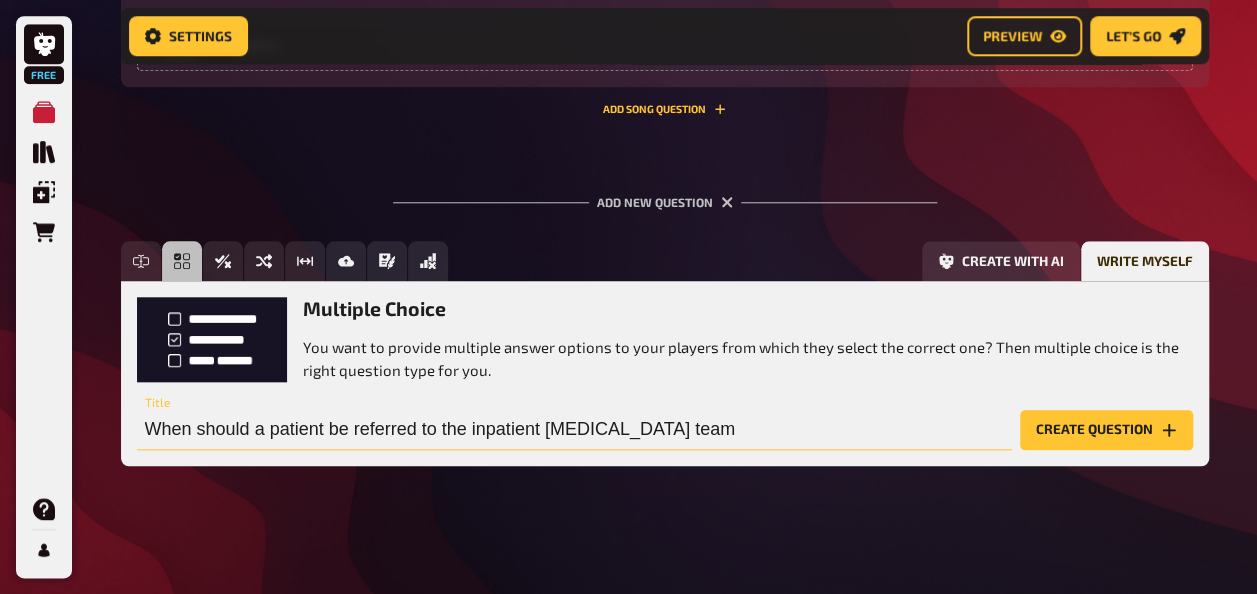 type on "When should a patient be referred to the inpatient acute pain team" 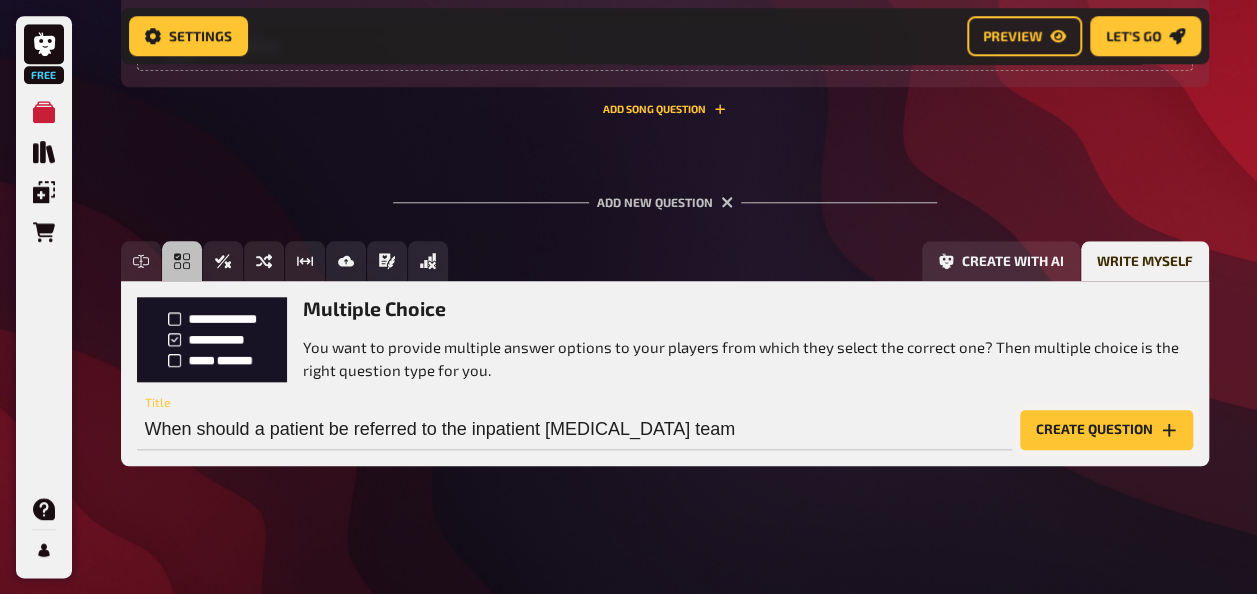 click on "Create question" at bounding box center [1106, 430] 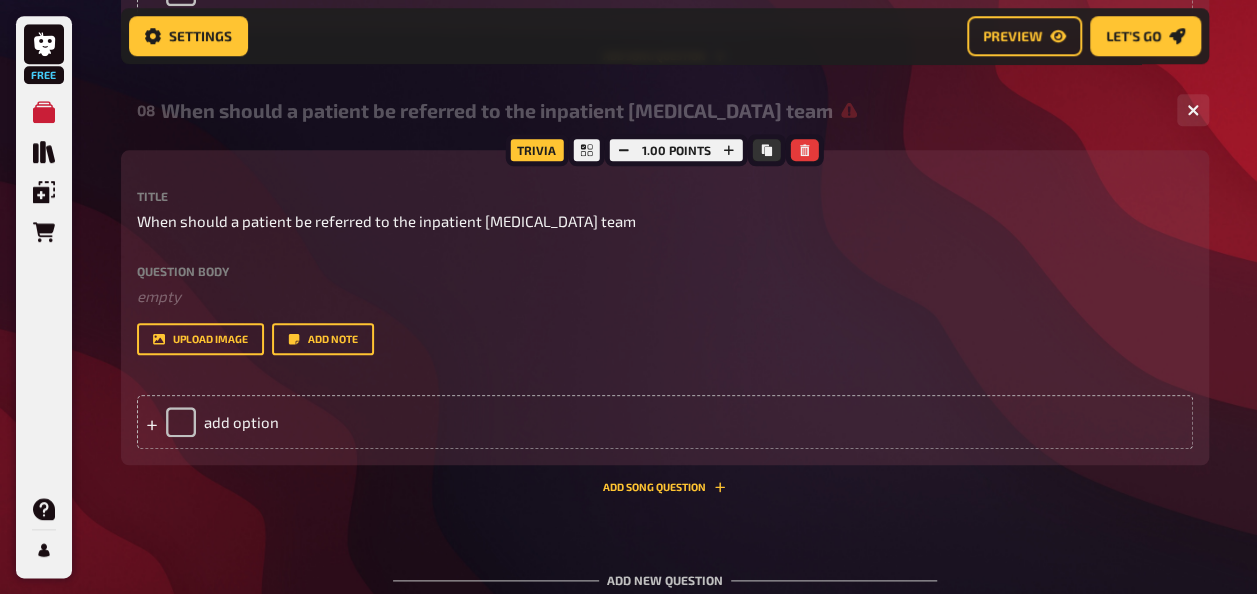 scroll, scrollTop: 4698, scrollLeft: 0, axis: vertical 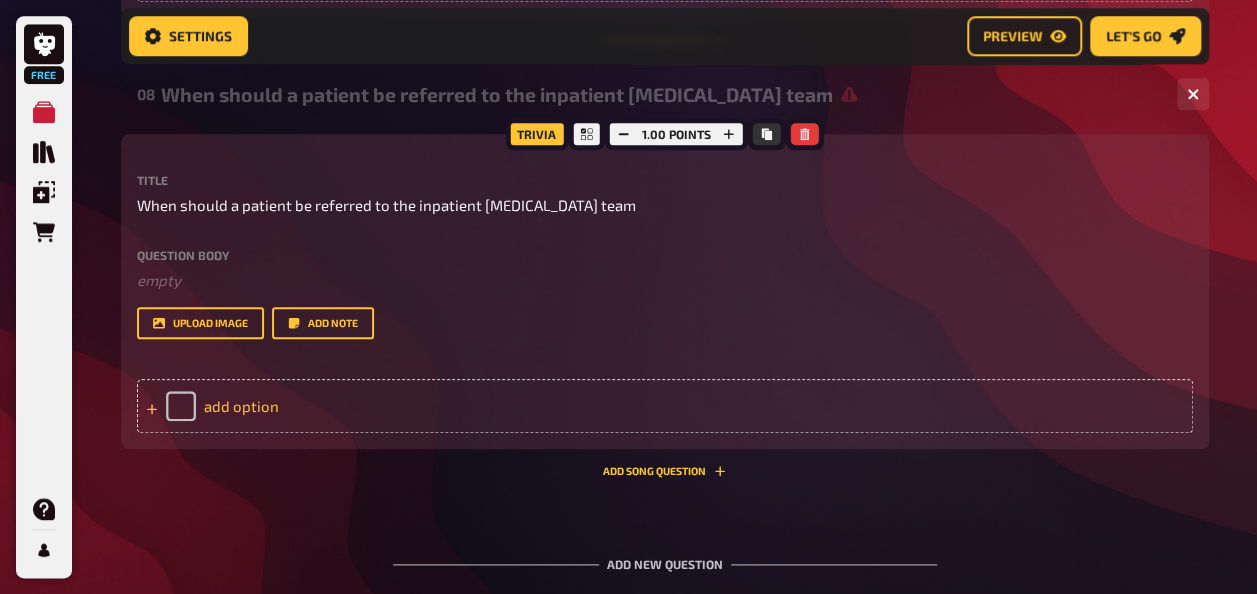 click on "add option" at bounding box center [665, 406] 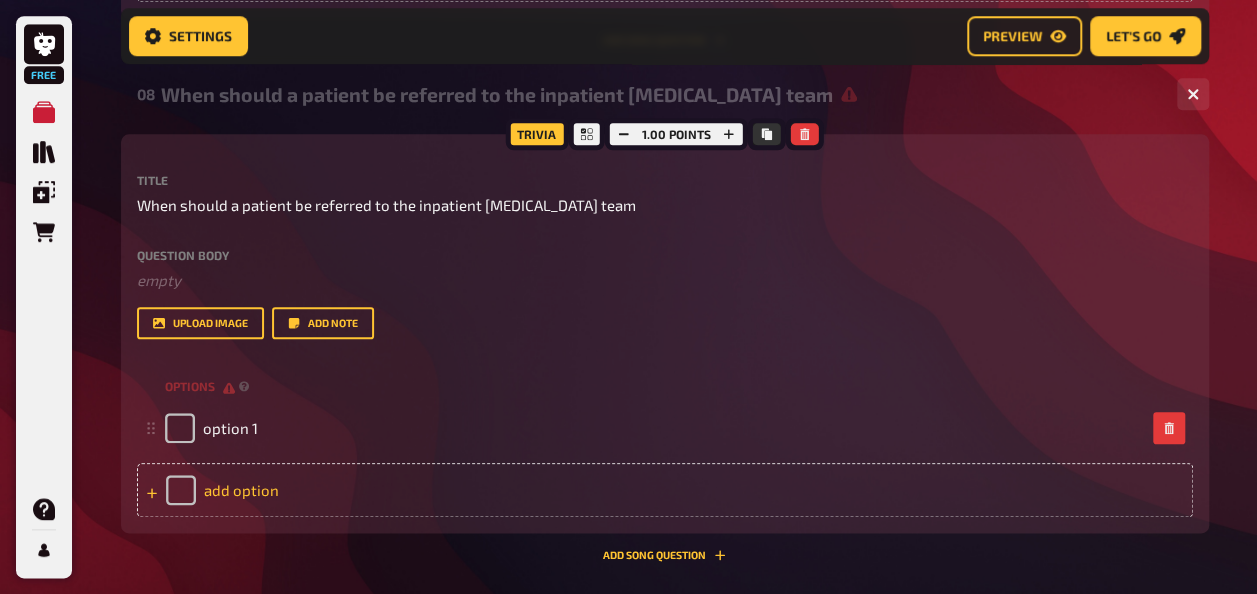 type 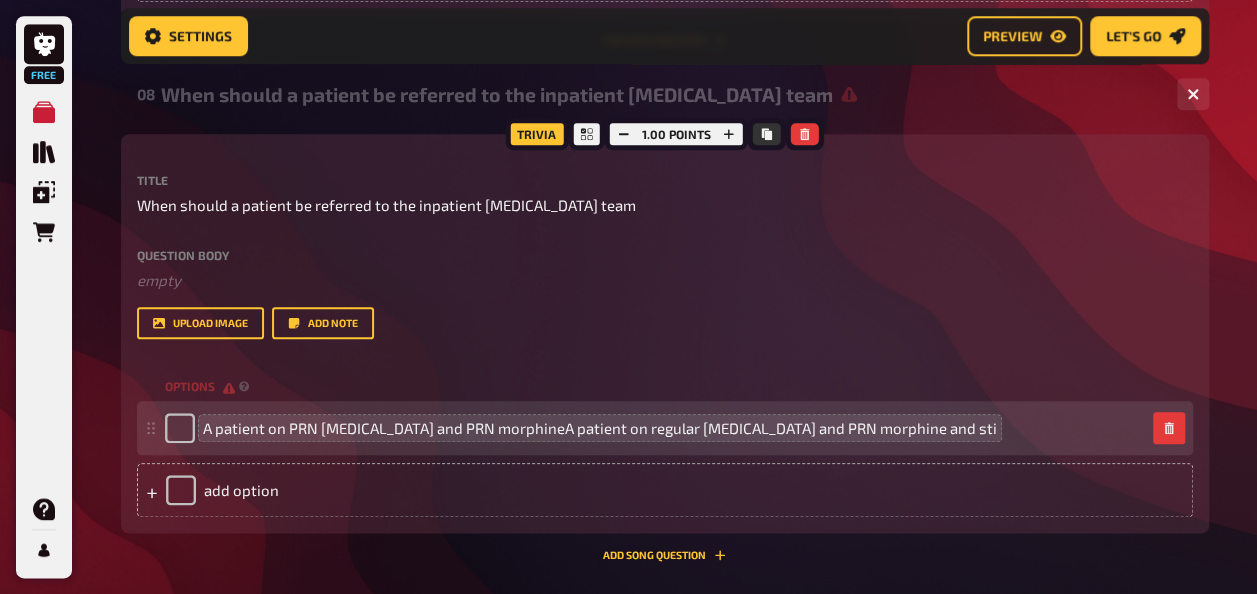 click on "A patient on PRN paracetamol and PRN morphineA patient on regular analgesia and PRN morphine and sti" at bounding box center [600, 428] 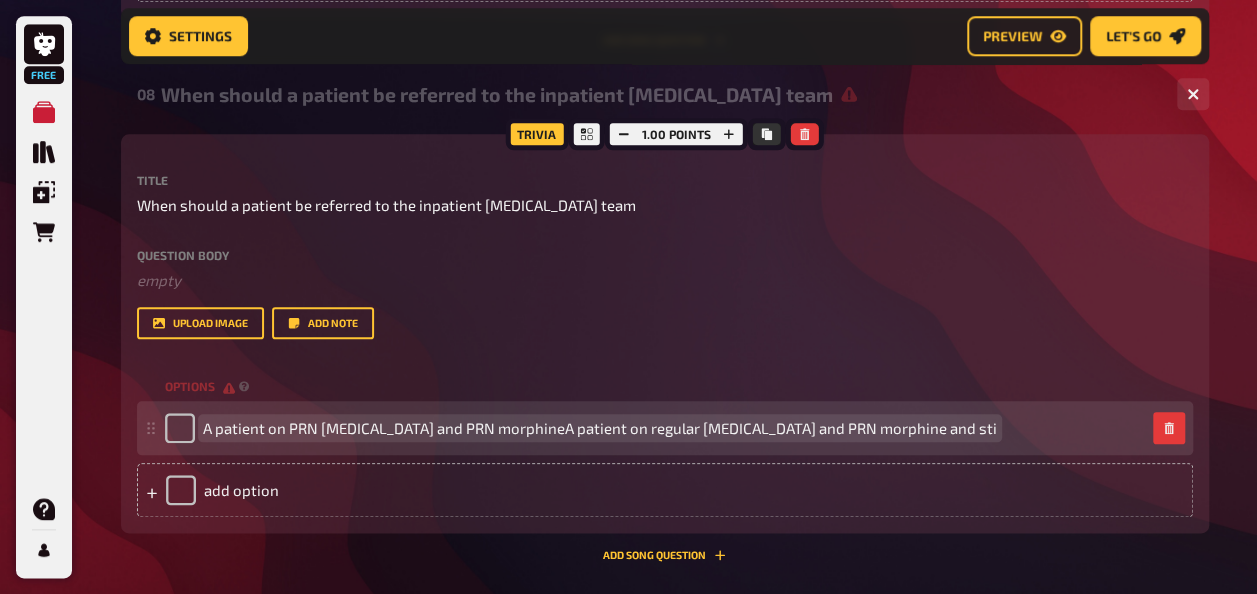 drag, startPoint x: 537, startPoint y: 427, endPoint x: 902, endPoint y: 426, distance: 365.00137 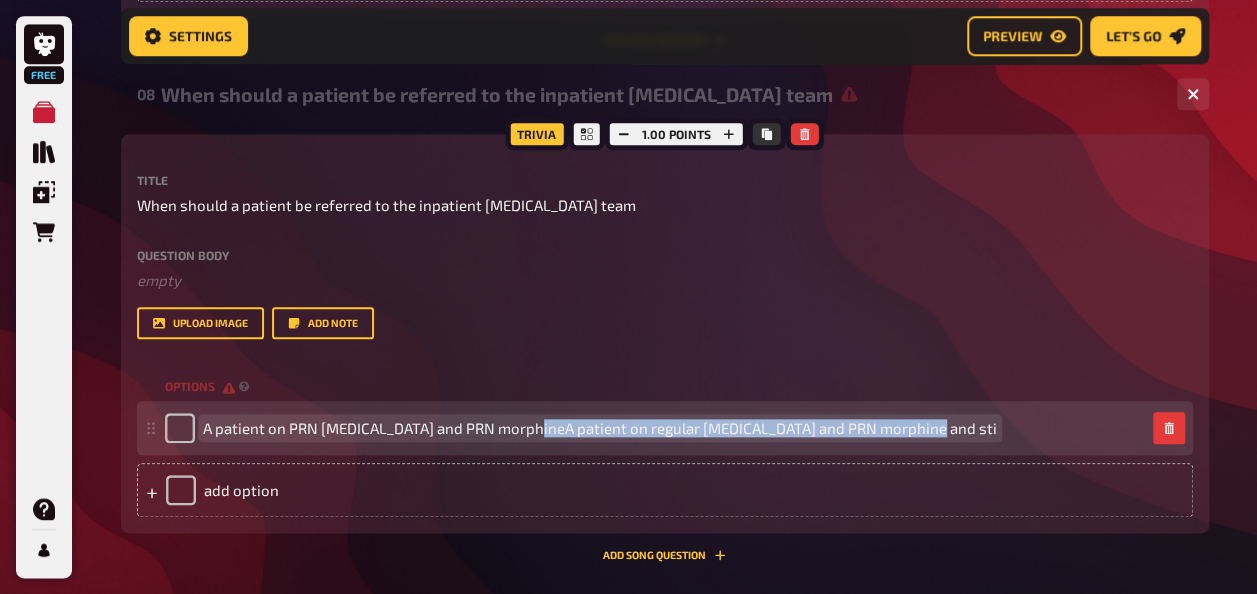 drag, startPoint x: 537, startPoint y: 429, endPoint x: 984, endPoint y: 423, distance: 447.04025 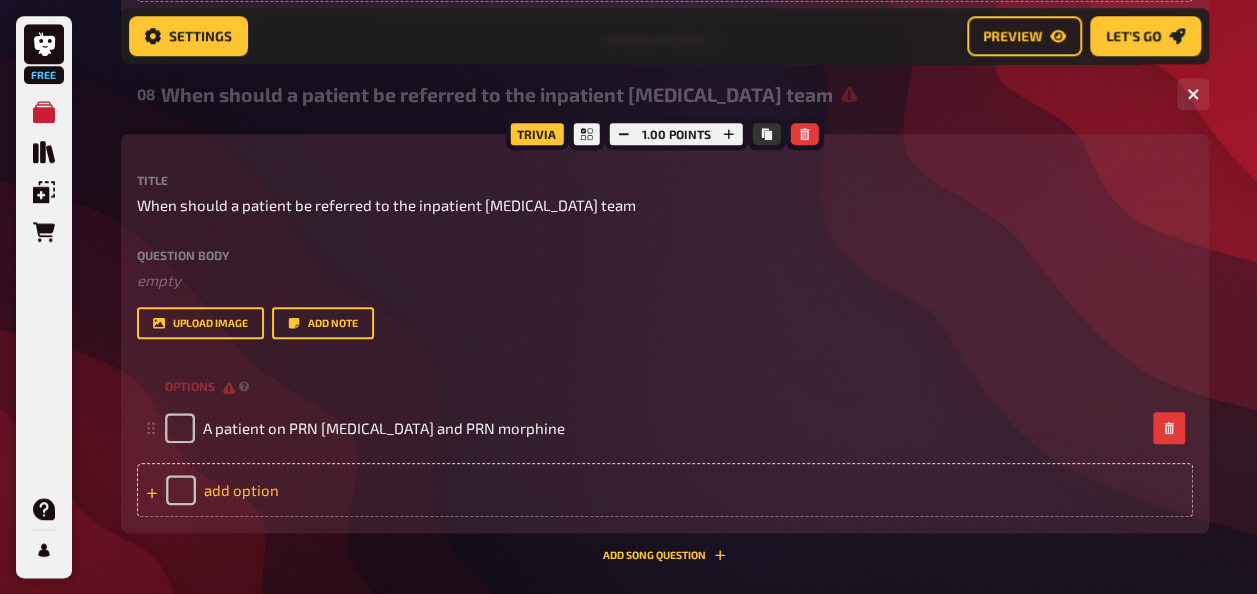 click on "add option" at bounding box center (665, 490) 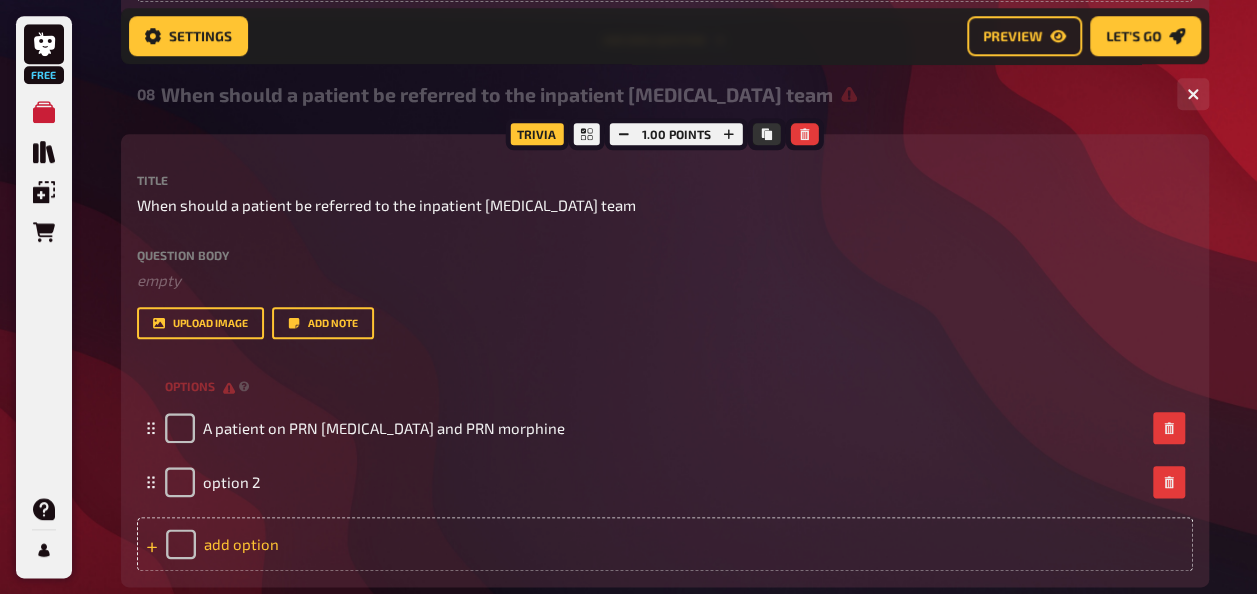 type 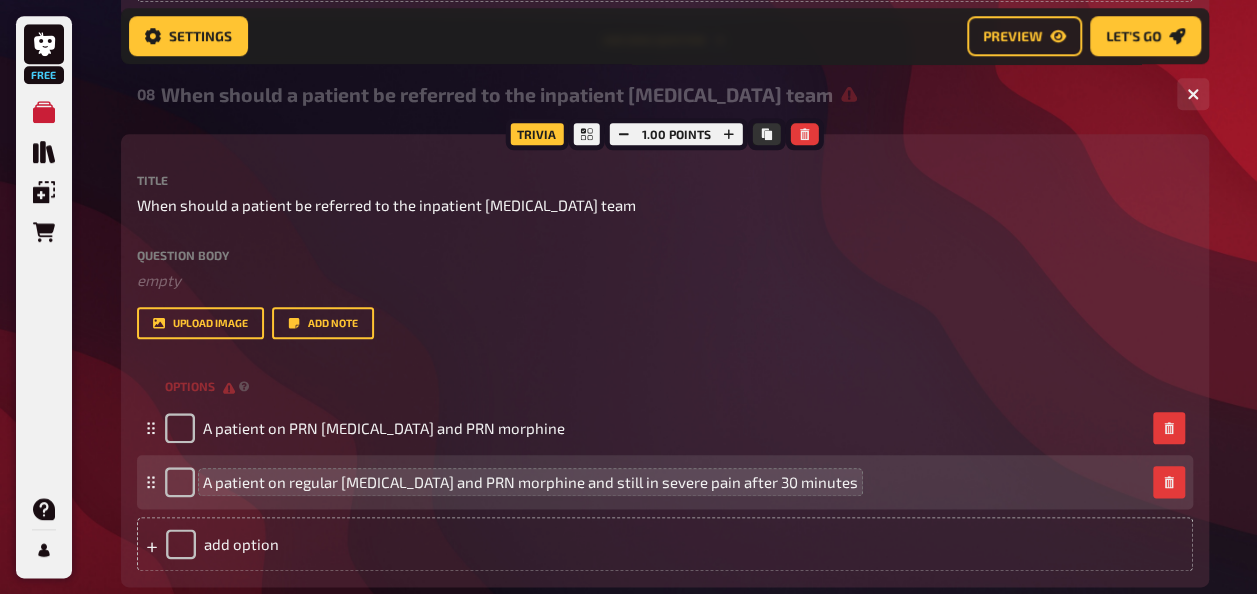 click on "A patient on regular analgesia and PRN morphine and still in severe pain after 30 minutes" at bounding box center (530, 482) 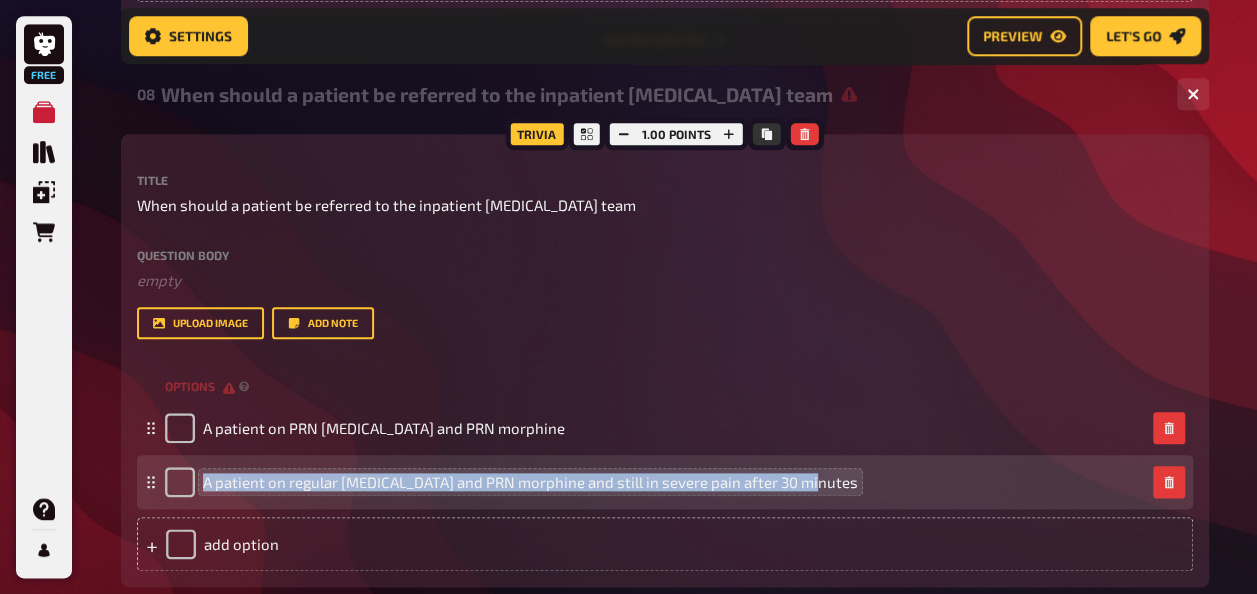drag, startPoint x: 205, startPoint y: 482, endPoint x: 804, endPoint y: 482, distance: 599 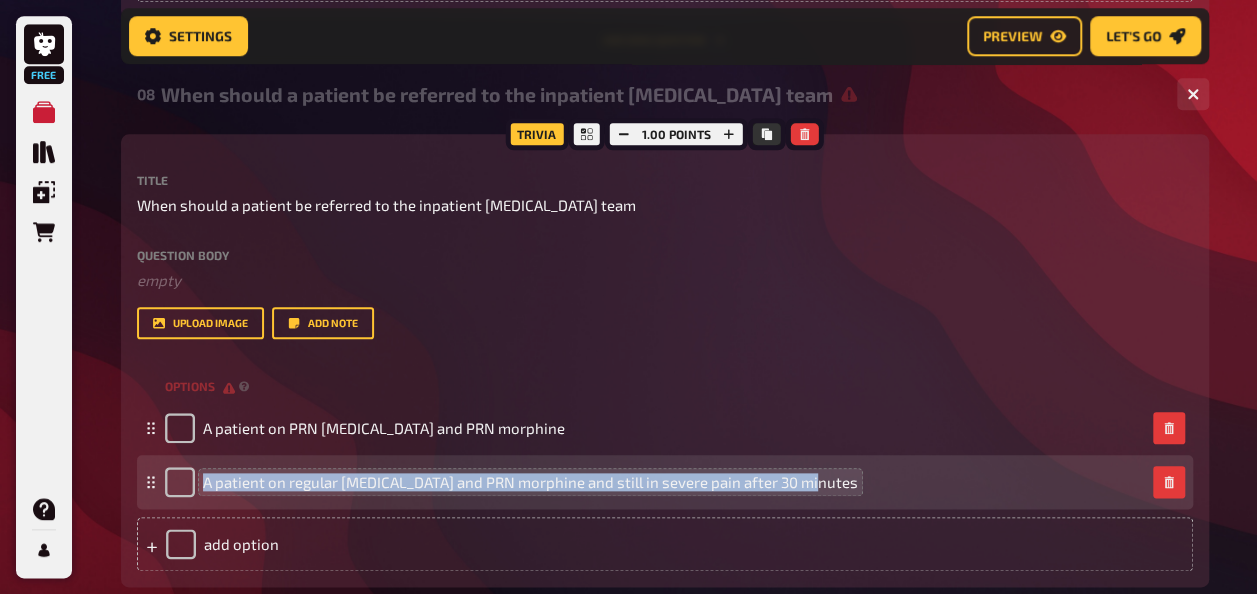 click on "A patient on regular analgesia and PRN morphine and still in severe pain after 30 minutes" at bounding box center [530, 482] 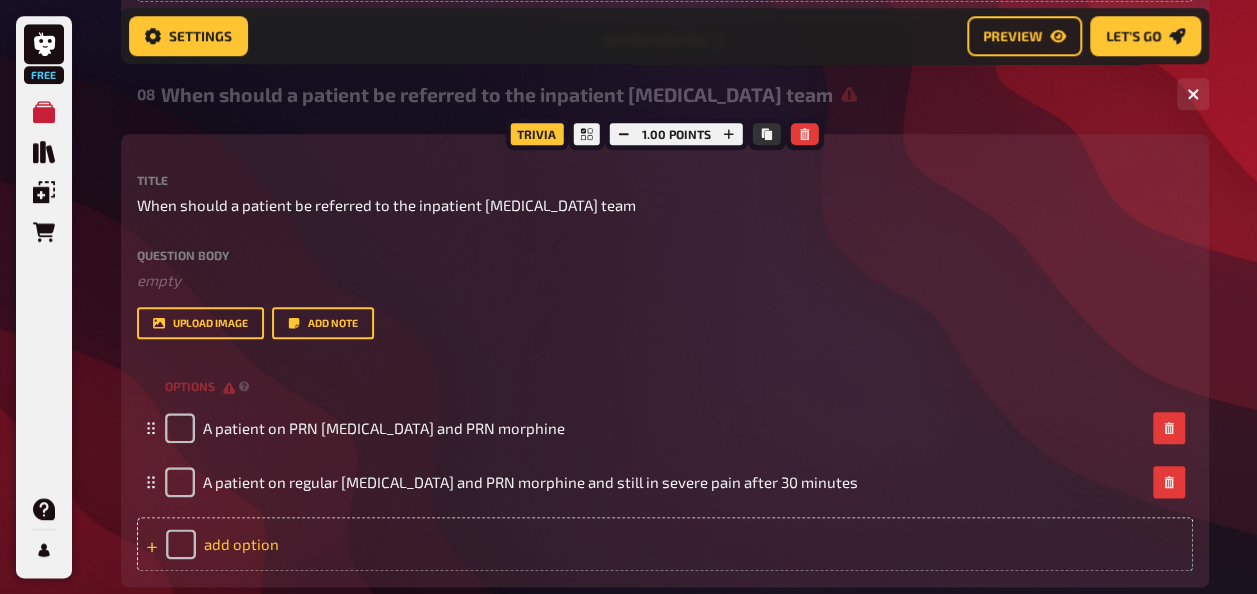 click on "add option" at bounding box center [665, 544] 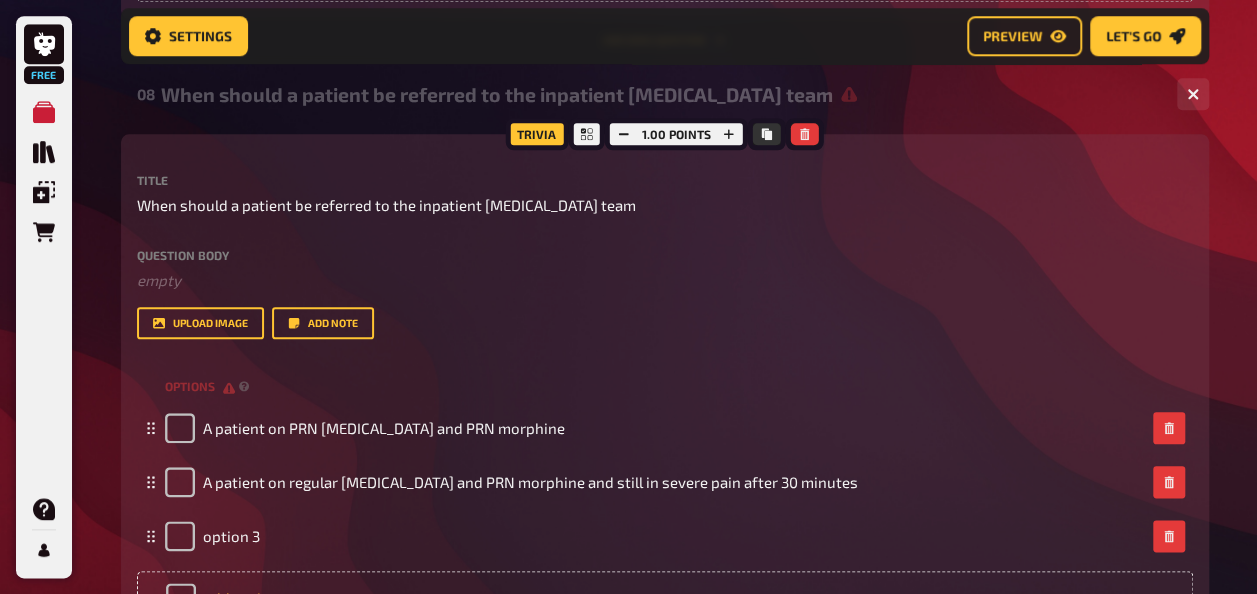 type 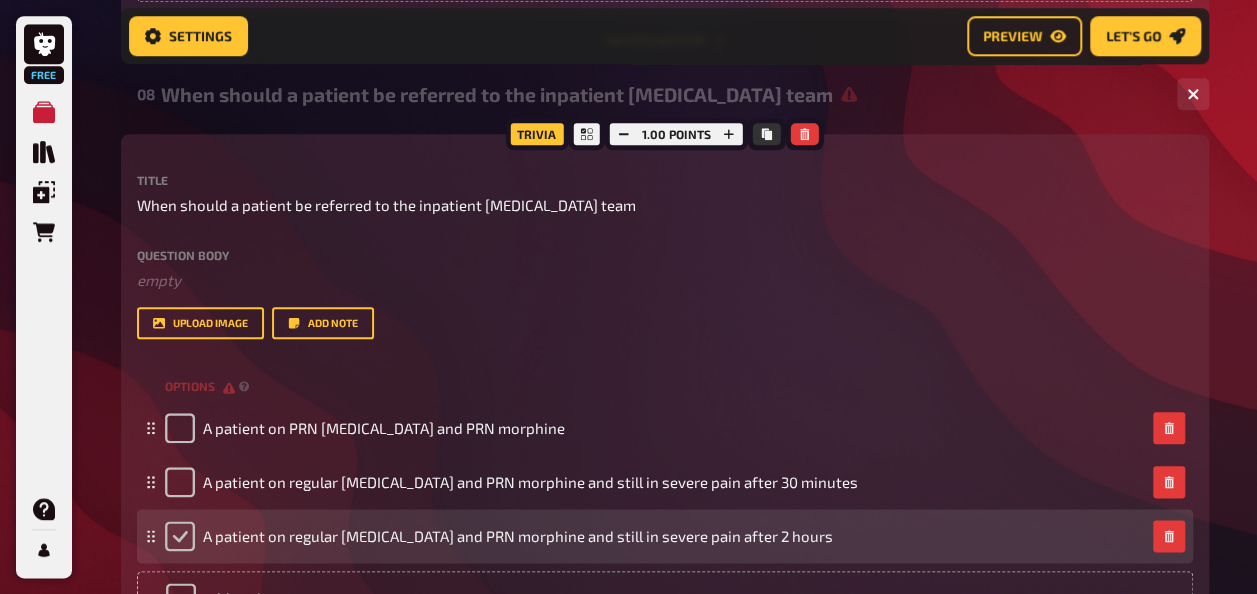 click at bounding box center (180, 536) 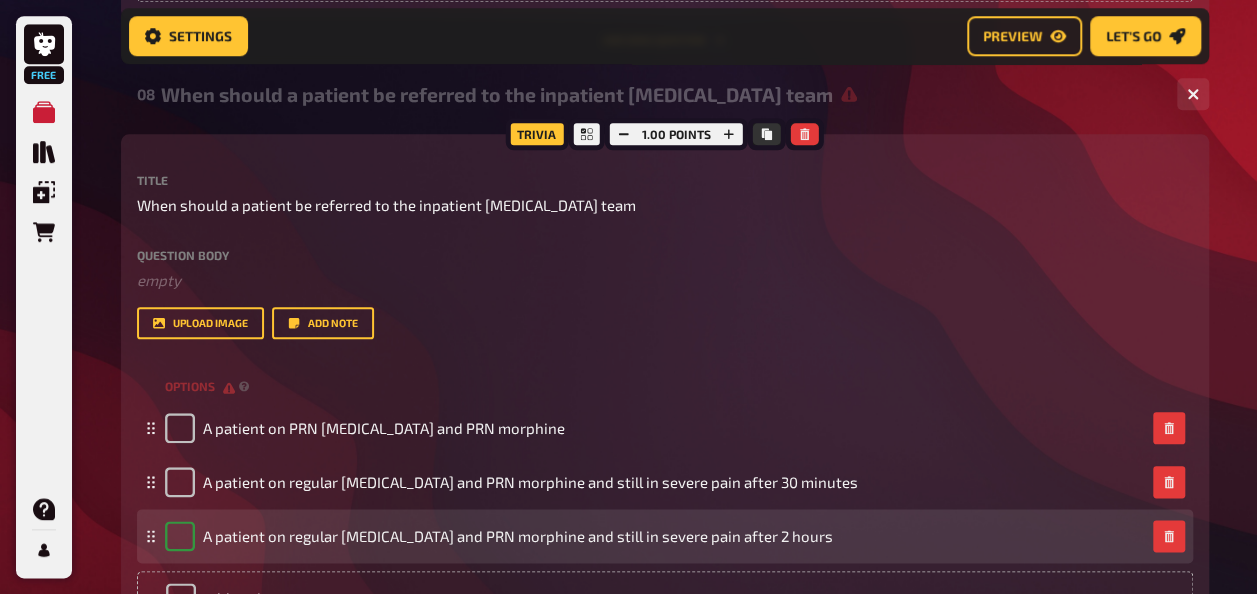 checkbox on "true" 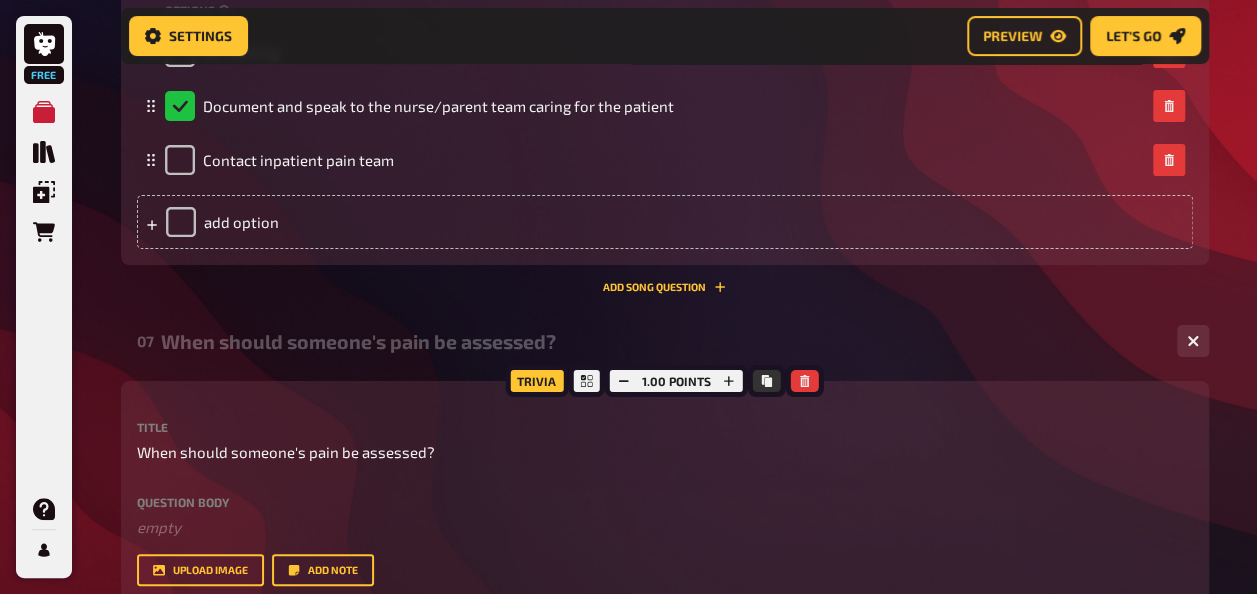 scroll, scrollTop: 5068, scrollLeft: 0, axis: vertical 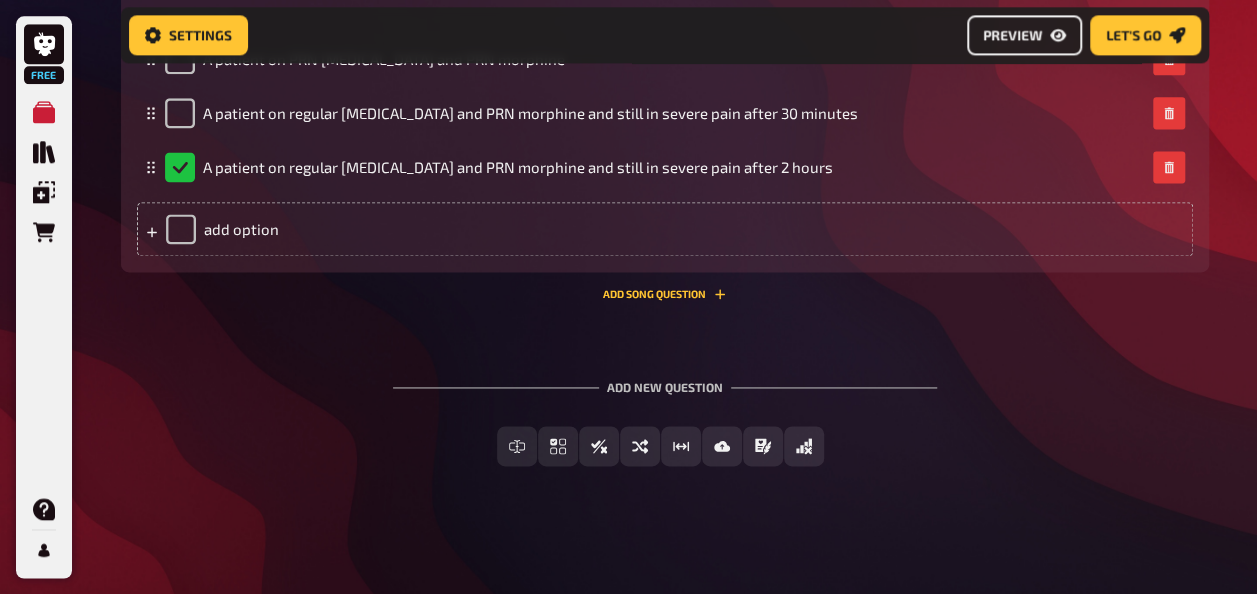 click on "Preview" at bounding box center [1024, 36] 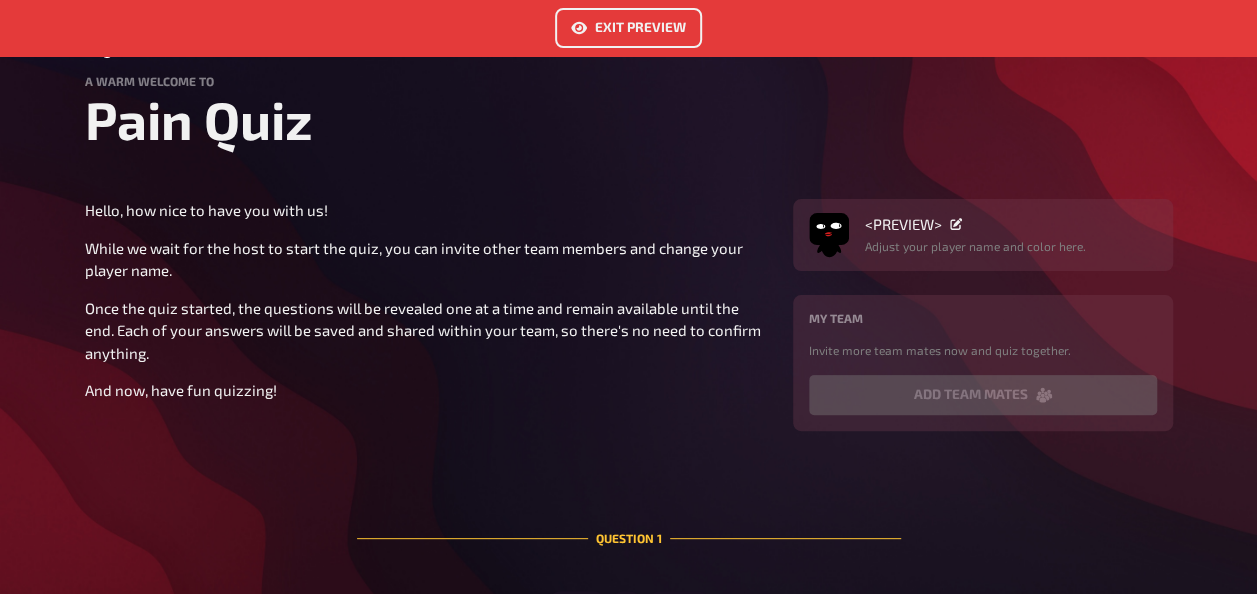 scroll, scrollTop: 0, scrollLeft: 0, axis: both 